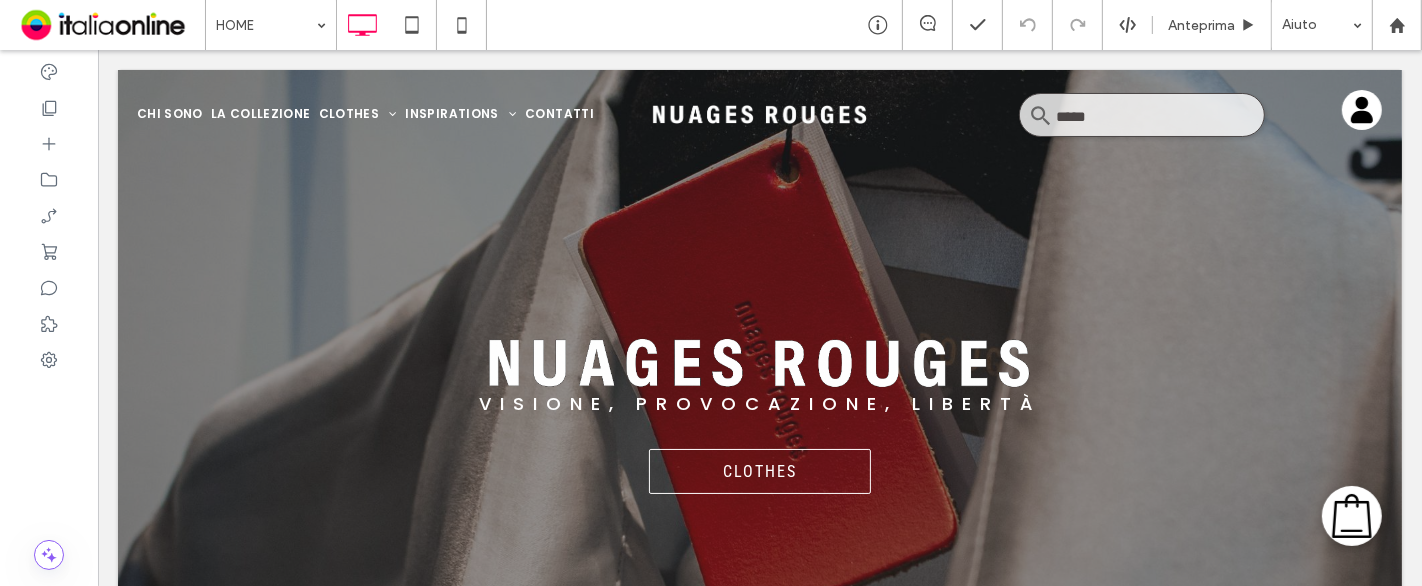 scroll, scrollTop: 0, scrollLeft: 0, axis: both 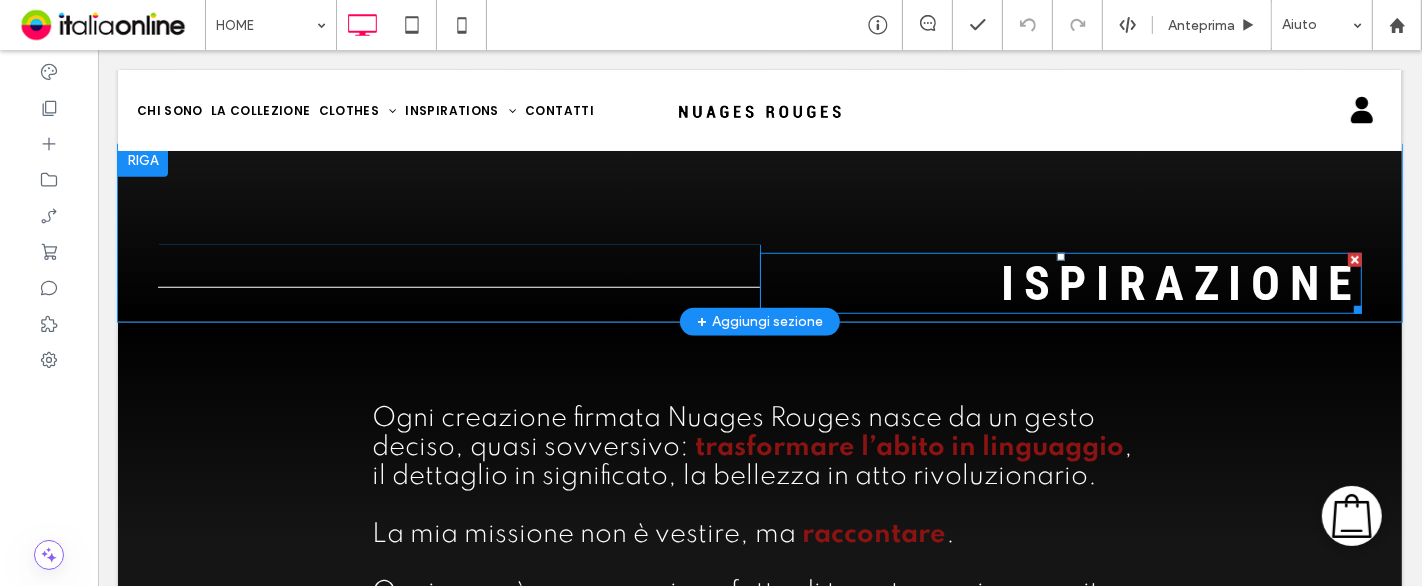click on "Ispirazione" at bounding box center (1180, 283) 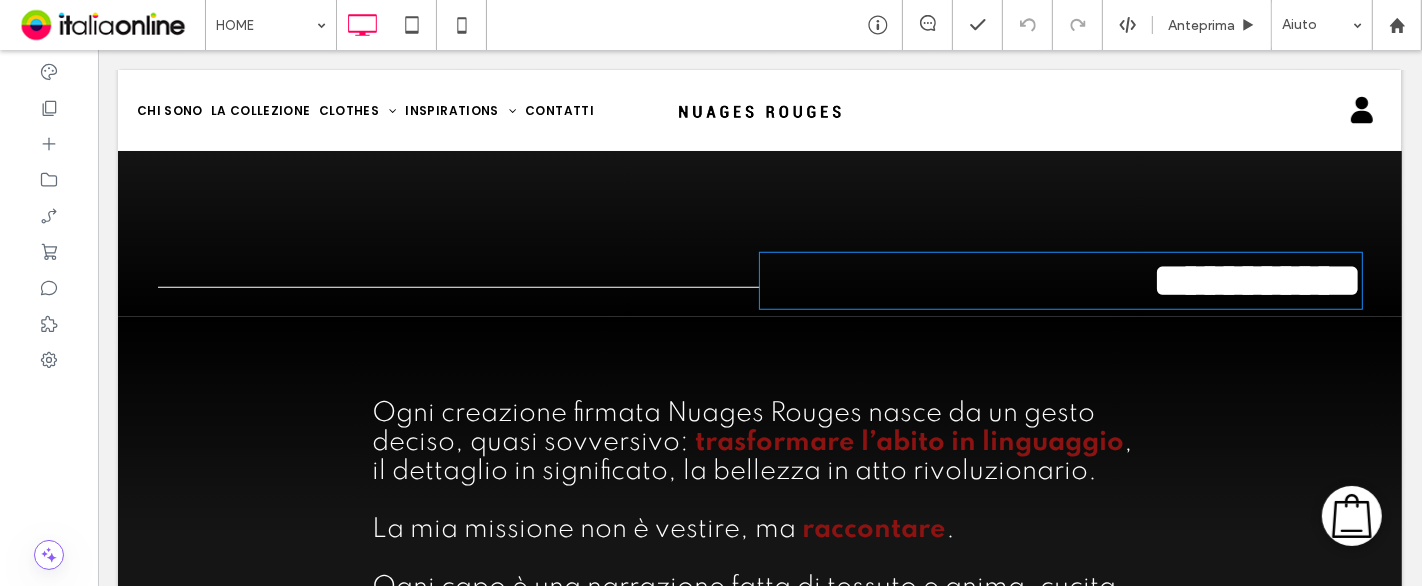 type on "**********" 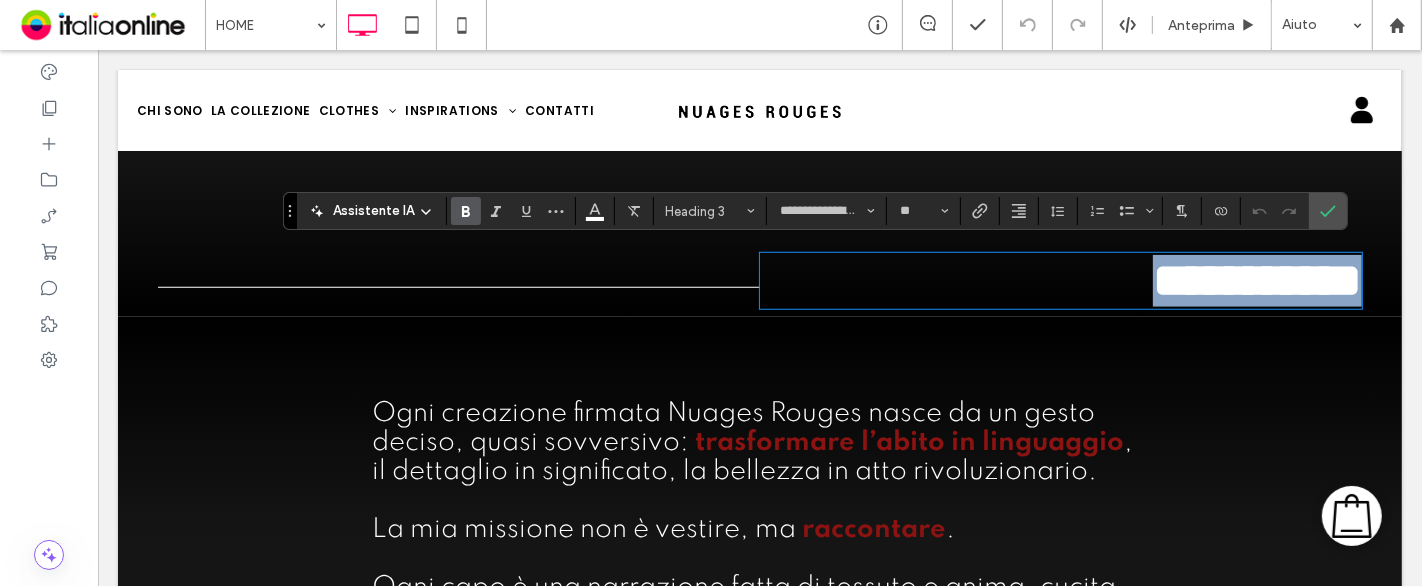 type 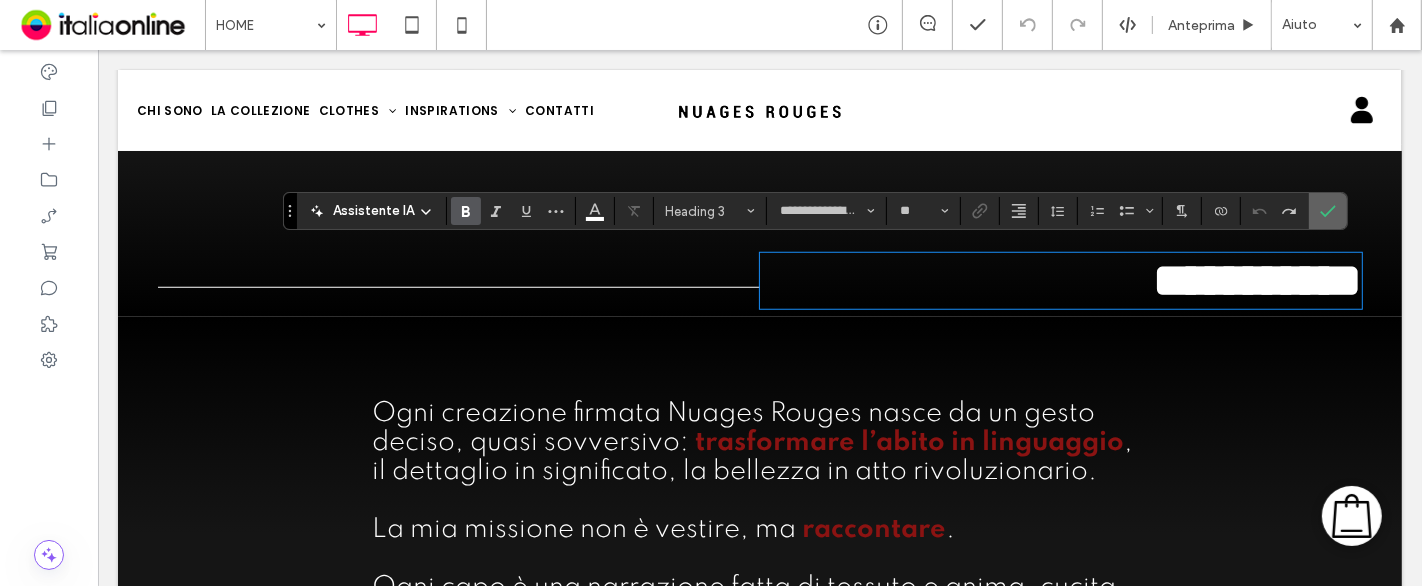 click 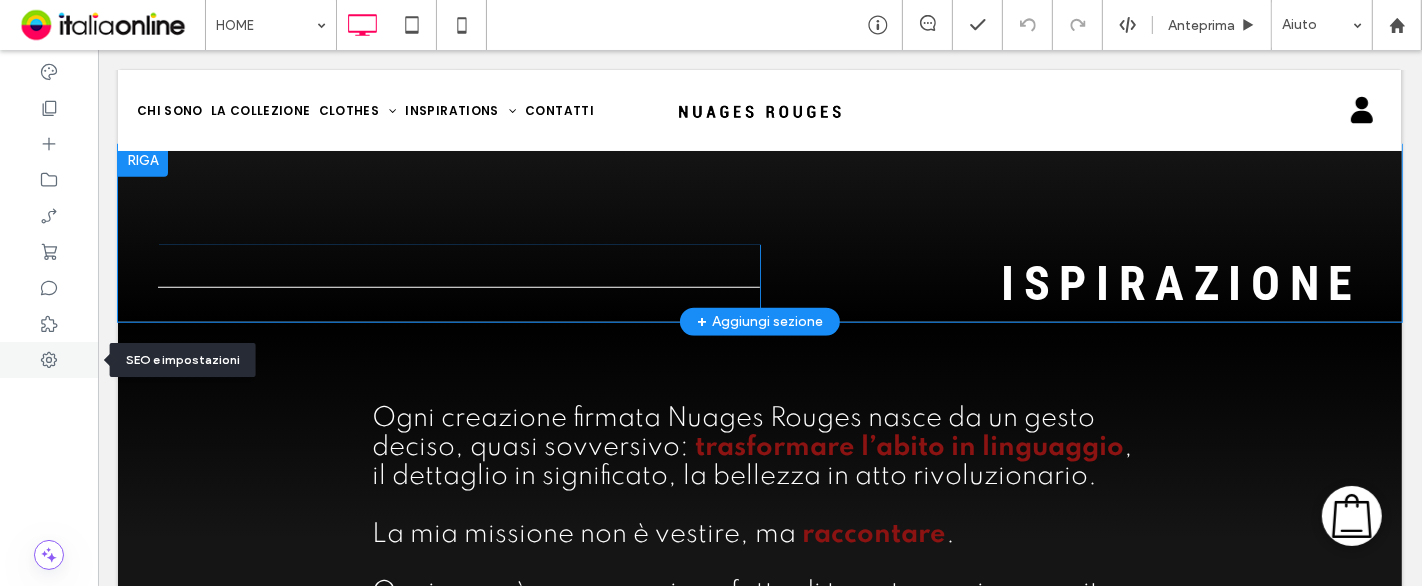 click 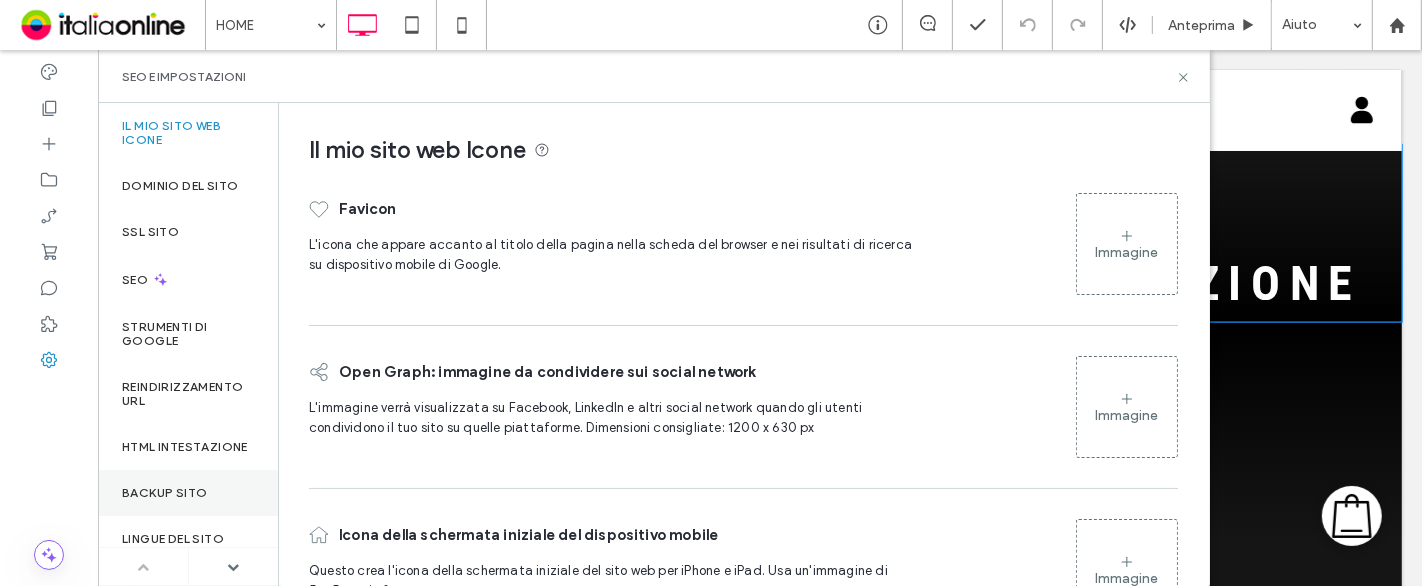 click on "Backup sito" at bounding box center [164, 493] 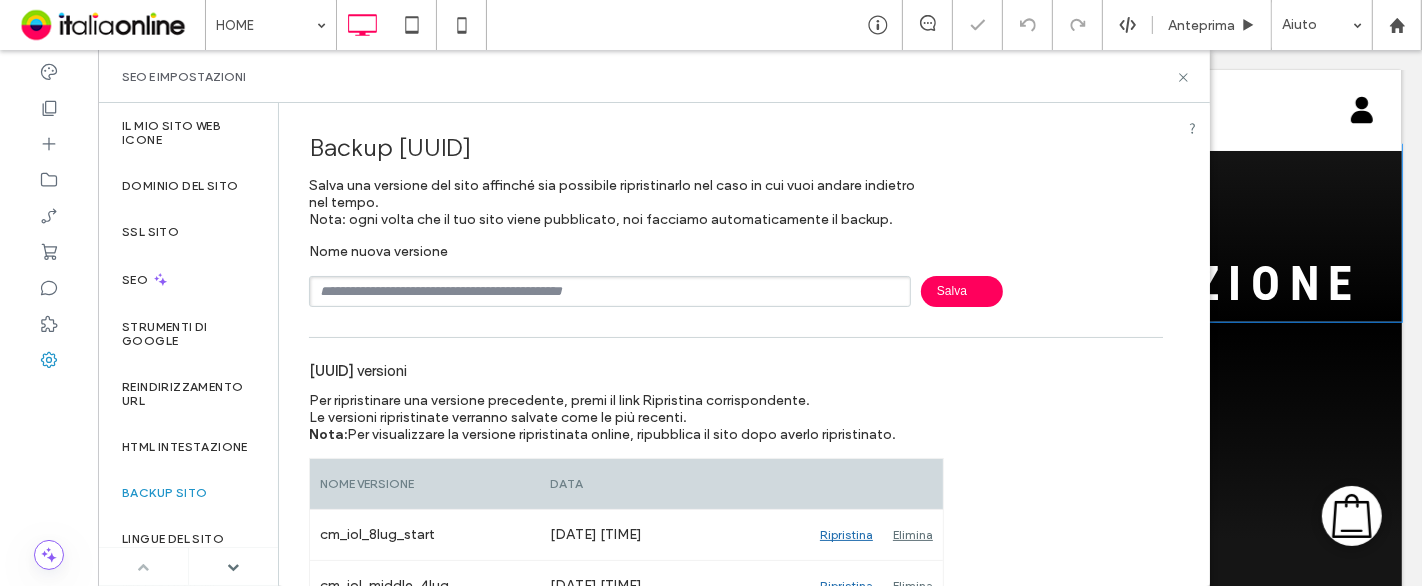 click at bounding box center [610, 291] 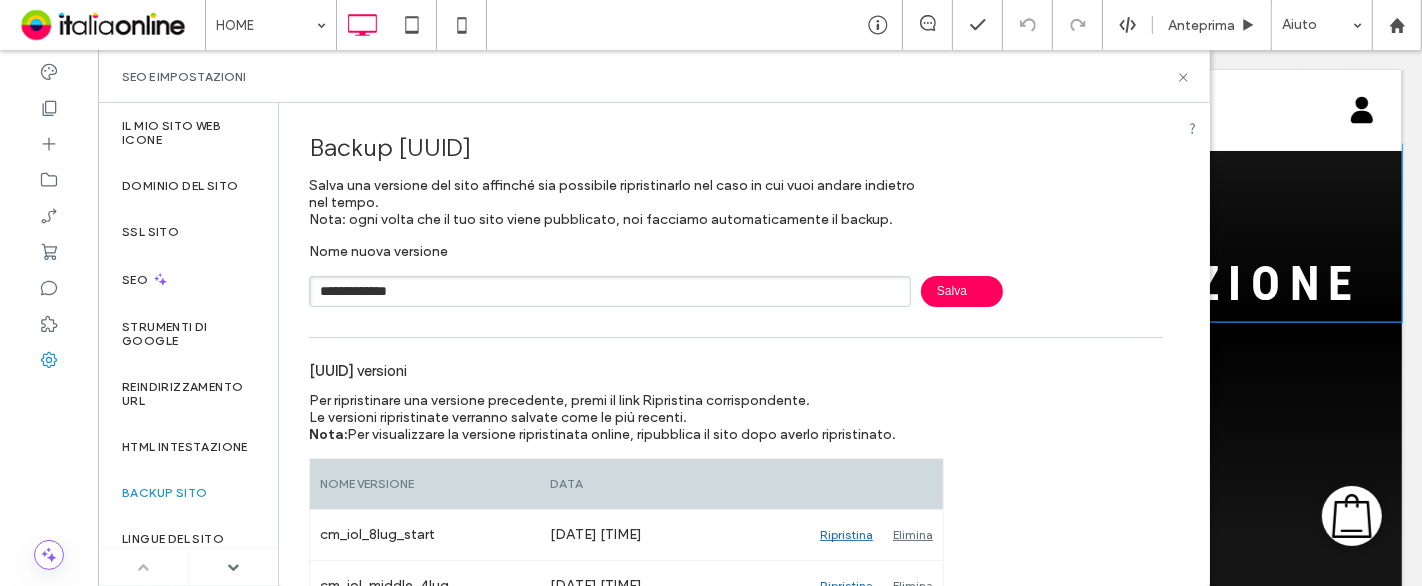type on "**********" 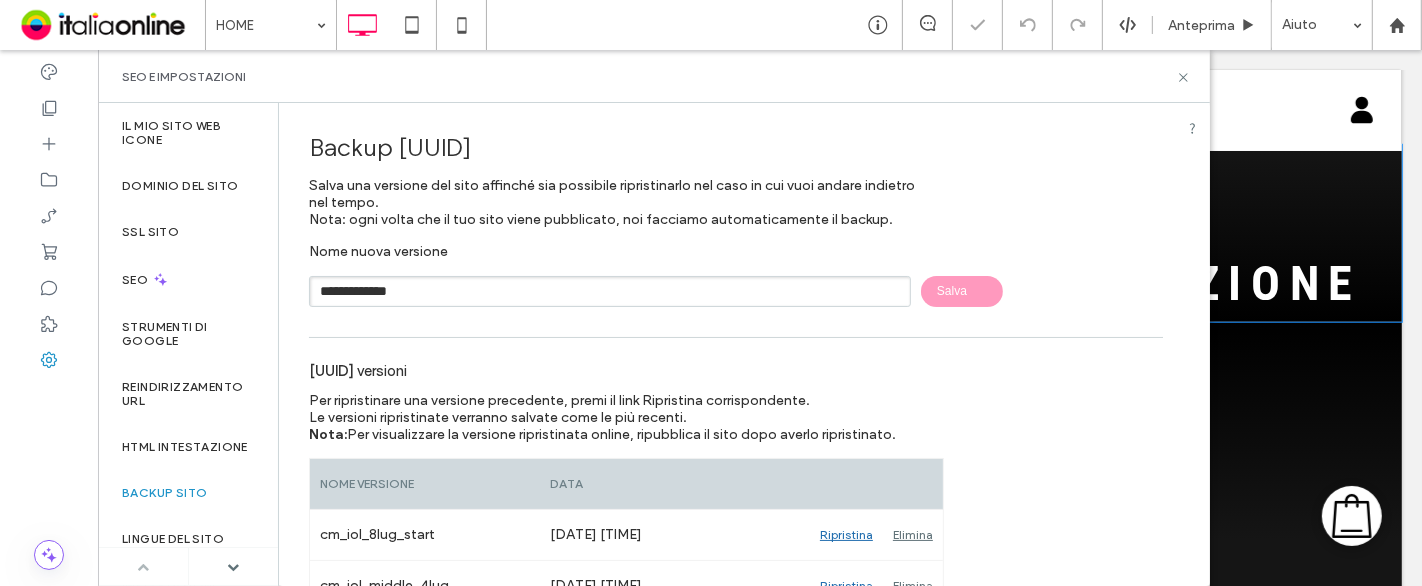 type 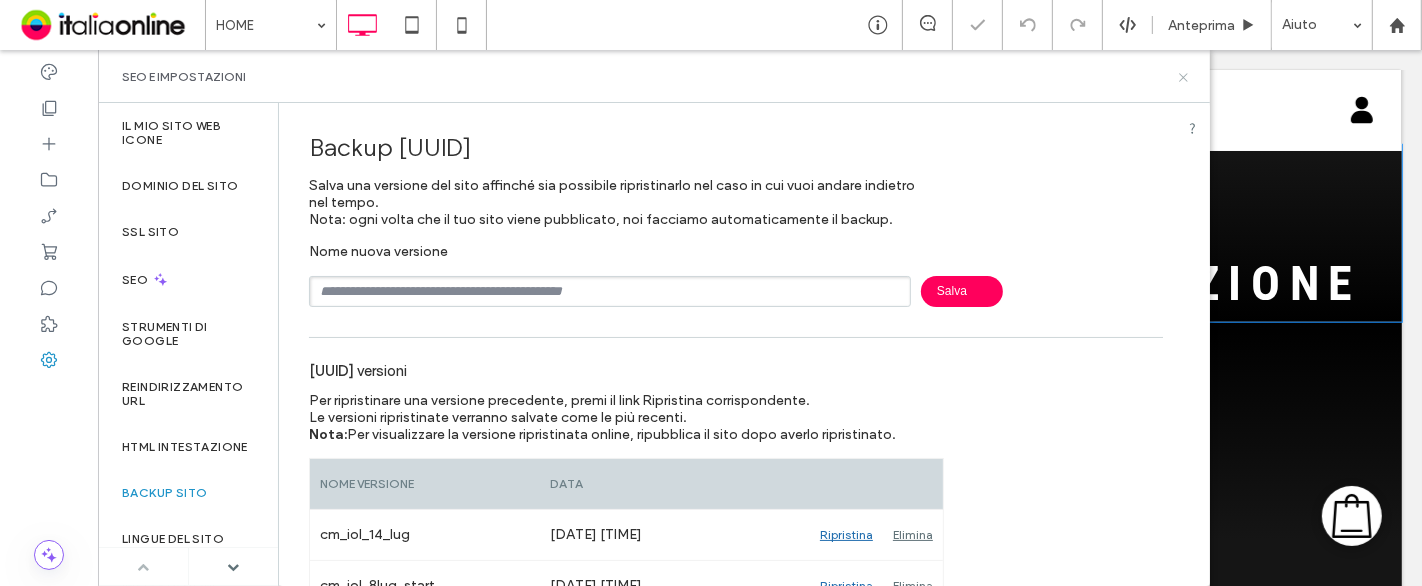 click 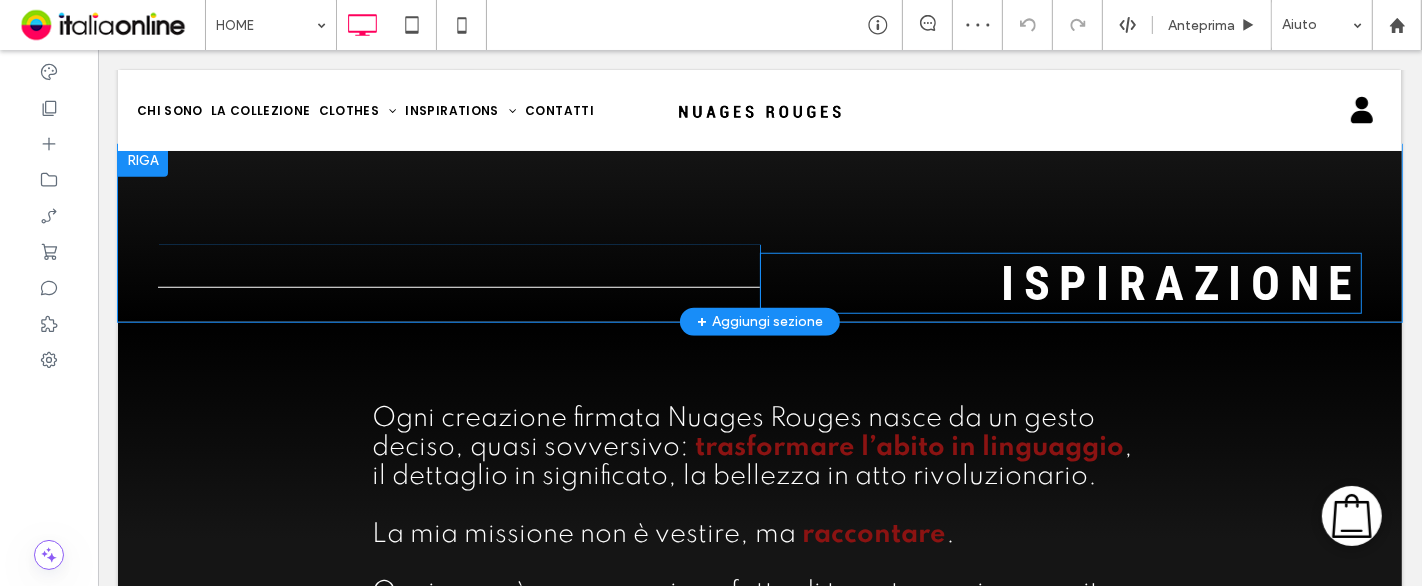 click on "Ispirazione" at bounding box center [1180, 283] 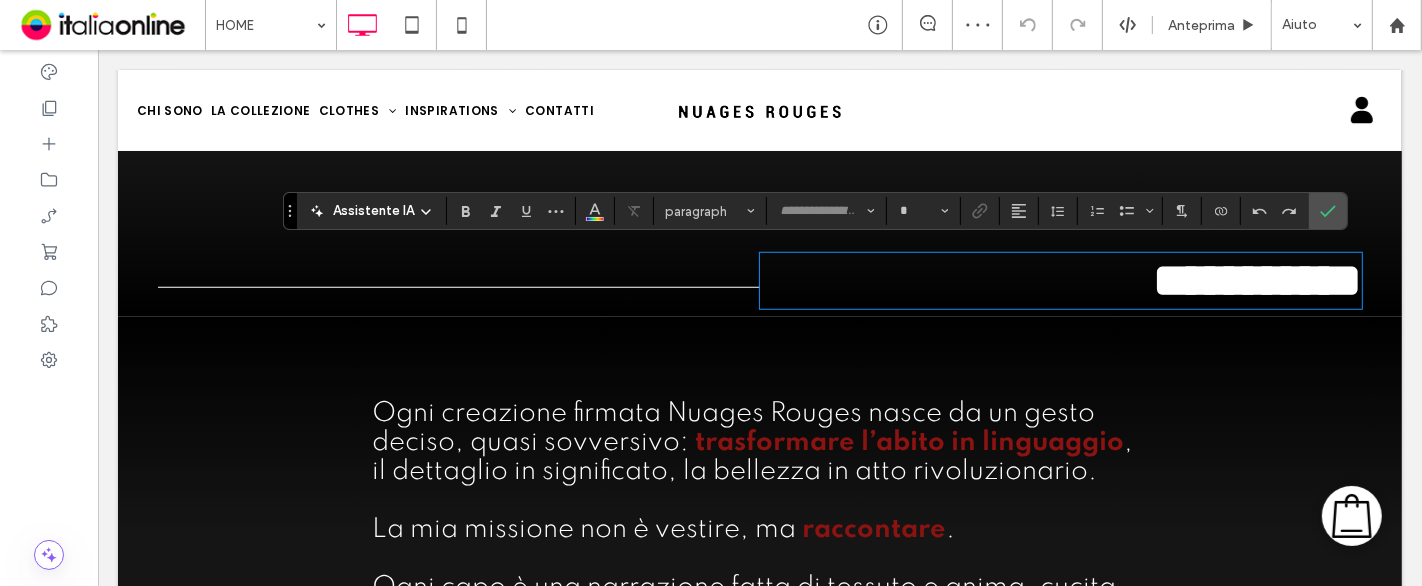 type on "**********" 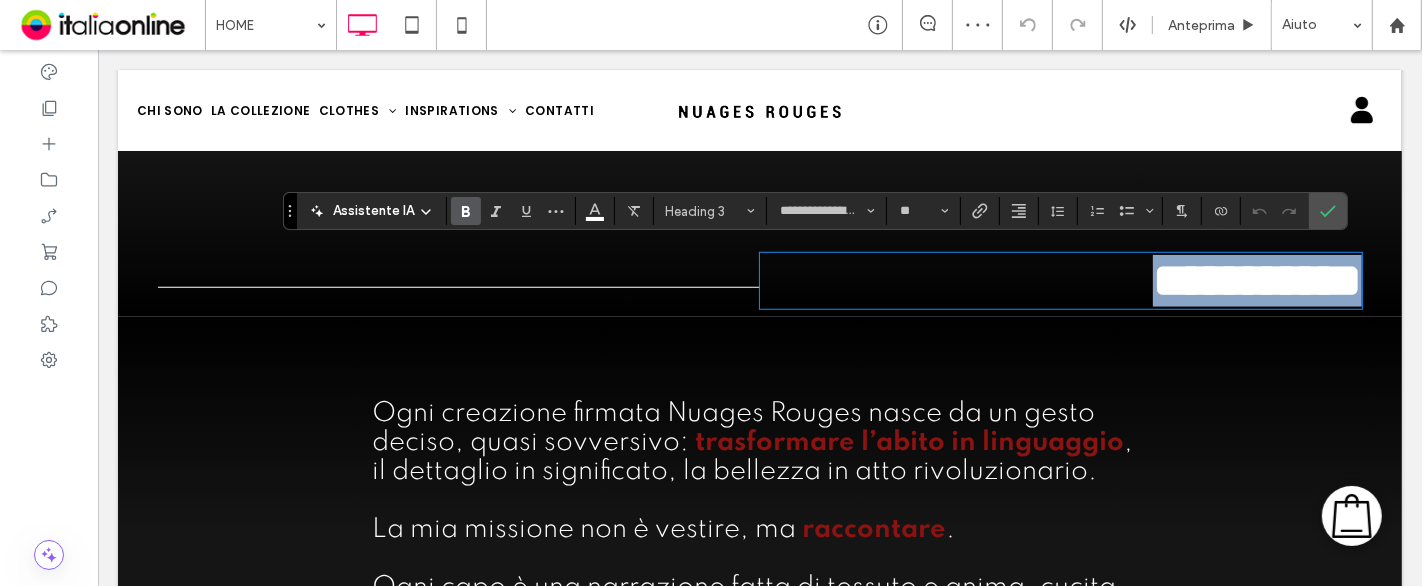 type 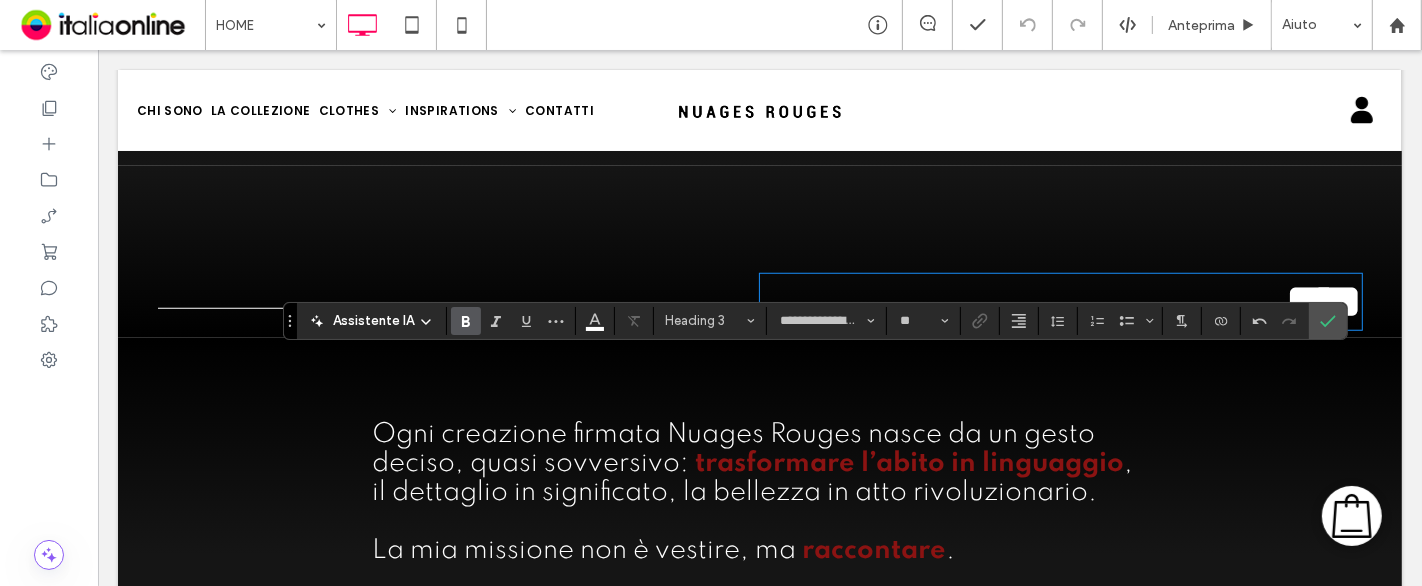 scroll, scrollTop: 1333, scrollLeft: 0, axis: vertical 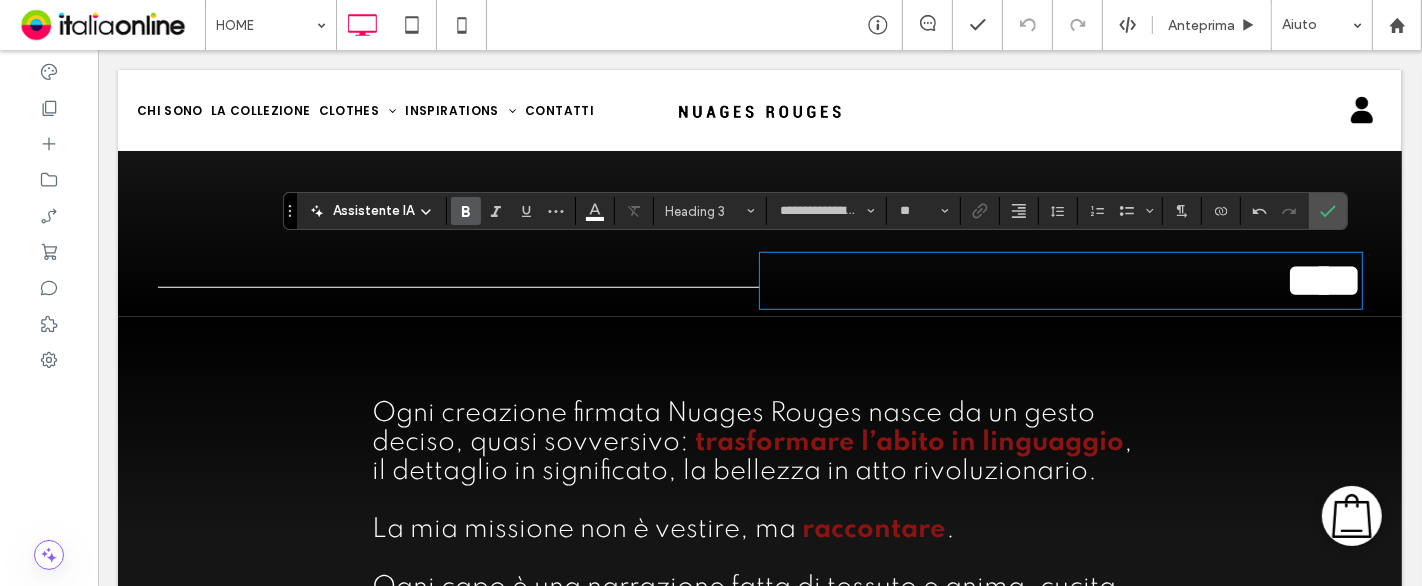 click on "Ogni creazione firmata Nuages Rouges nasce da un gesto deciso, quasi sovversivo:" at bounding box center [732, 428] 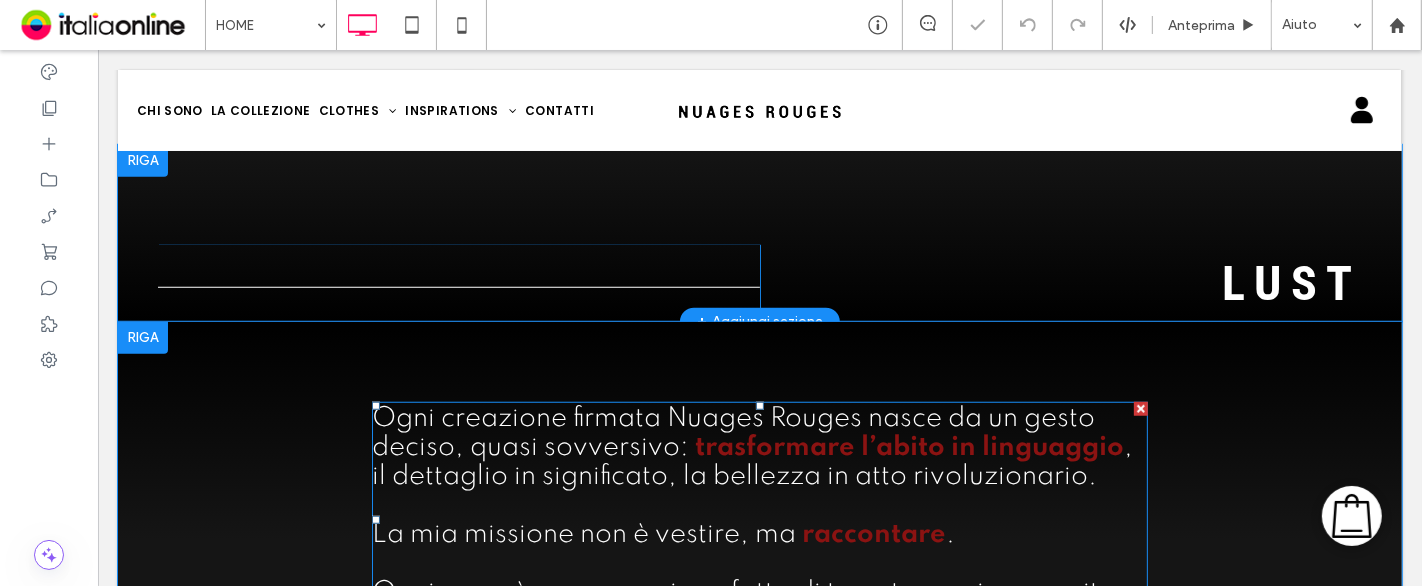 click on "Ogni creazione firmata Nuages Rouges nasce da un gesto deciso, quasi sovversivo:" at bounding box center [732, 433] 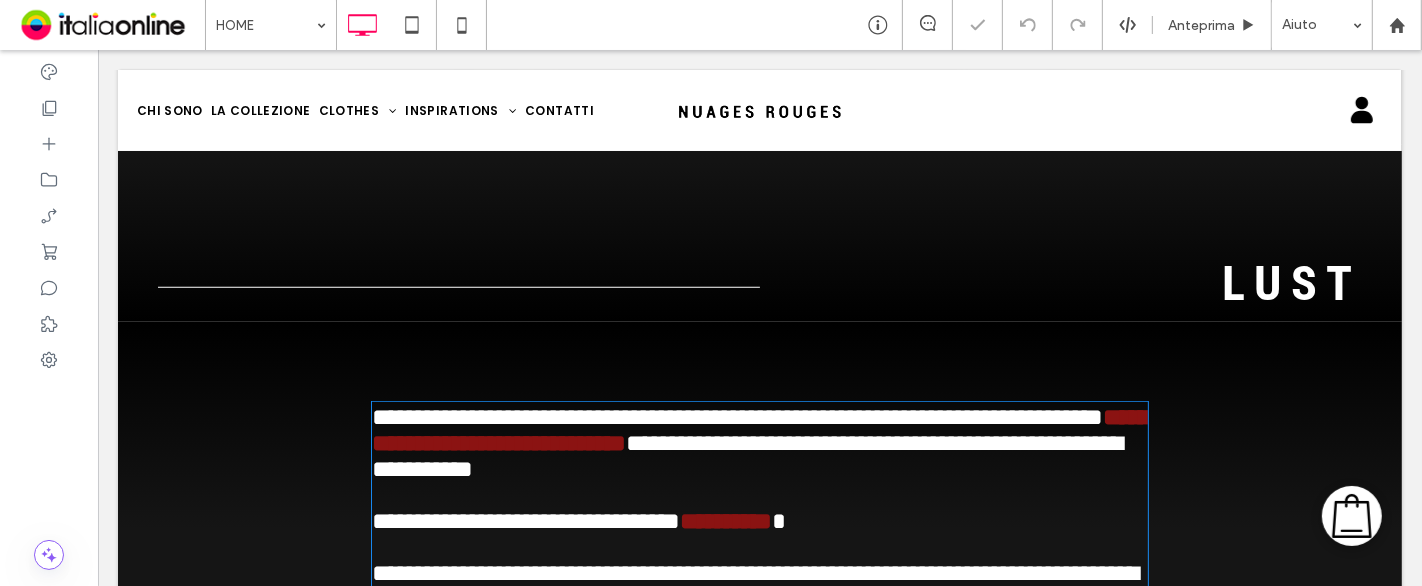 scroll, scrollTop: 1525, scrollLeft: 0, axis: vertical 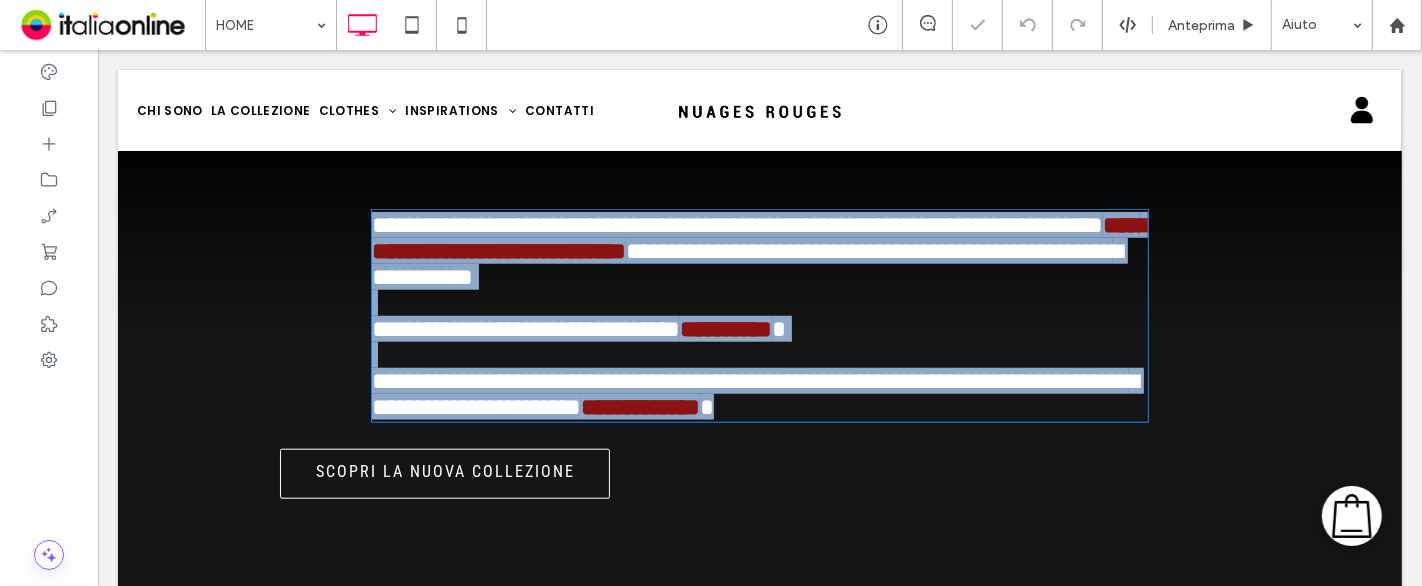 type on "*******" 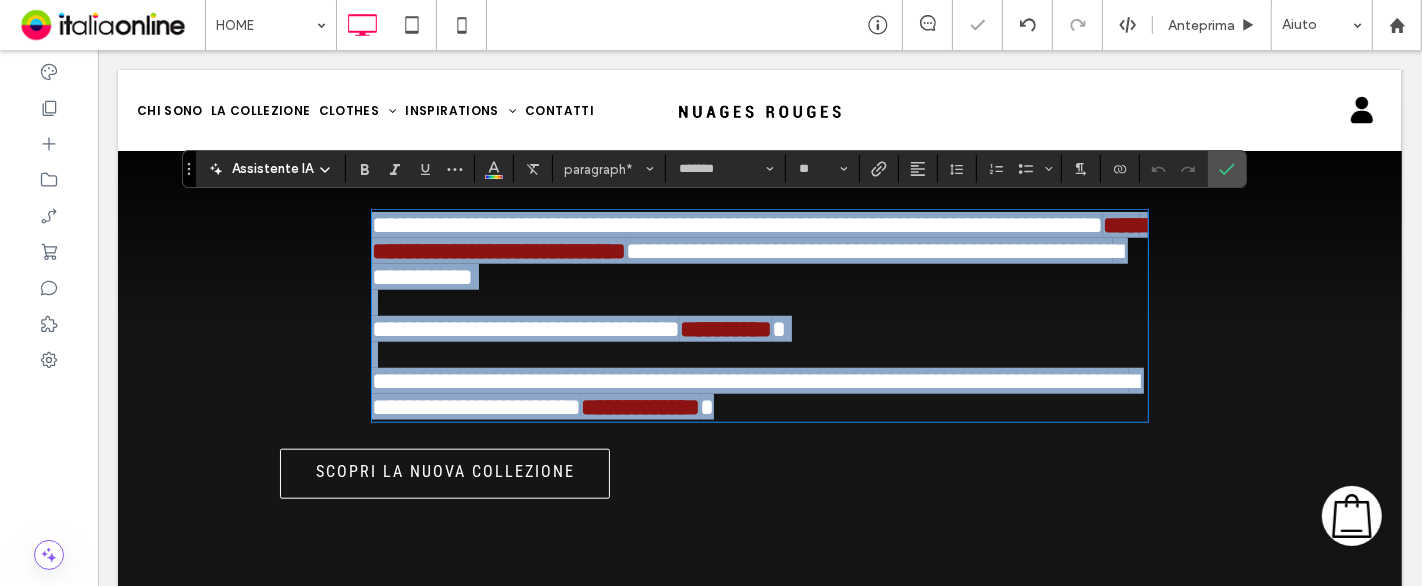 click on "**********" at bounding box center (525, 329) 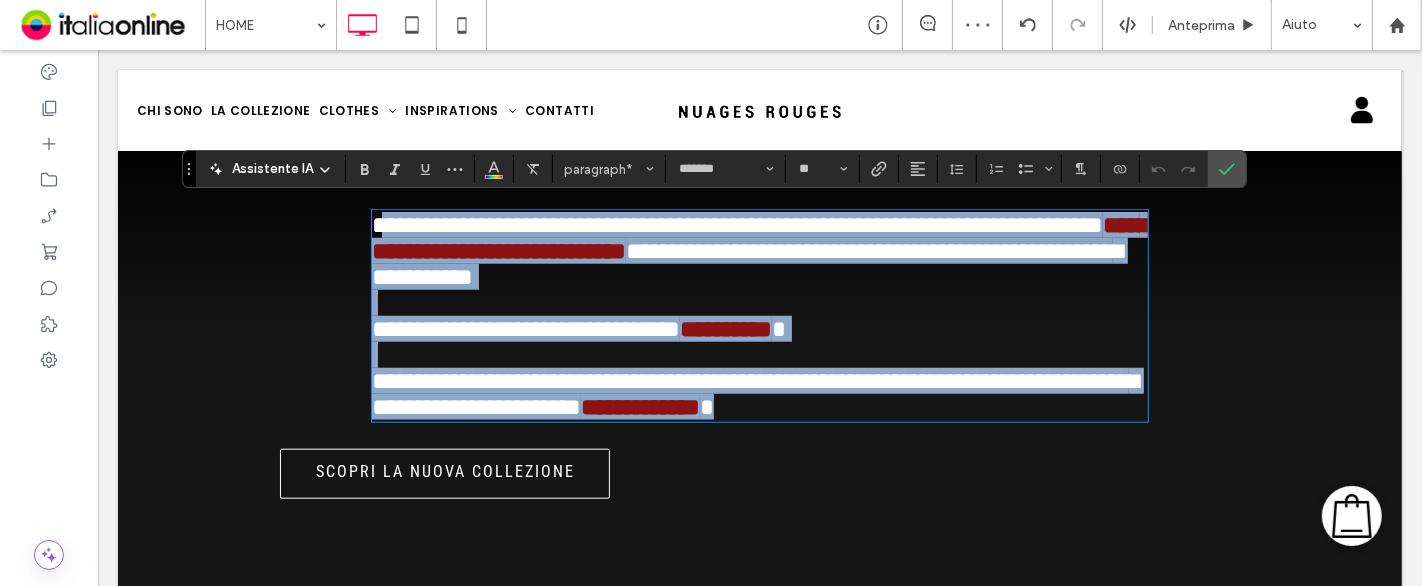 drag, startPoint x: 393, startPoint y: 212, endPoint x: 1147, endPoint y: 418, distance: 781.63416 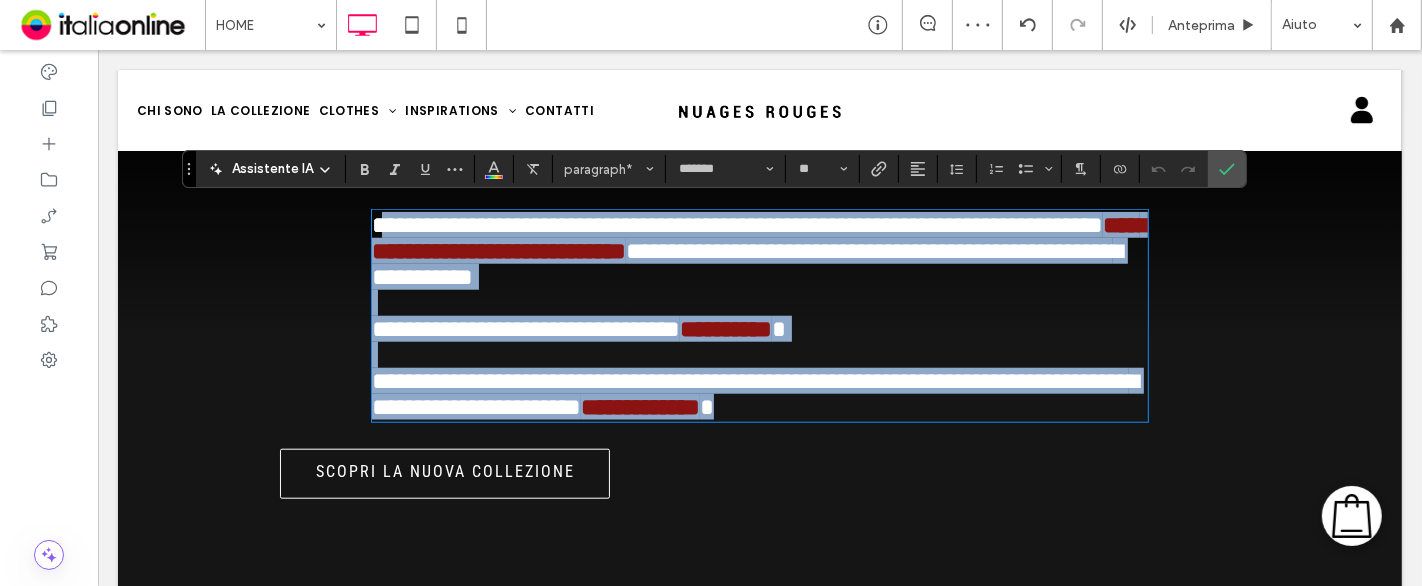 click on "**********" at bounding box center (759, 359) 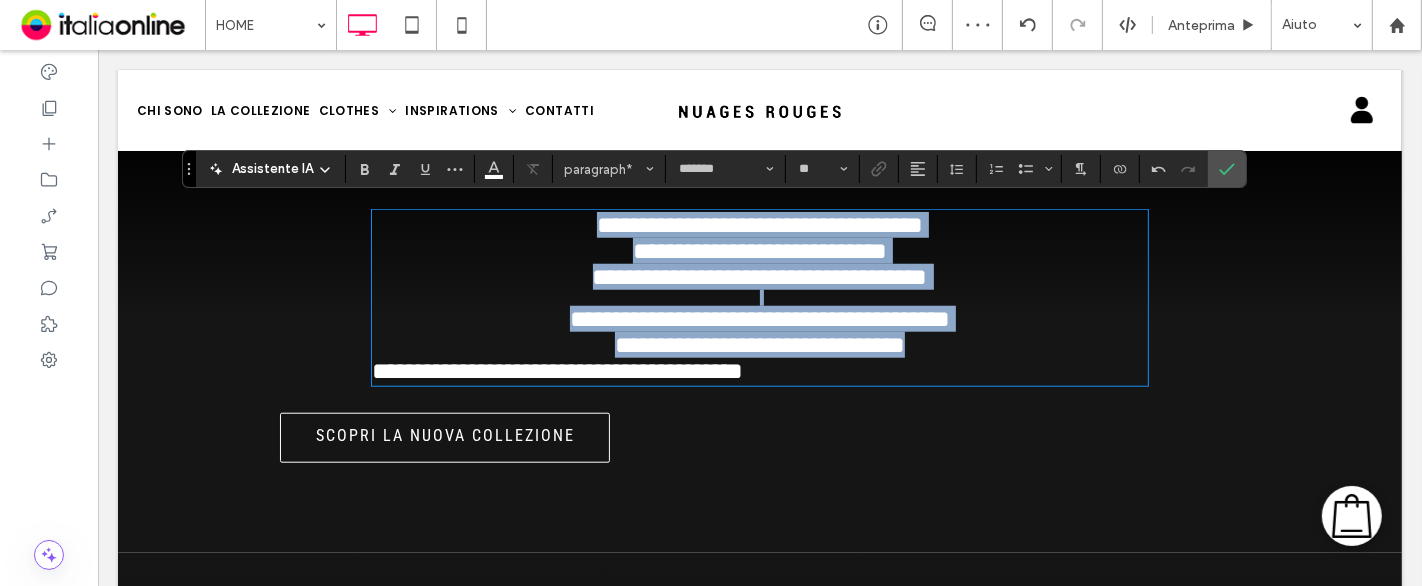 scroll, scrollTop: 0, scrollLeft: 0, axis: both 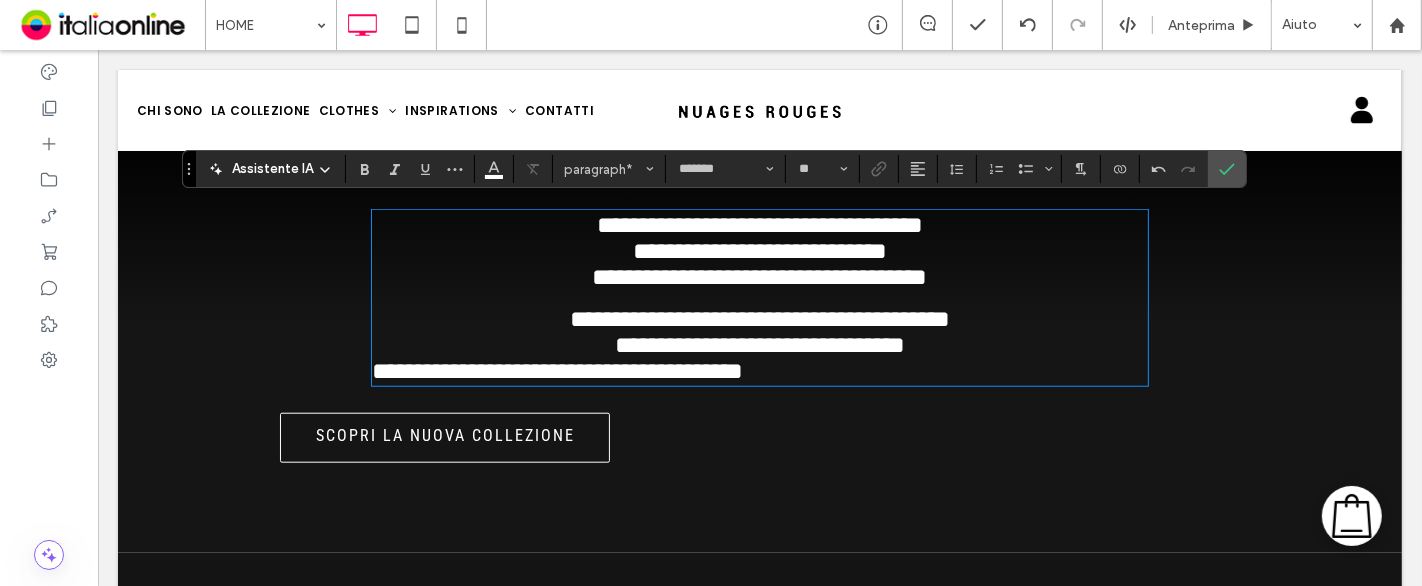 click on "**********" at bounding box center (759, 225) 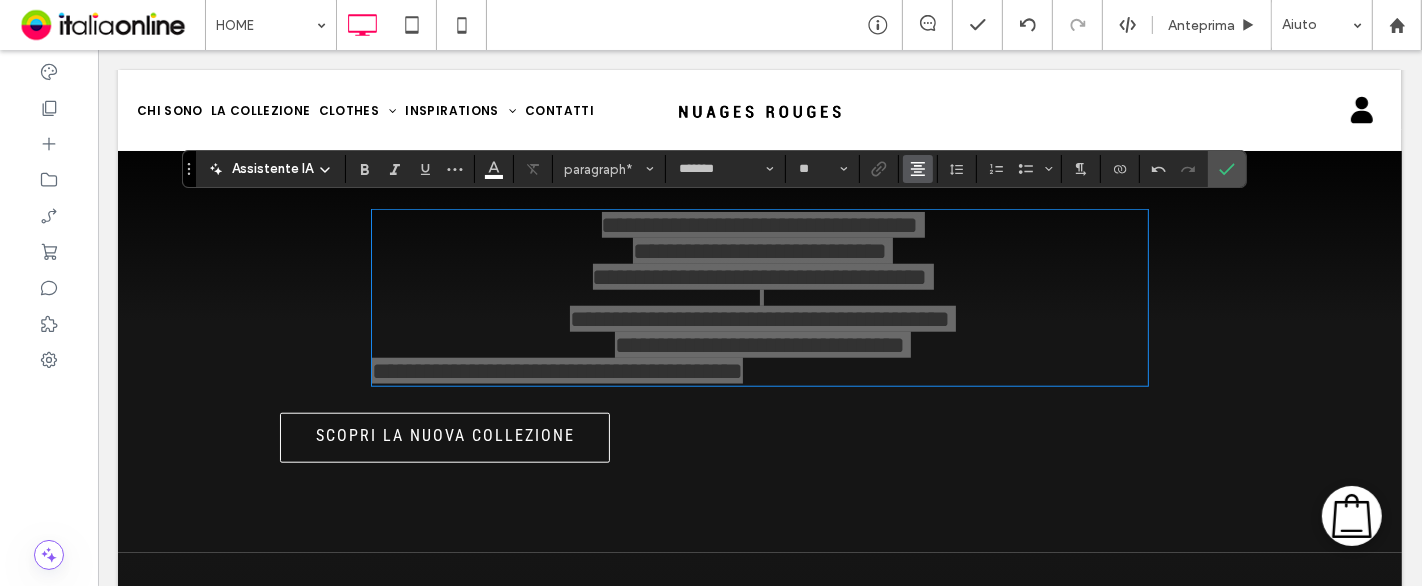 click 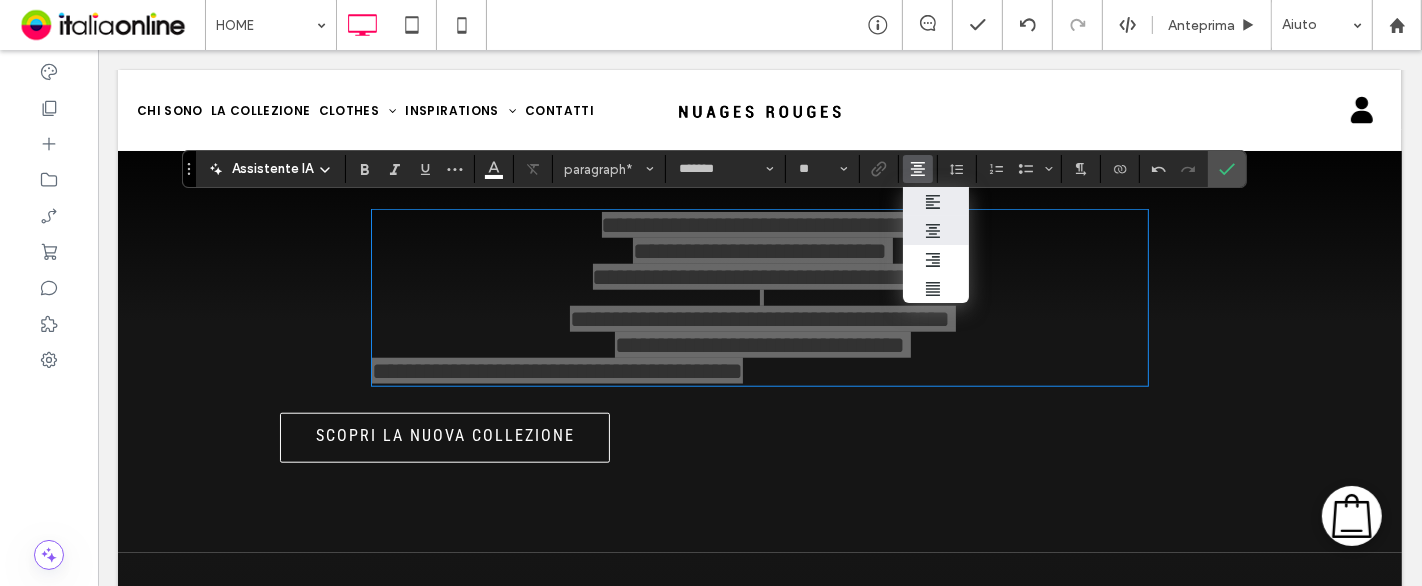 click at bounding box center [936, 201] 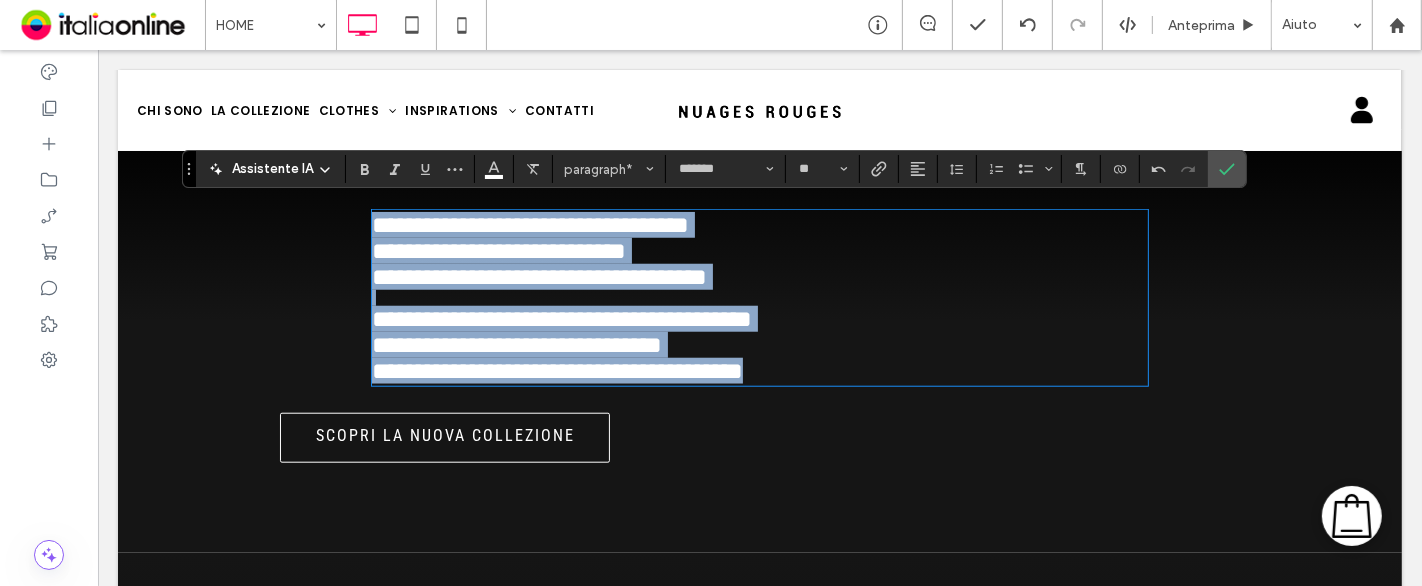 click on "**********" at bounding box center [759, 345] 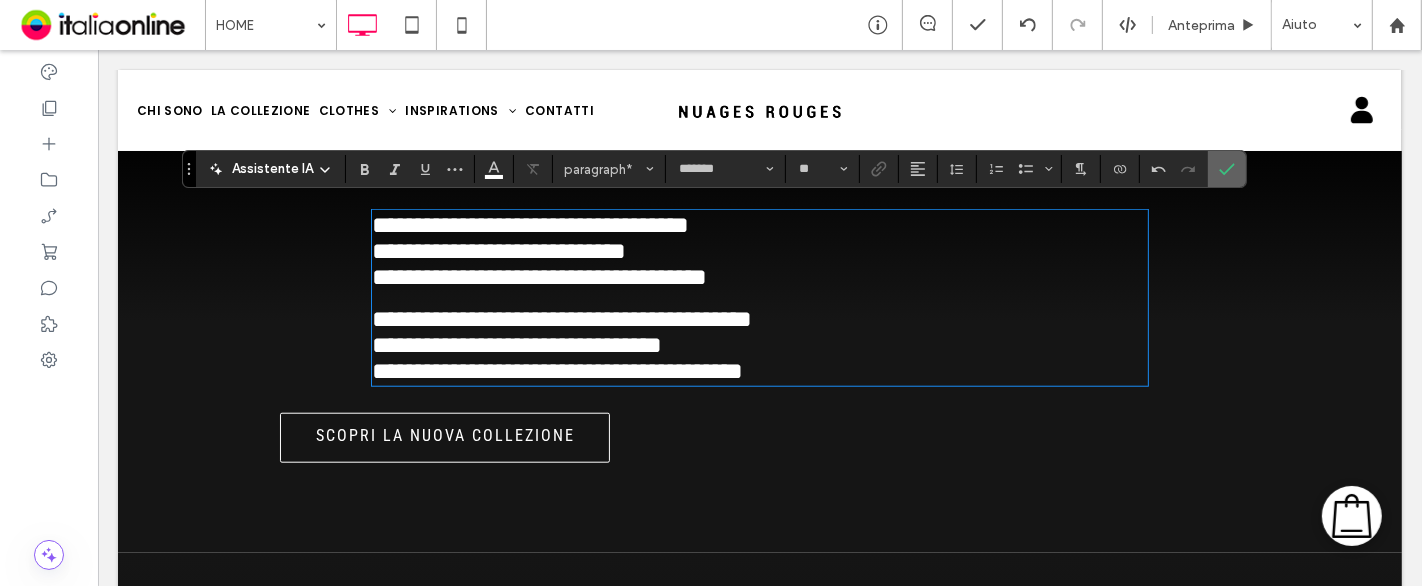 click 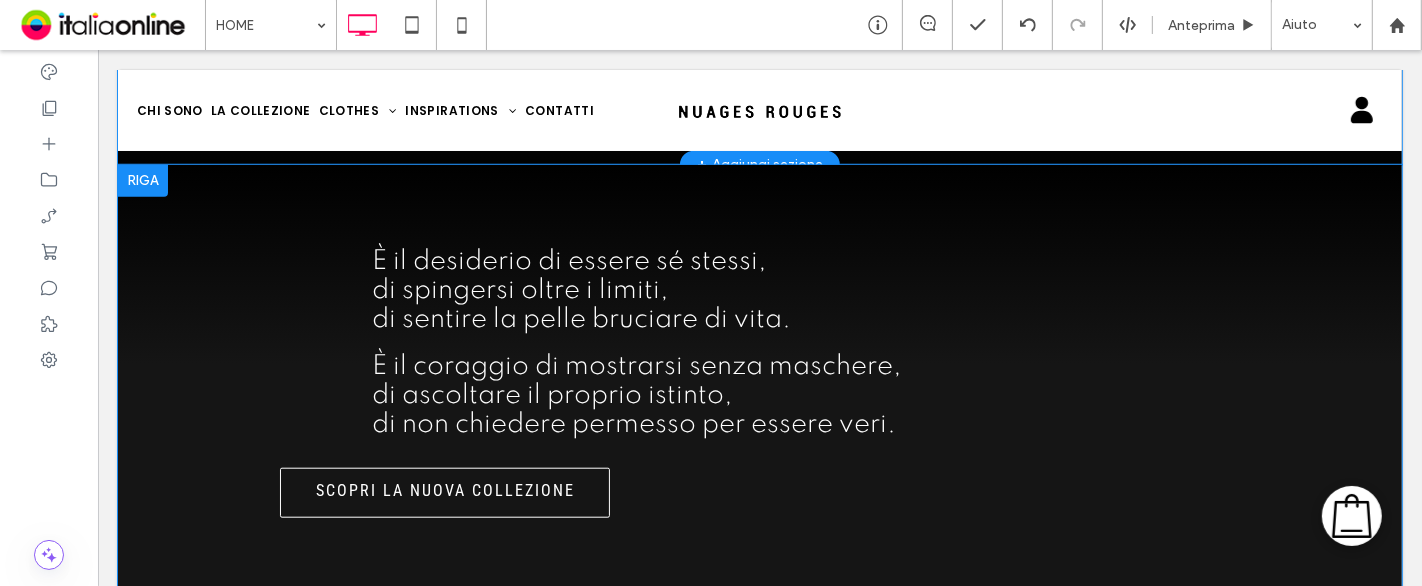 scroll, scrollTop: 1525, scrollLeft: 0, axis: vertical 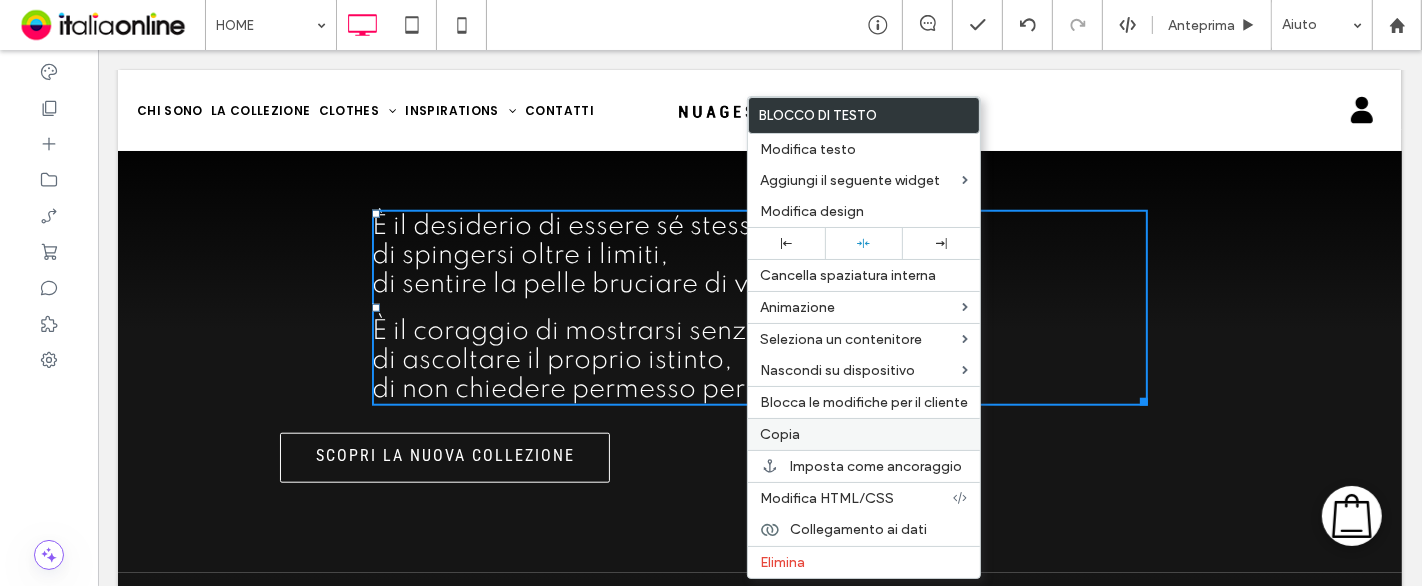 click on "Copia" at bounding box center (780, 434) 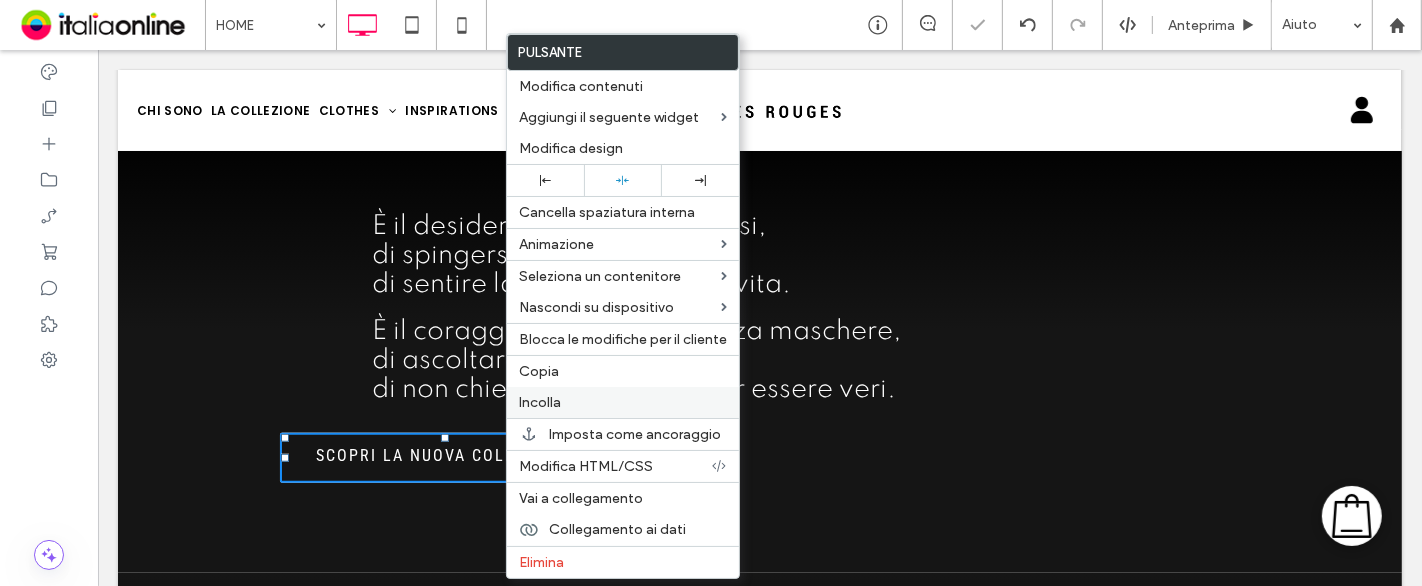 click on "Incolla" at bounding box center (540, 402) 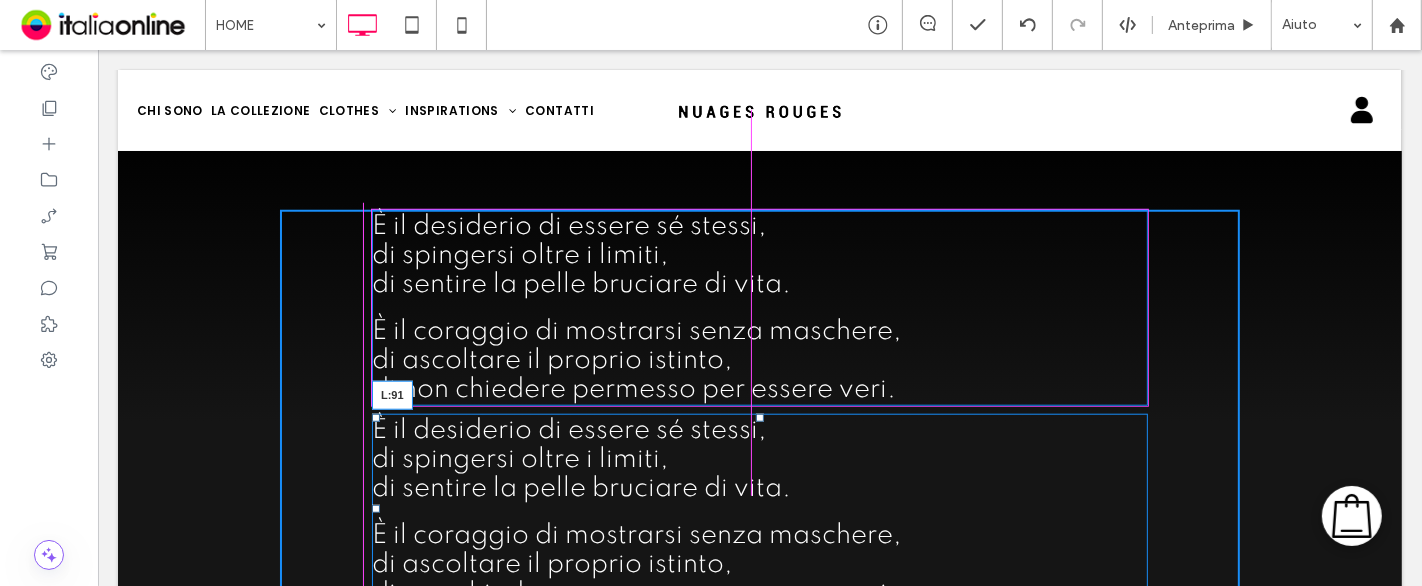 drag, startPoint x: 273, startPoint y: 494, endPoint x: 366, endPoint y: 494, distance: 93 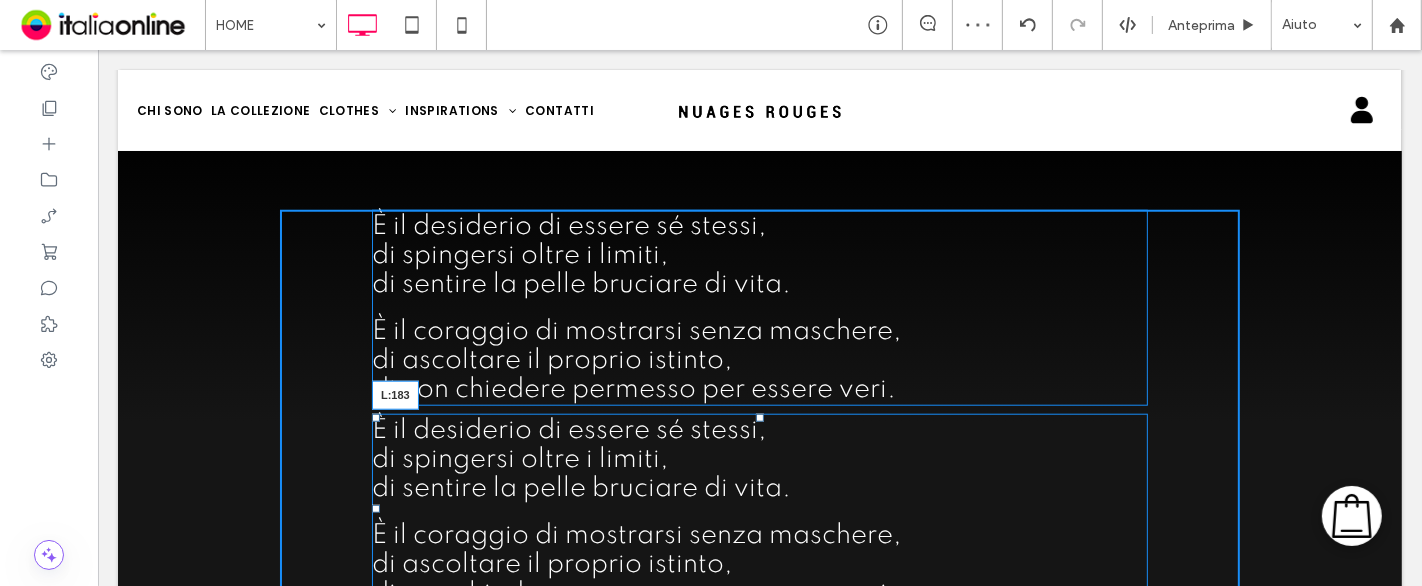 drag, startPoint x: 364, startPoint y: 495, endPoint x: 506, endPoint y: 492, distance: 142.0317 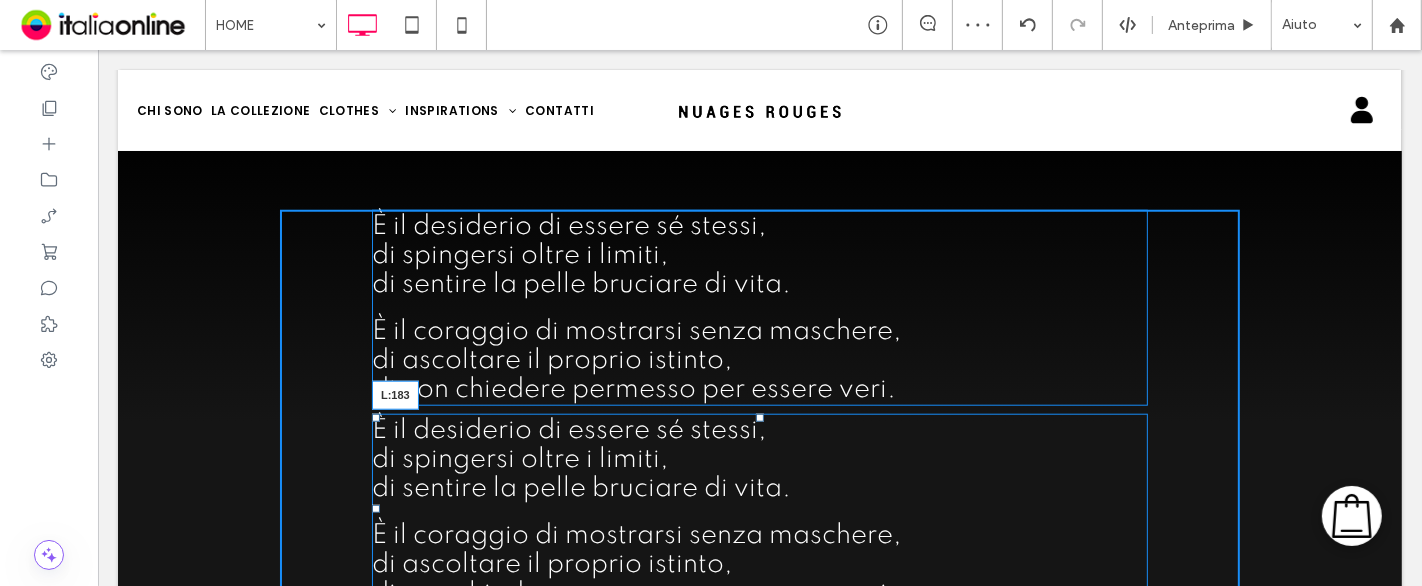 click on "È il desiderio di essere sé stessi, di spingersi oltre i limiti, di sentire la pelle bruciare di vita. È il coraggio di mostrarsi senza maschere, di ascoltare il proprio istinto, di non chiedere permesso per essere veri. L:183" at bounding box center (759, 509) 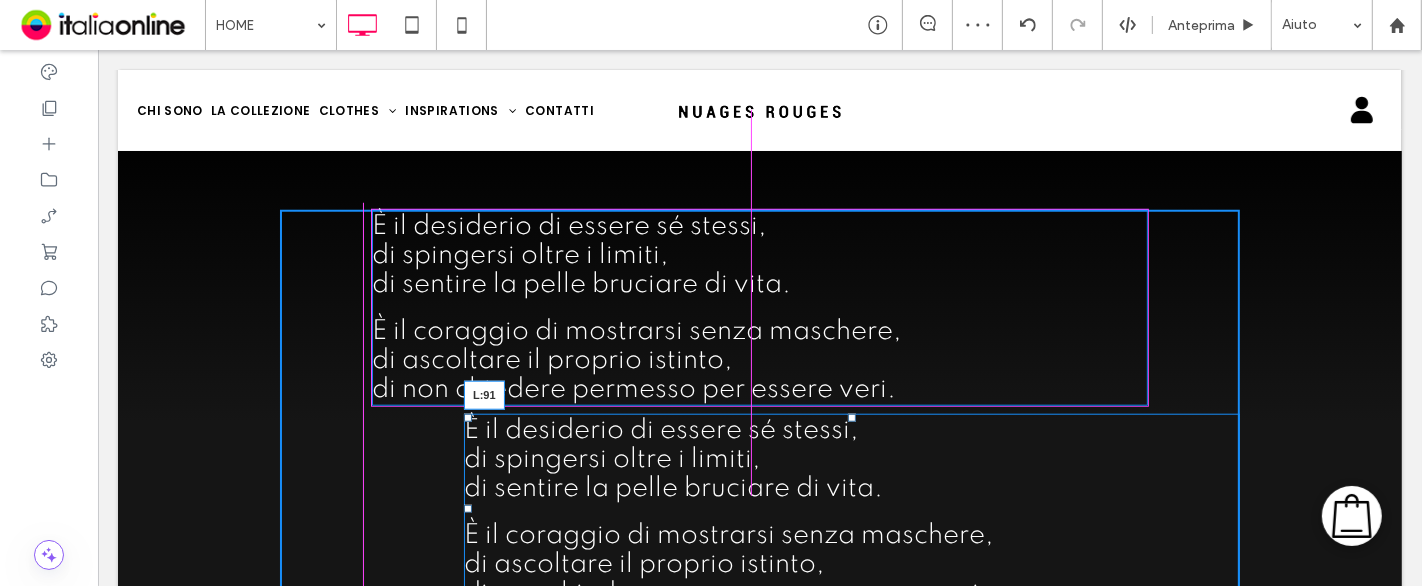 drag, startPoint x: 456, startPoint y: 495, endPoint x: 513, endPoint y: 532, distance: 67.95587 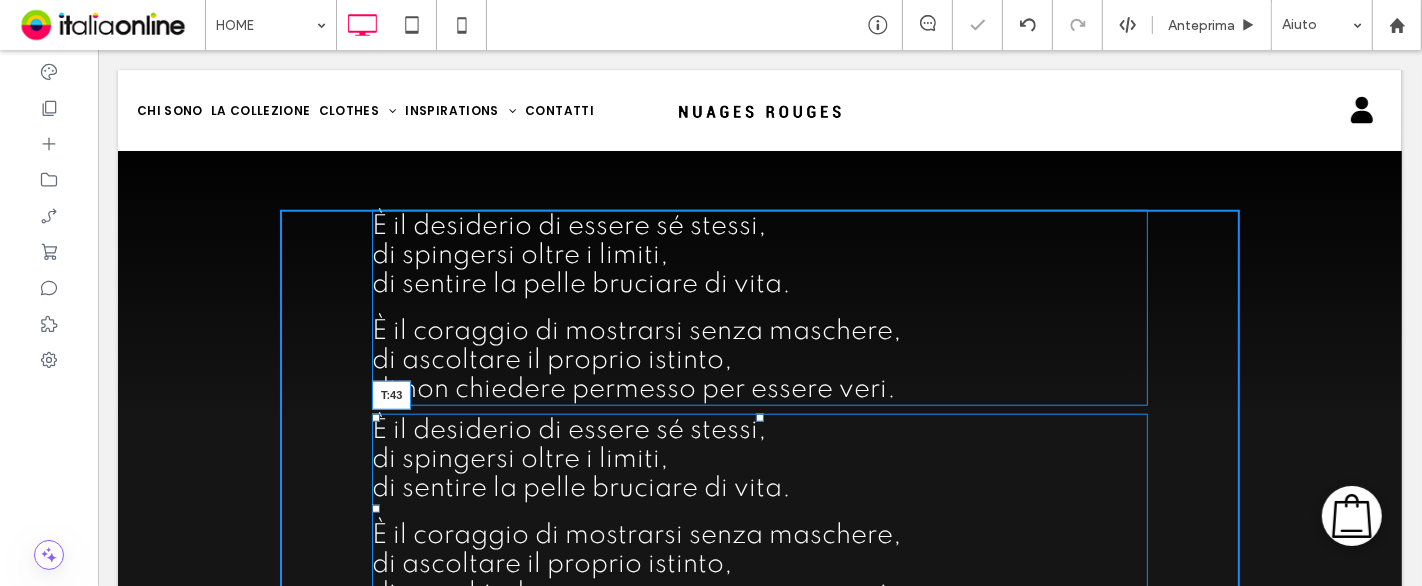 drag, startPoint x: 748, startPoint y: 402, endPoint x: 745, endPoint y: 438, distance: 36.124783 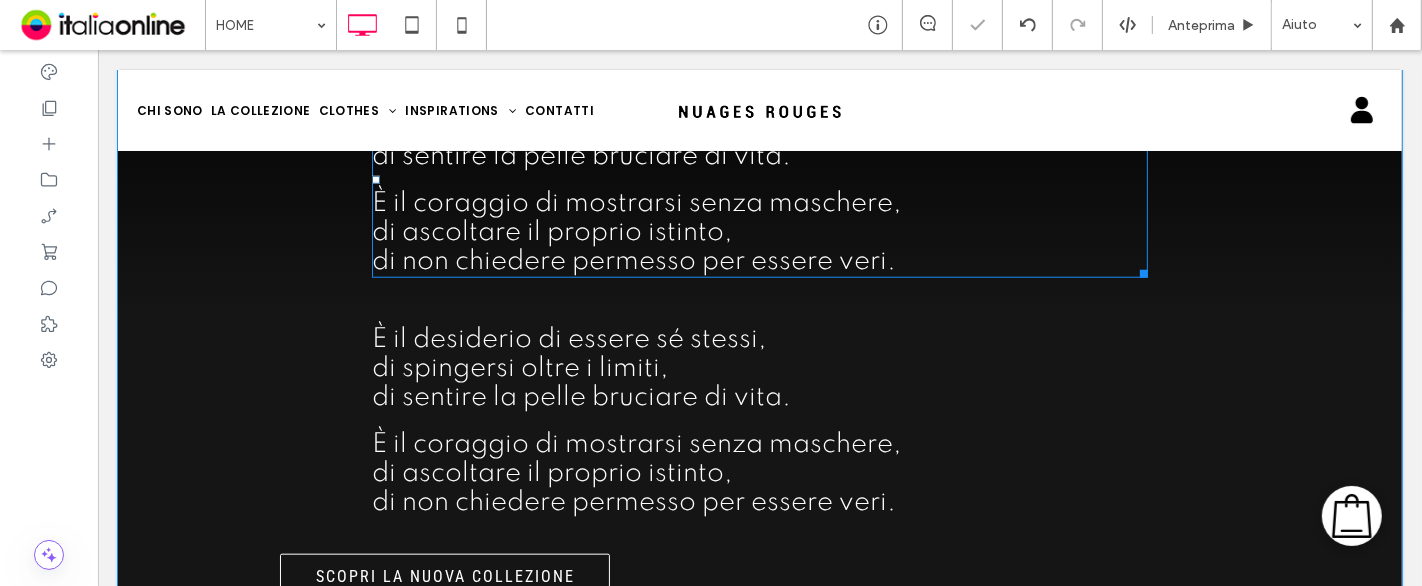 scroll, scrollTop: 1747, scrollLeft: 0, axis: vertical 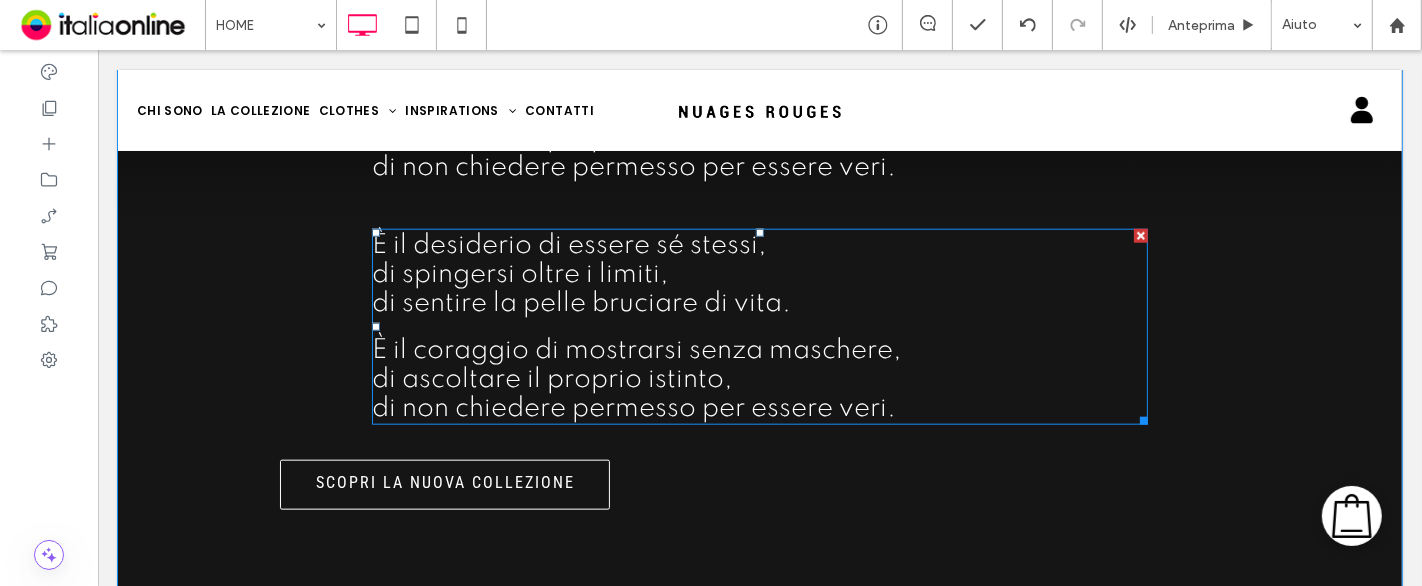 click on "È il coraggio di mostrarsi senza maschere," at bounding box center [636, 350] 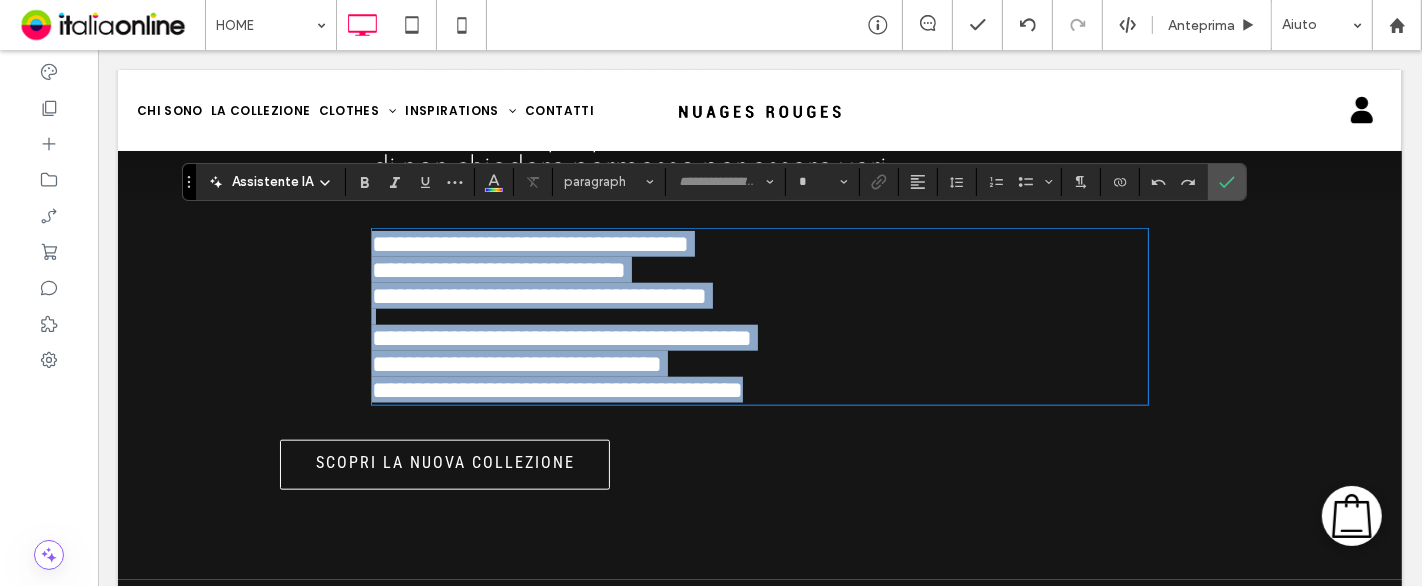 type on "*******" 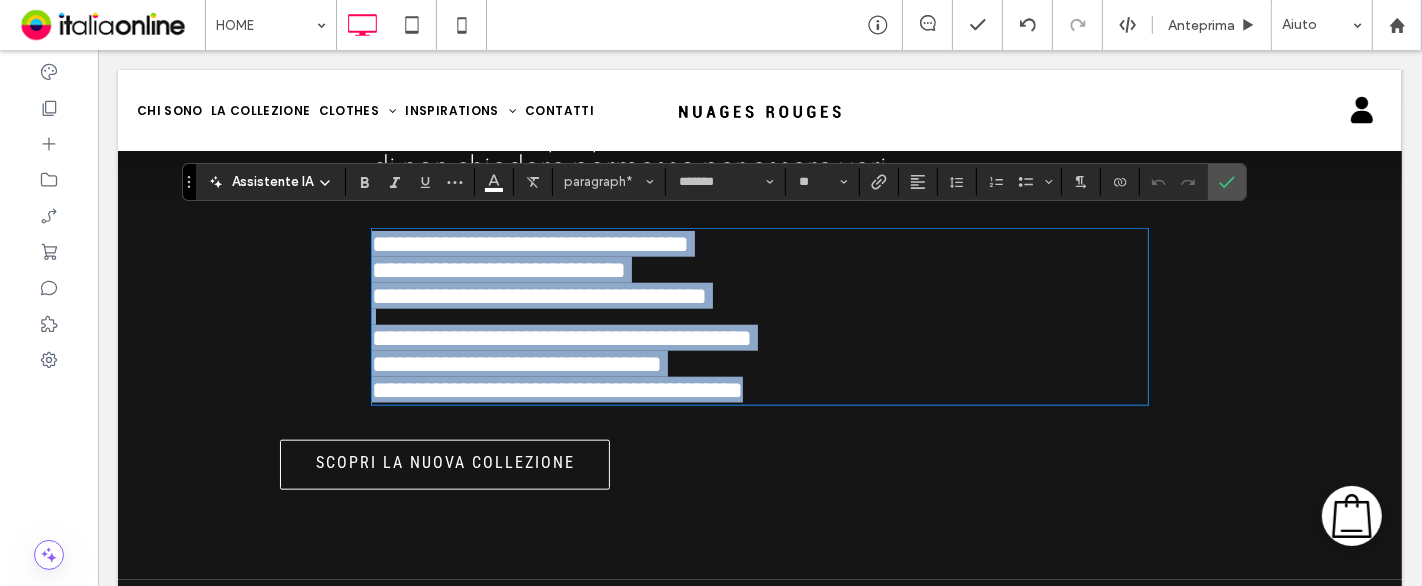 click on "**********" at bounding box center [759, 364] 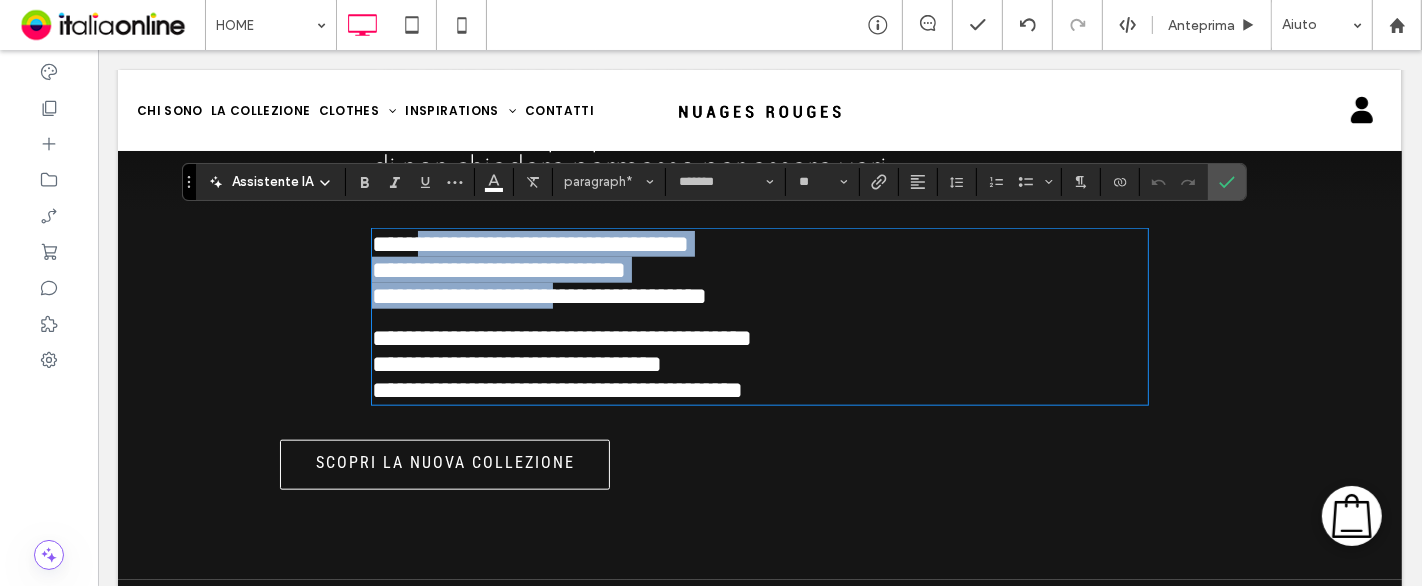 drag, startPoint x: 910, startPoint y: 387, endPoint x: 398, endPoint y: 222, distance: 537.9303 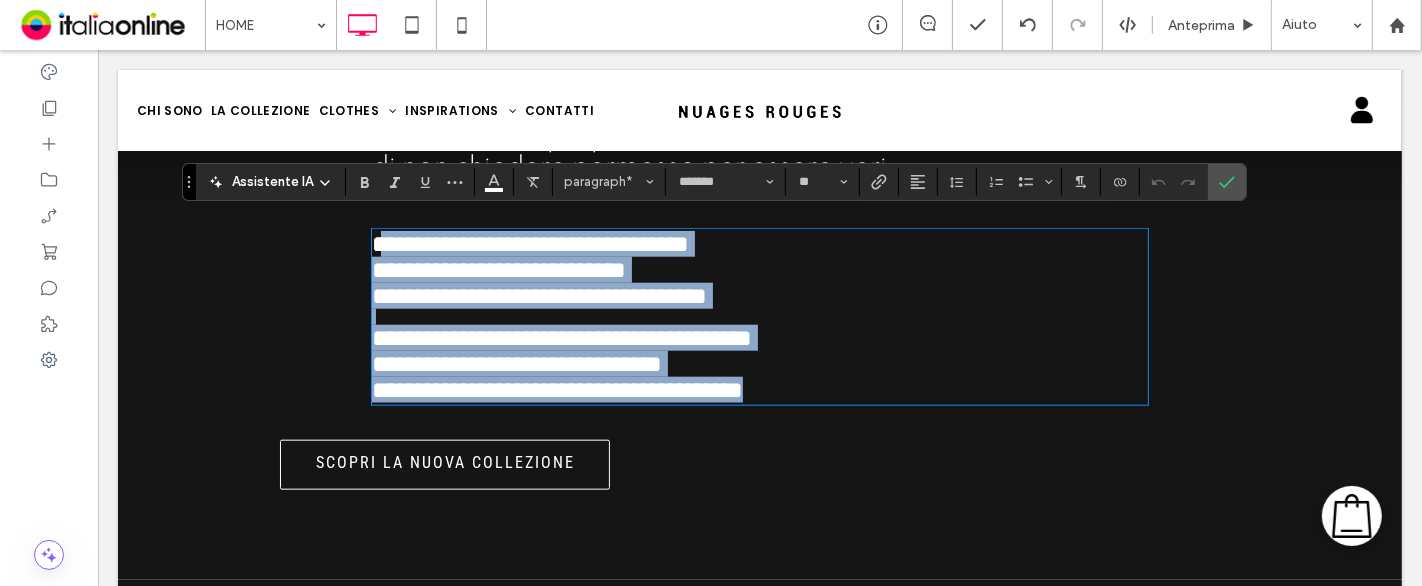 drag, startPoint x: 394, startPoint y: 222, endPoint x: 922, endPoint y: 393, distance: 555 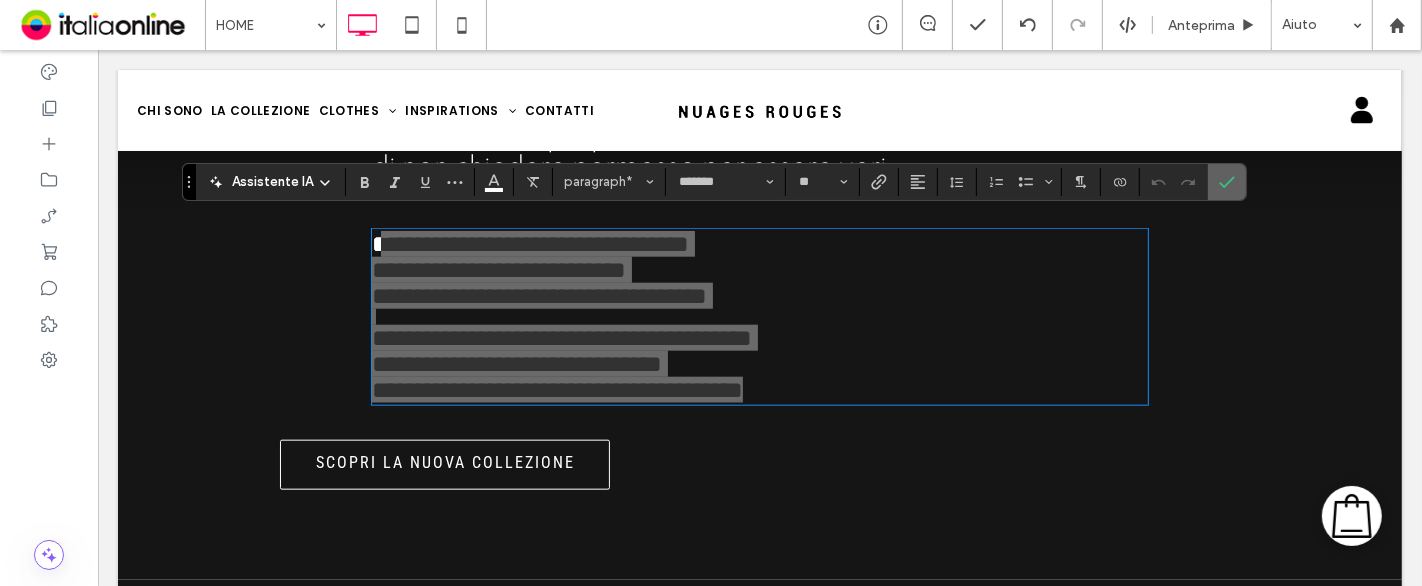 click 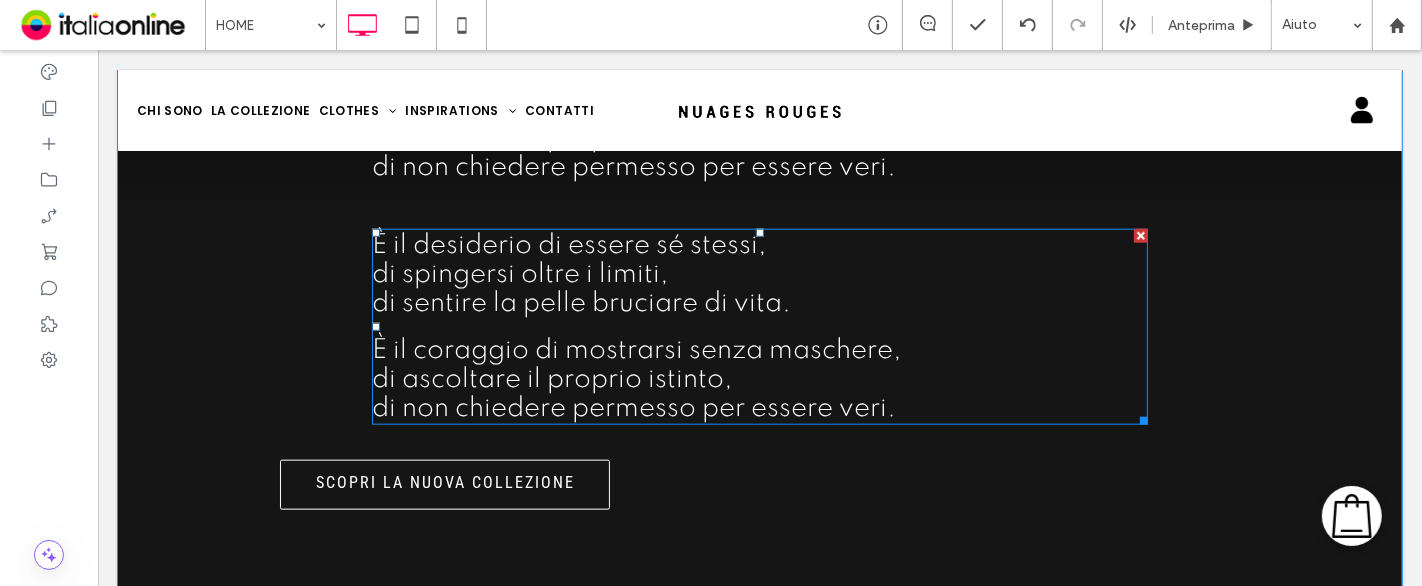click at bounding box center (1140, 236) 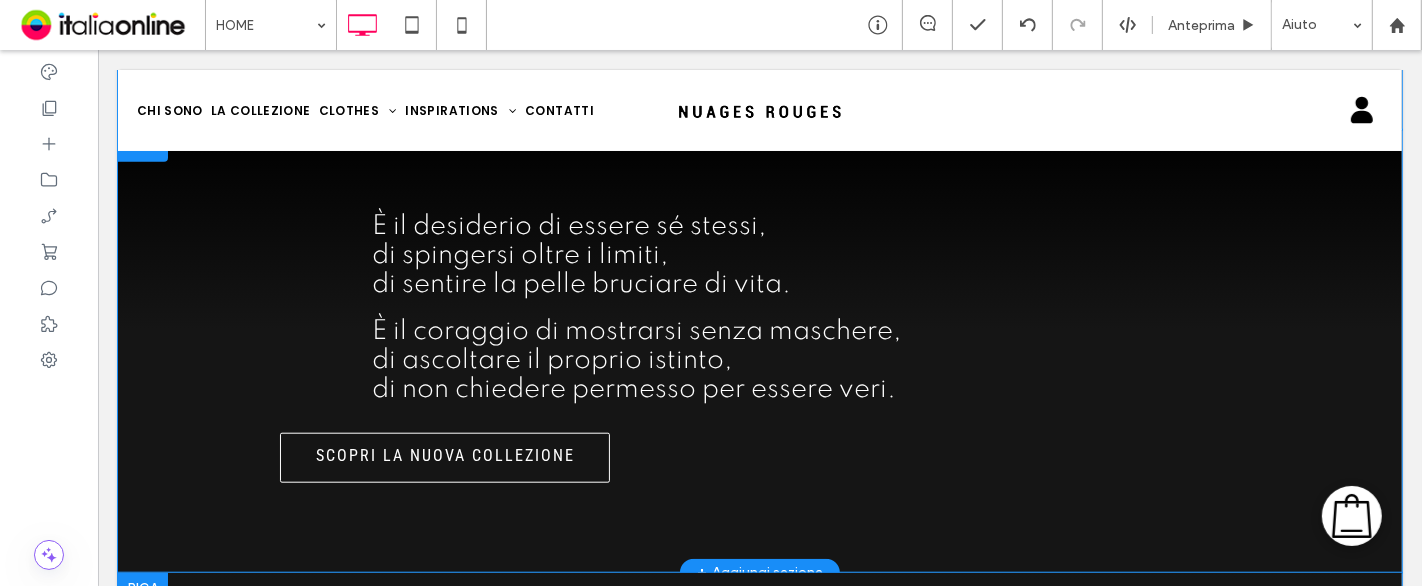 scroll, scrollTop: 1414, scrollLeft: 0, axis: vertical 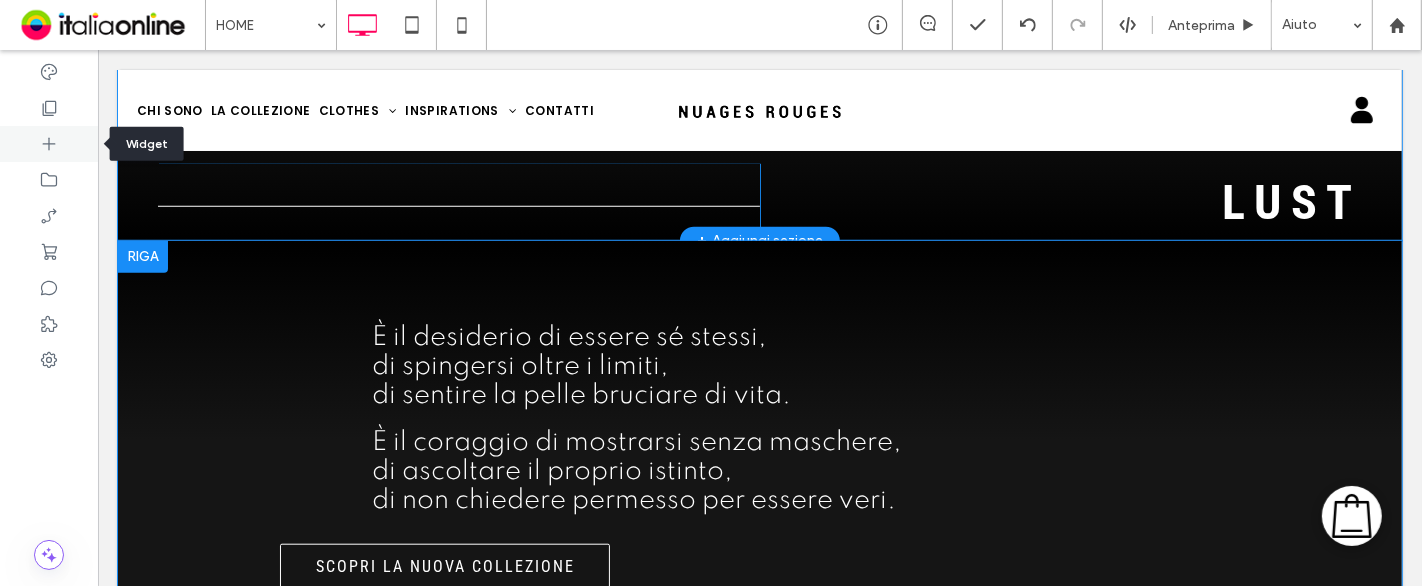 click at bounding box center [49, 144] 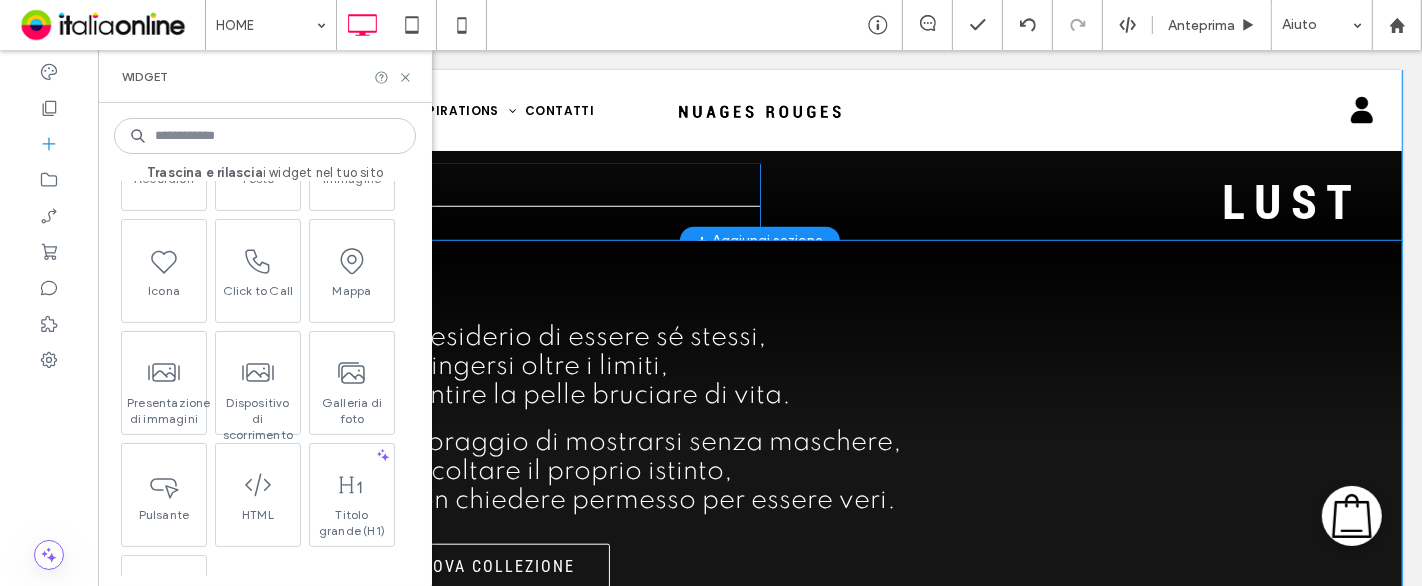 scroll, scrollTop: 444, scrollLeft: 0, axis: vertical 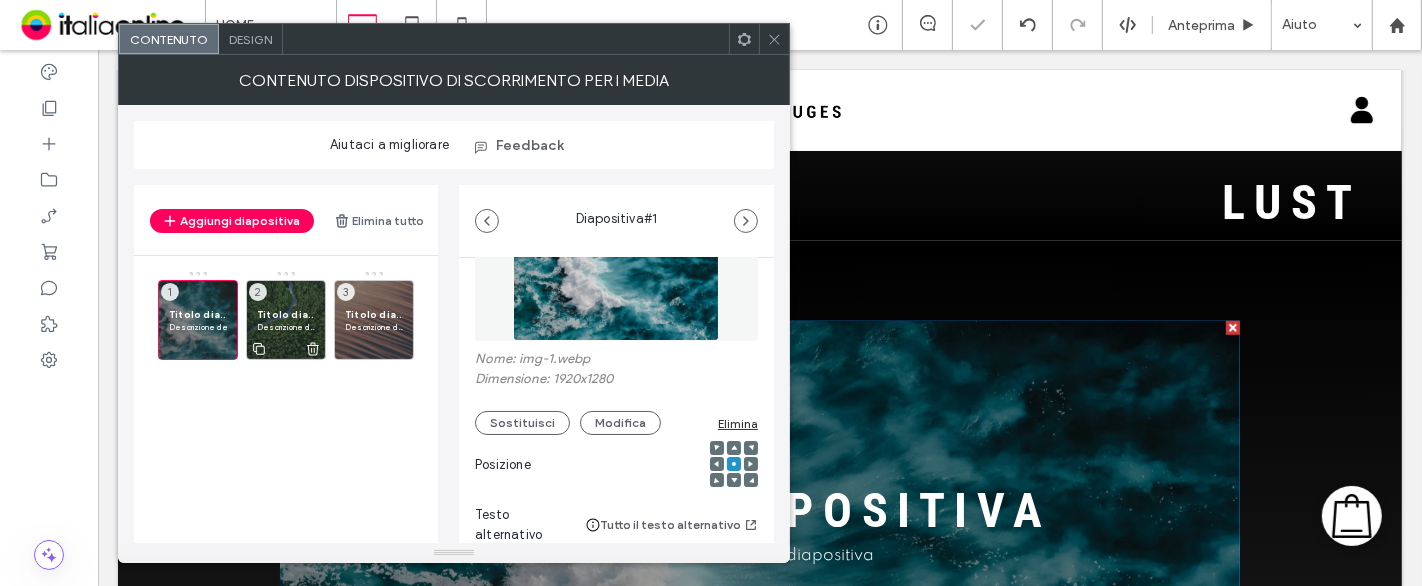 click 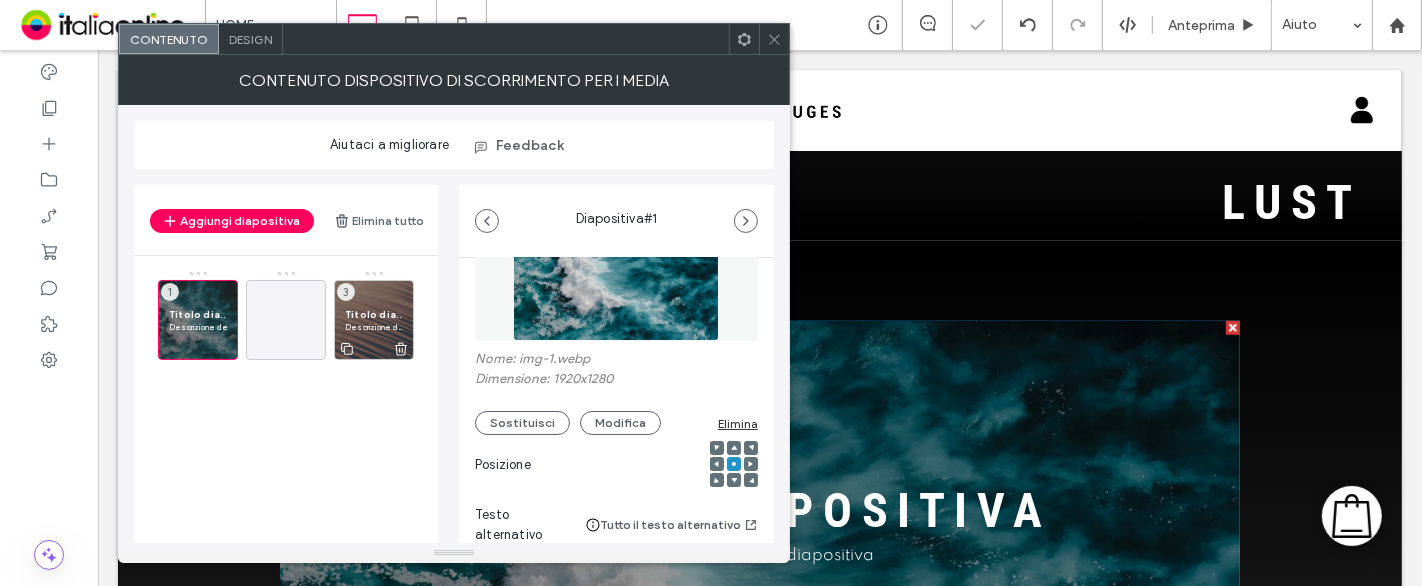 click 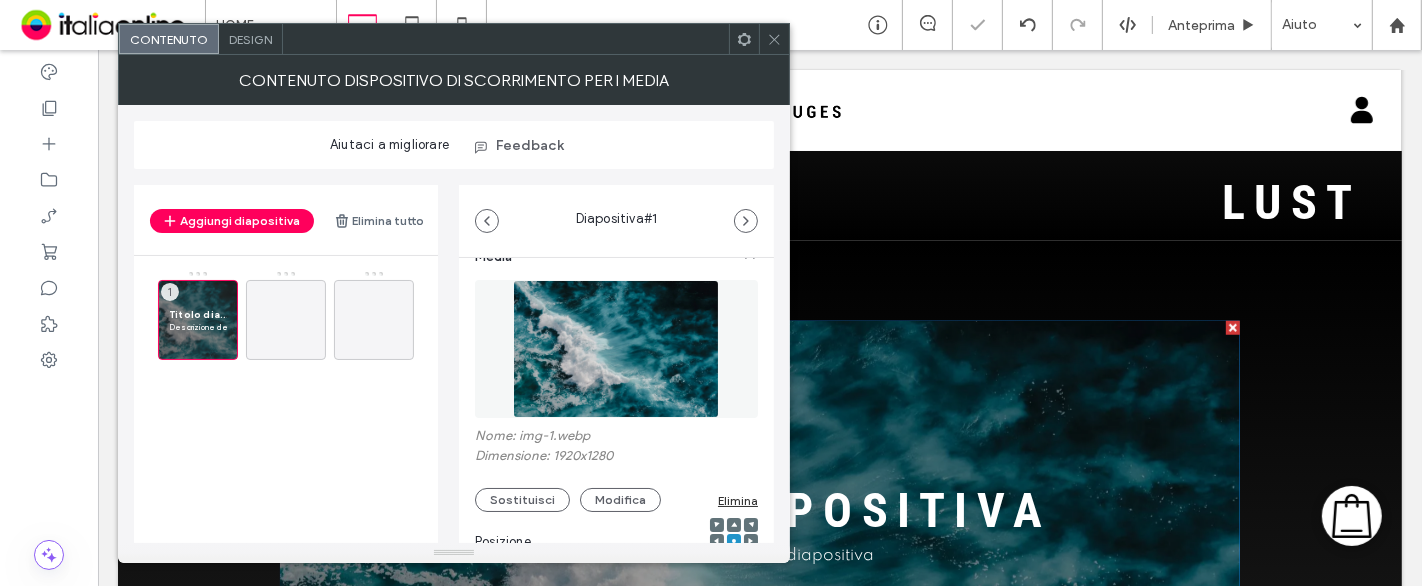 scroll, scrollTop: 0, scrollLeft: 0, axis: both 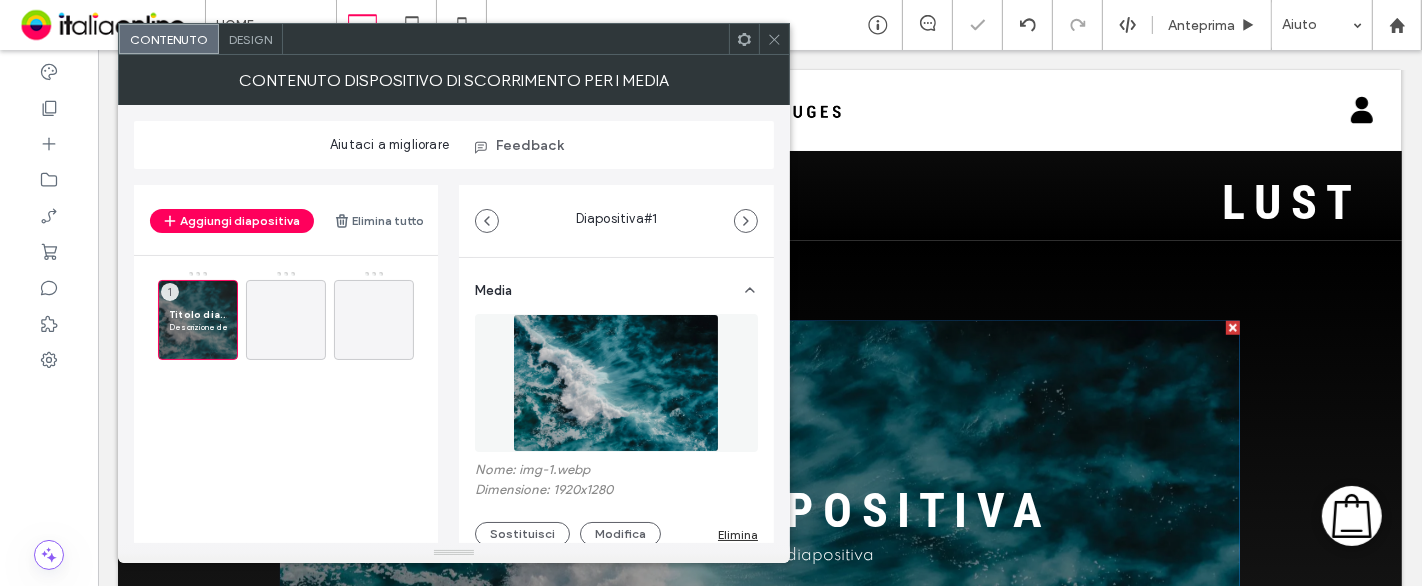 click at bounding box center [616, 383] 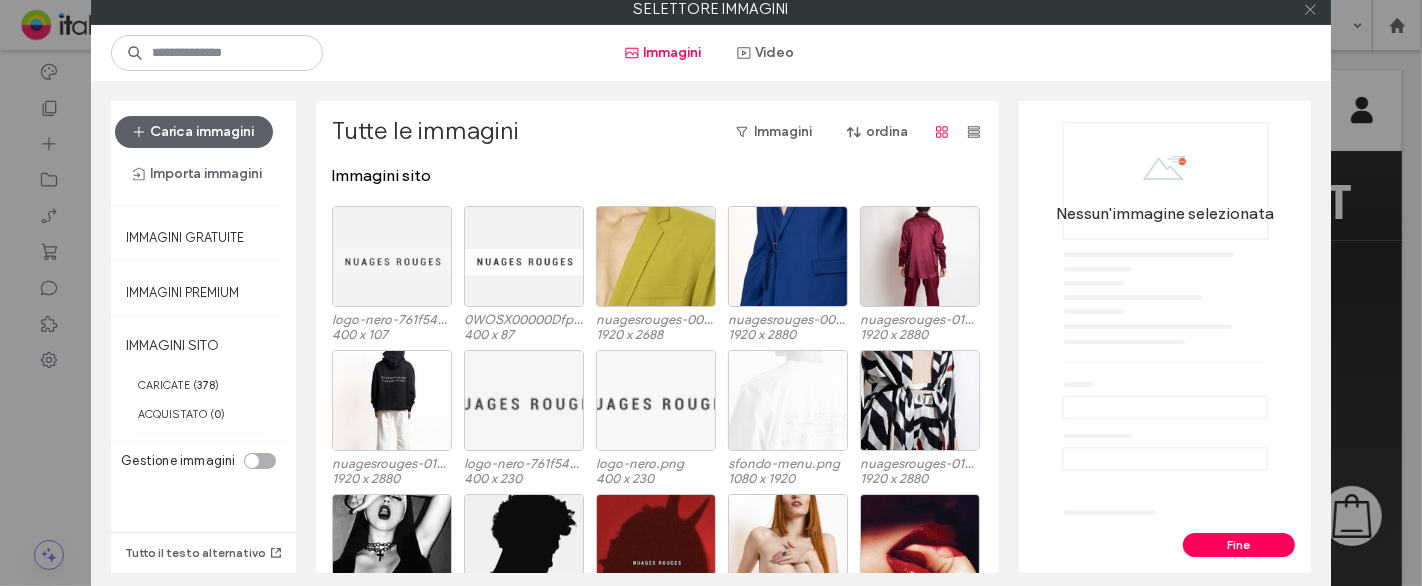 click 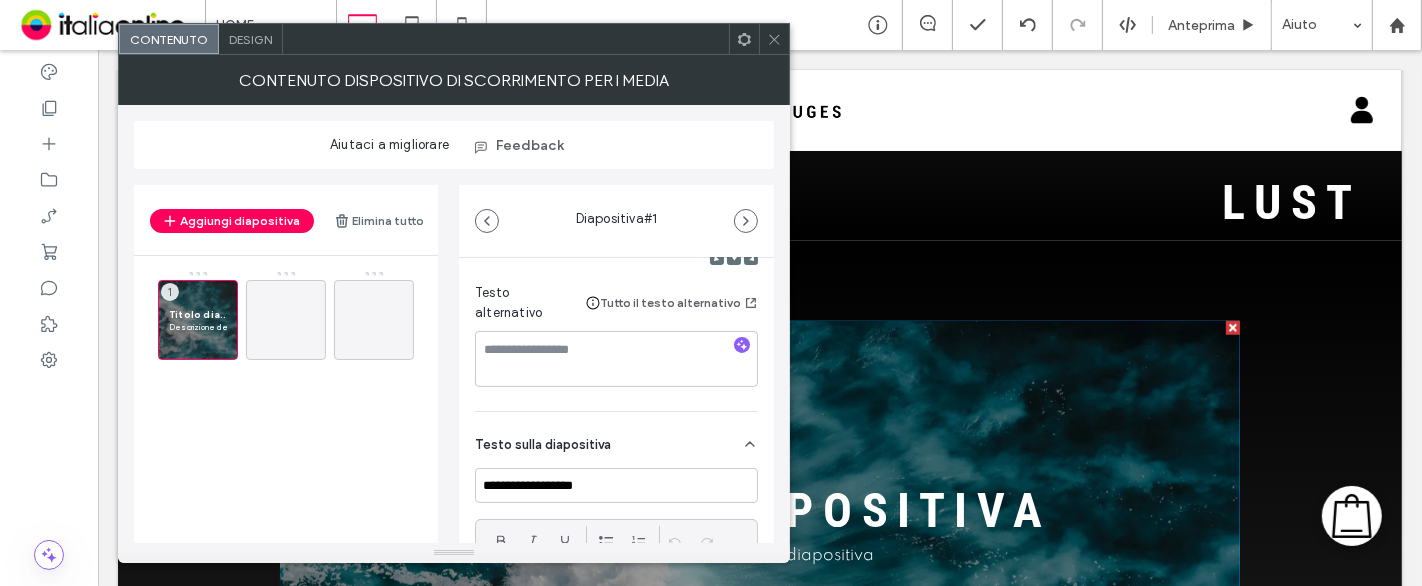 scroll, scrollTop: 444, scrollLeft: 0, axis: vertical 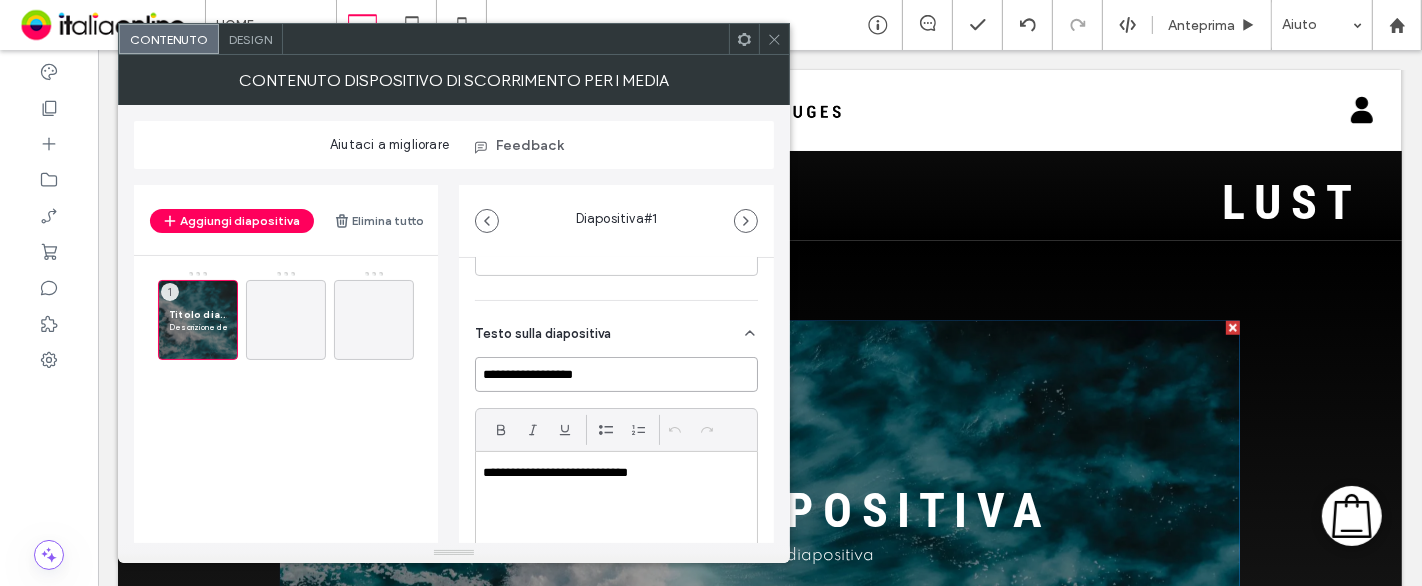 drag, startPoint x: 670, startPoint y: 373, endPoint x: 464, endPoint y: 369, distance: 206.03883 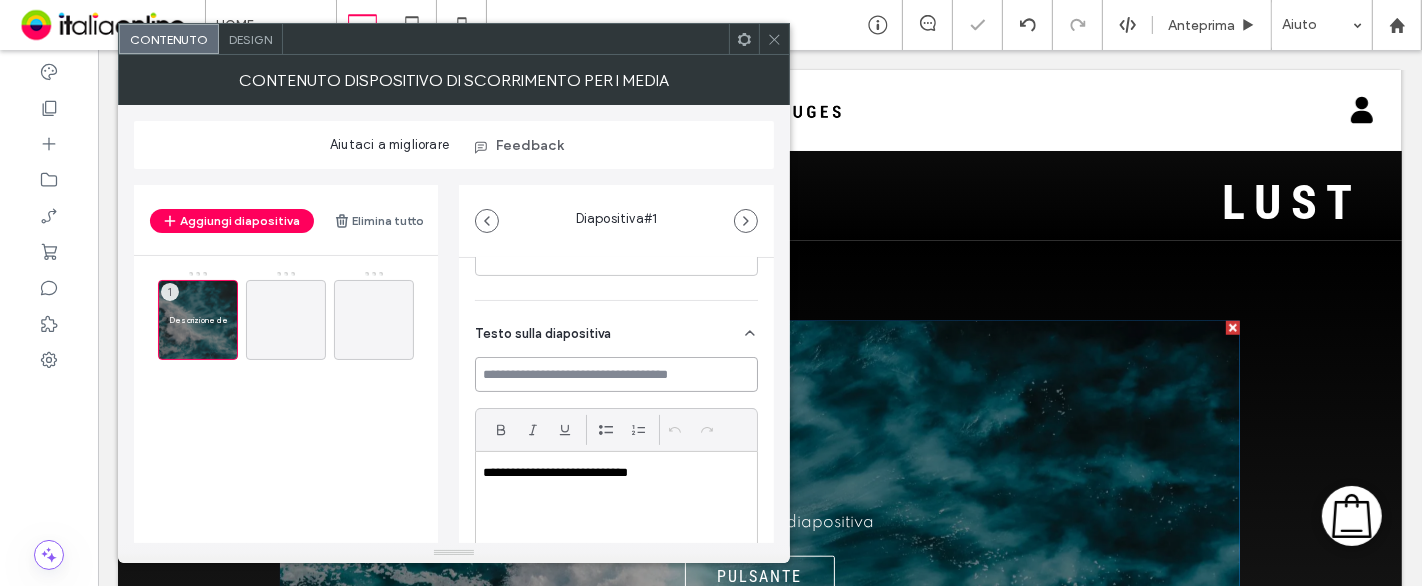 scroll, scrollTop: 555, scrollLeft: 0, axis: vertical 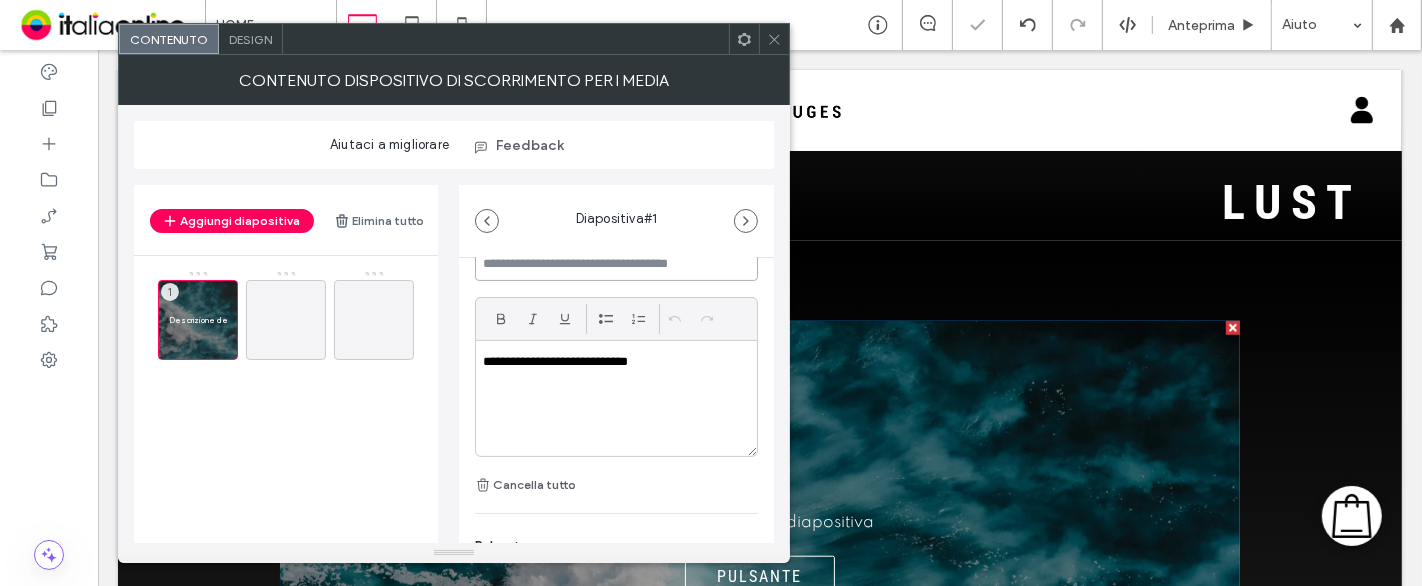 type 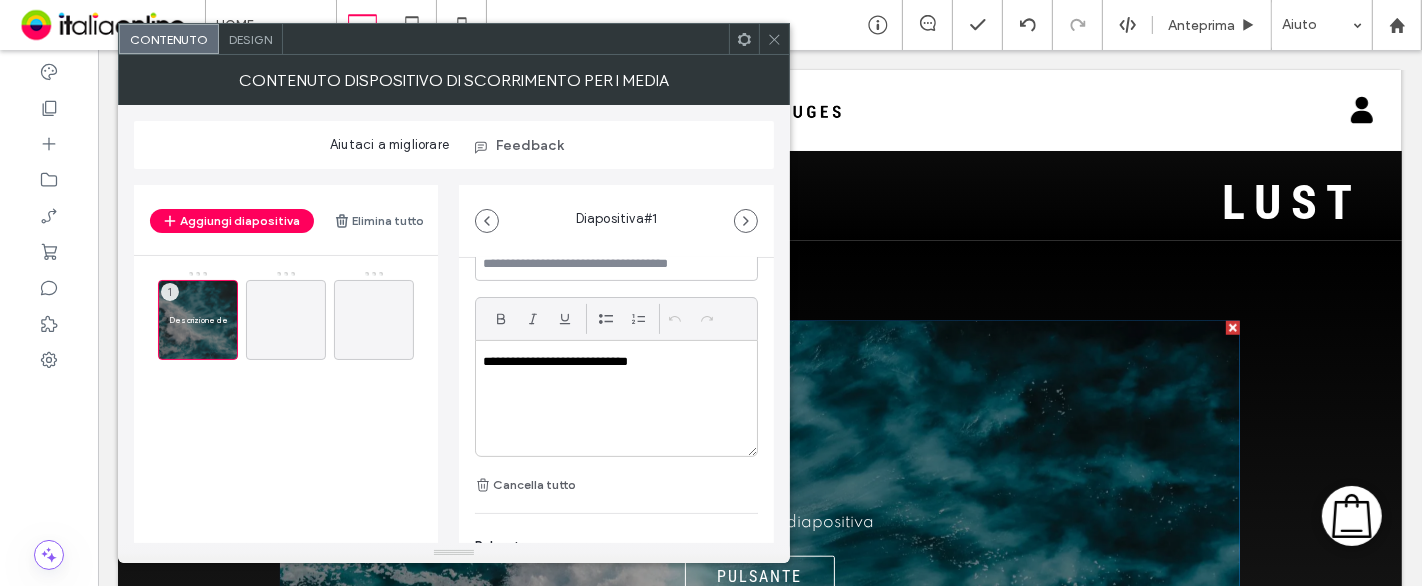 drag, startPoint x: 559, startPoint y: 375, endPoint x: 613, endPoint y: 375, distance: 54 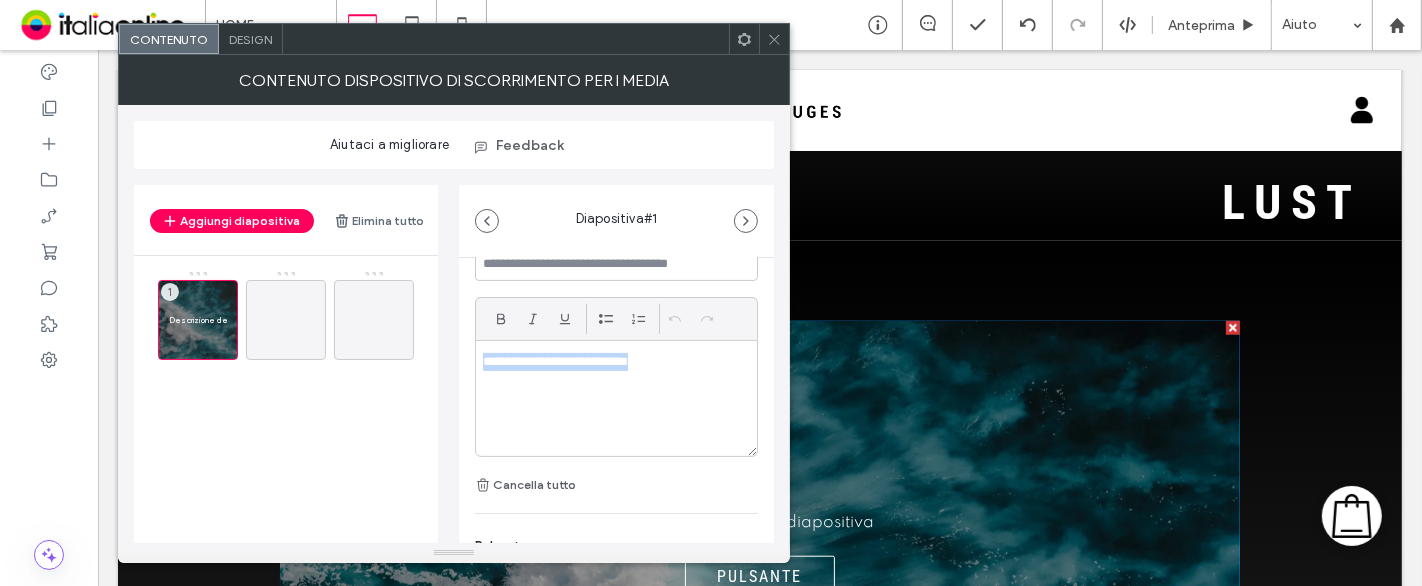 drag, startPoint x: 671, startPoint y: 363, endPoint x: 458, endPoint y: 363, distance: 213 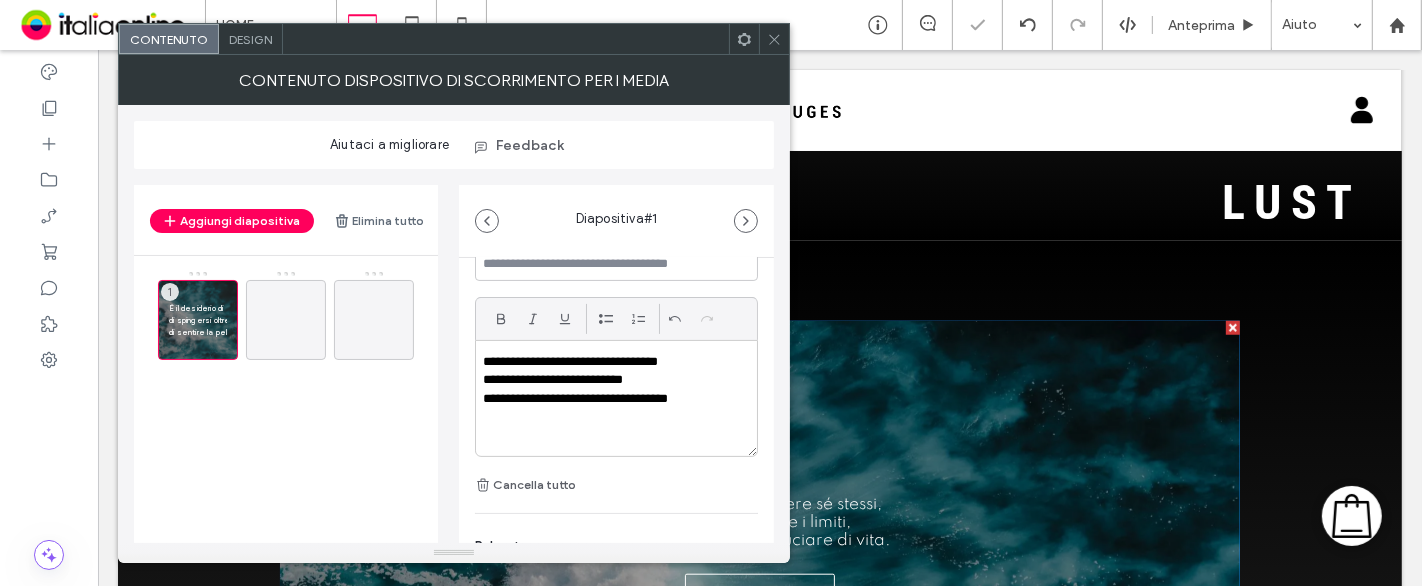 click on "**********" at bounding box center [616, 371] 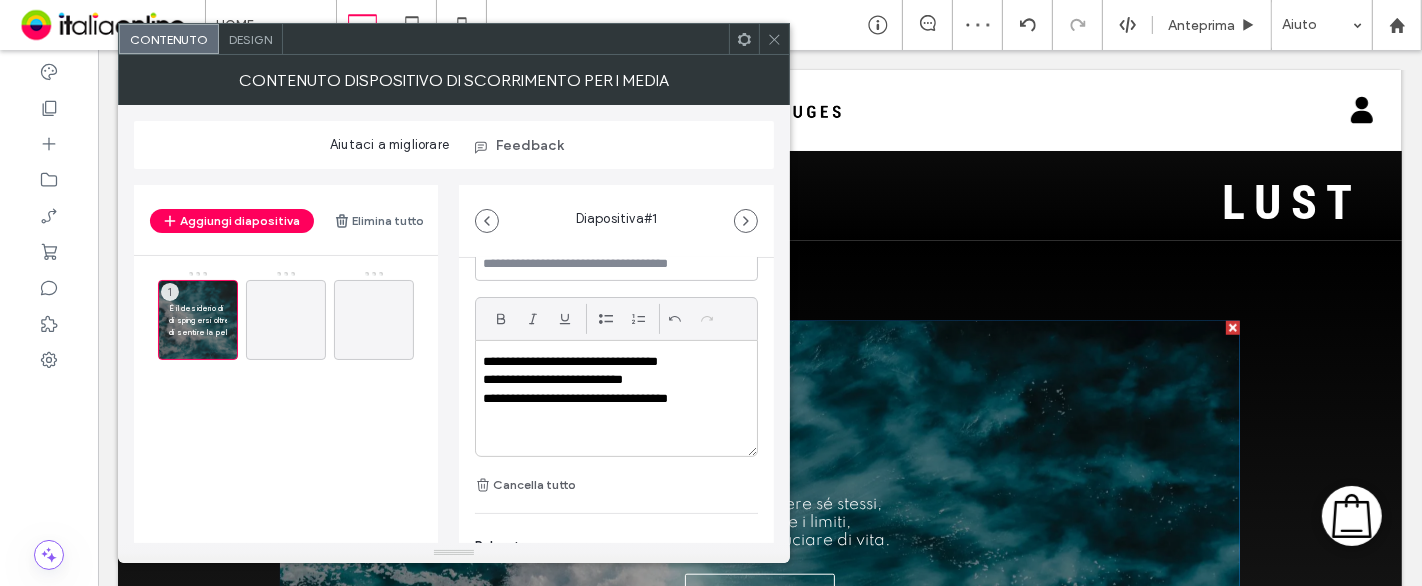 scroll, scrollTop: 628, scrollLeft: 0, axis: vertical 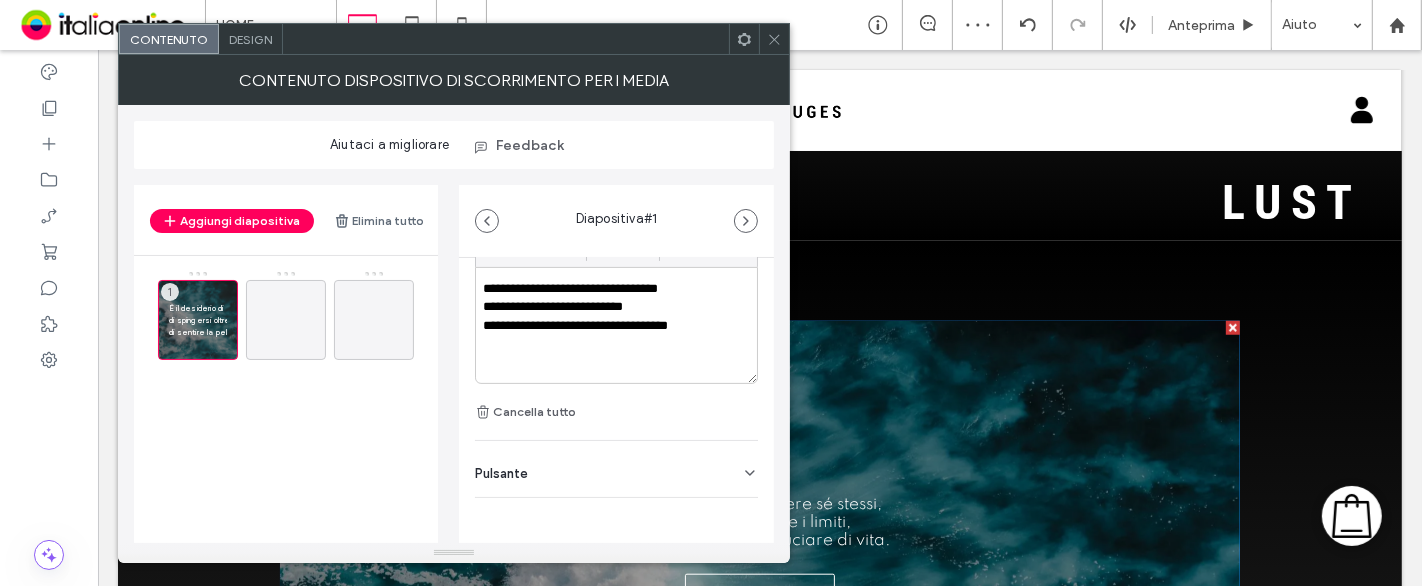 click on "Pulsante" at bounding box center (616, 469) 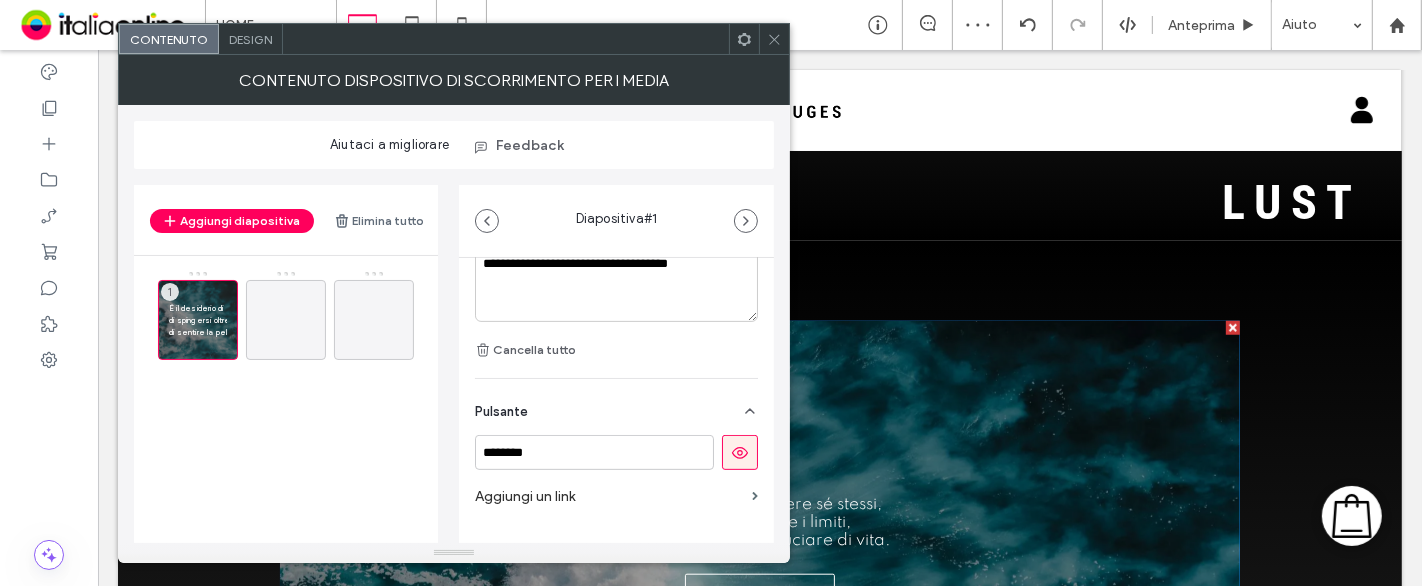 scroll, scrollTop: 724, scrollLeft: 0, axis: vertical 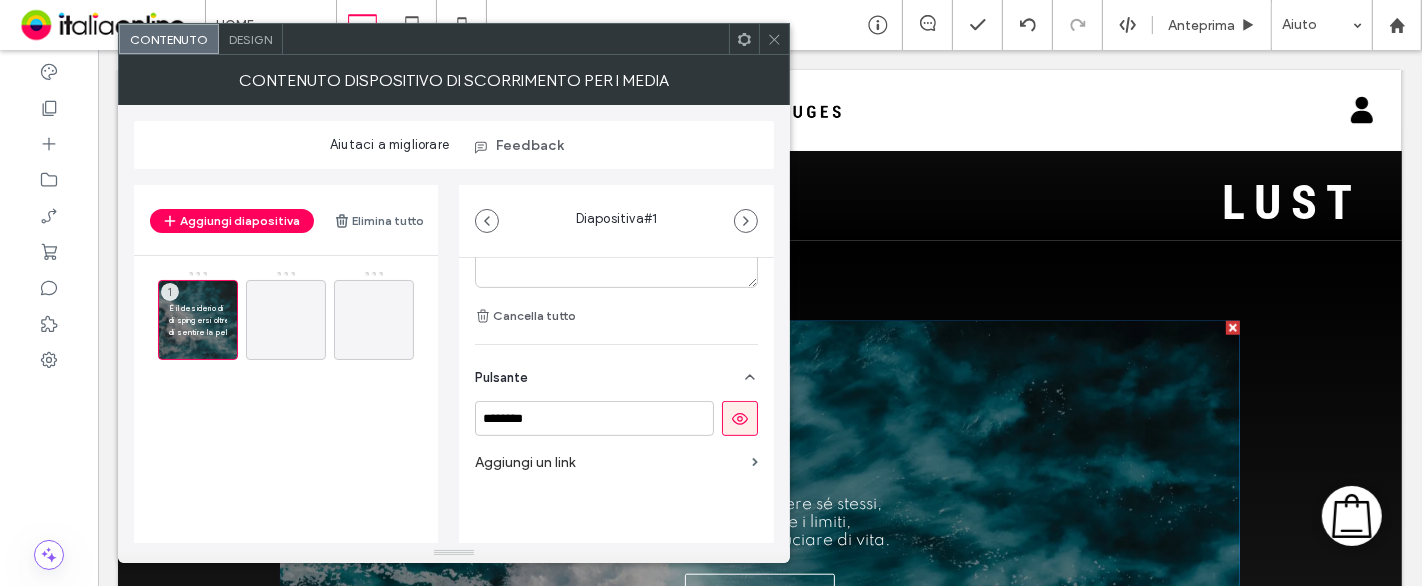 click 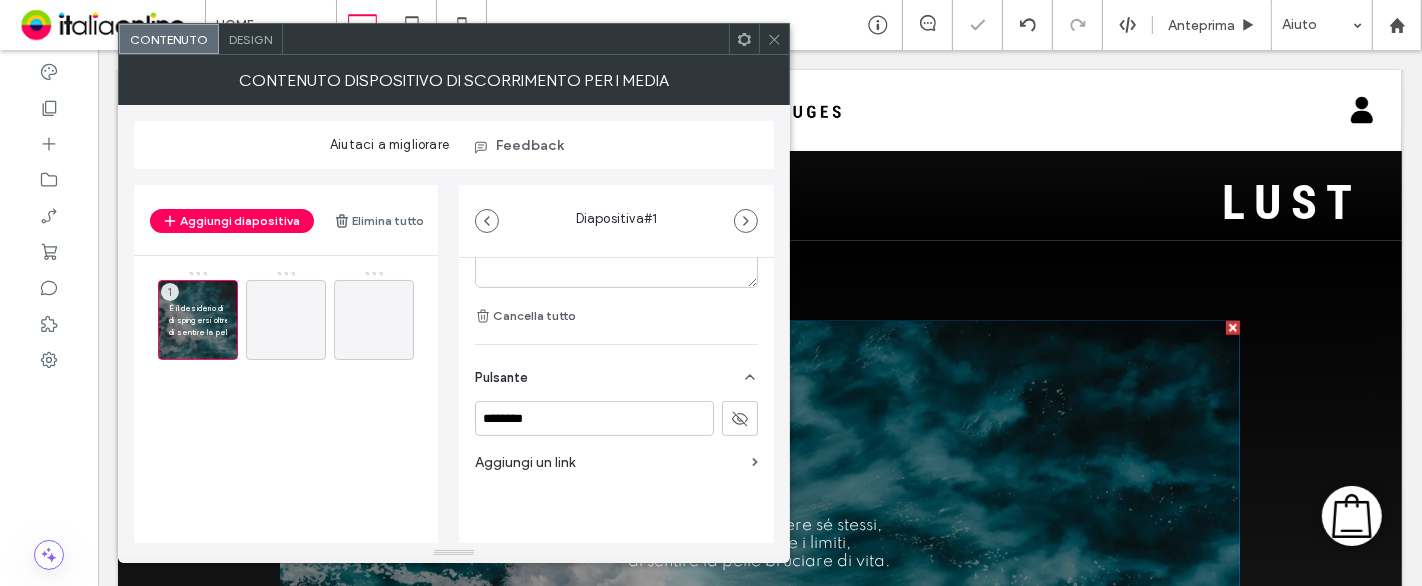click 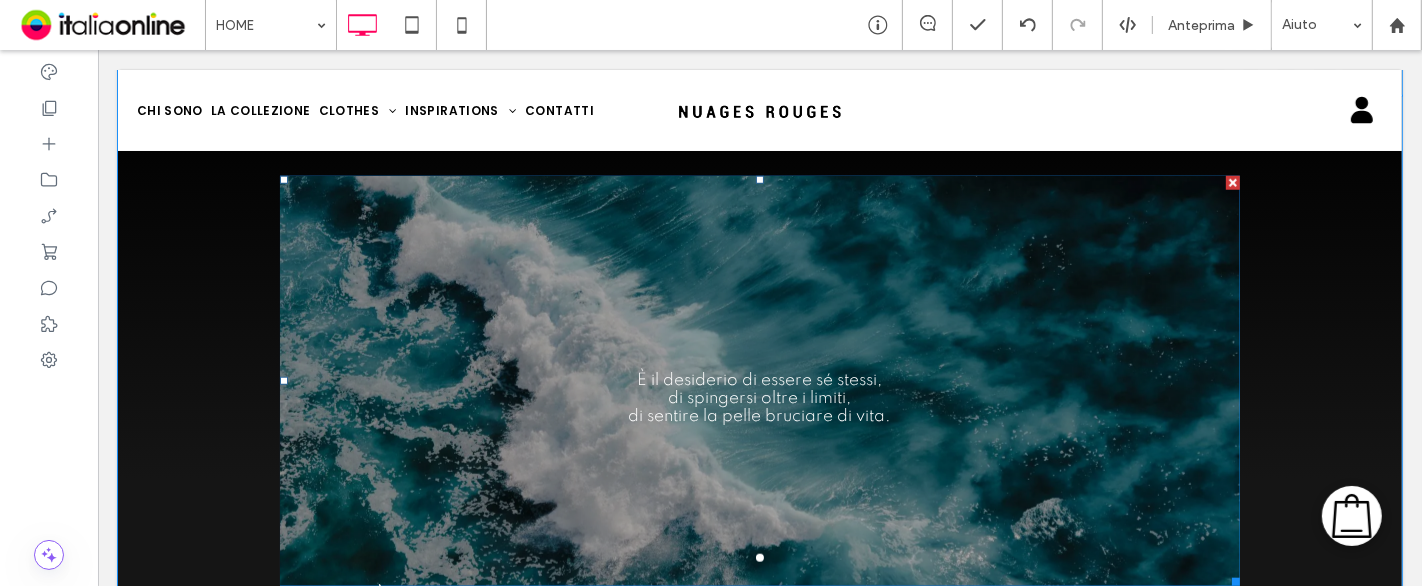 scroll, scrollTop: 1525, scrollLeft: 0, axis: vertical 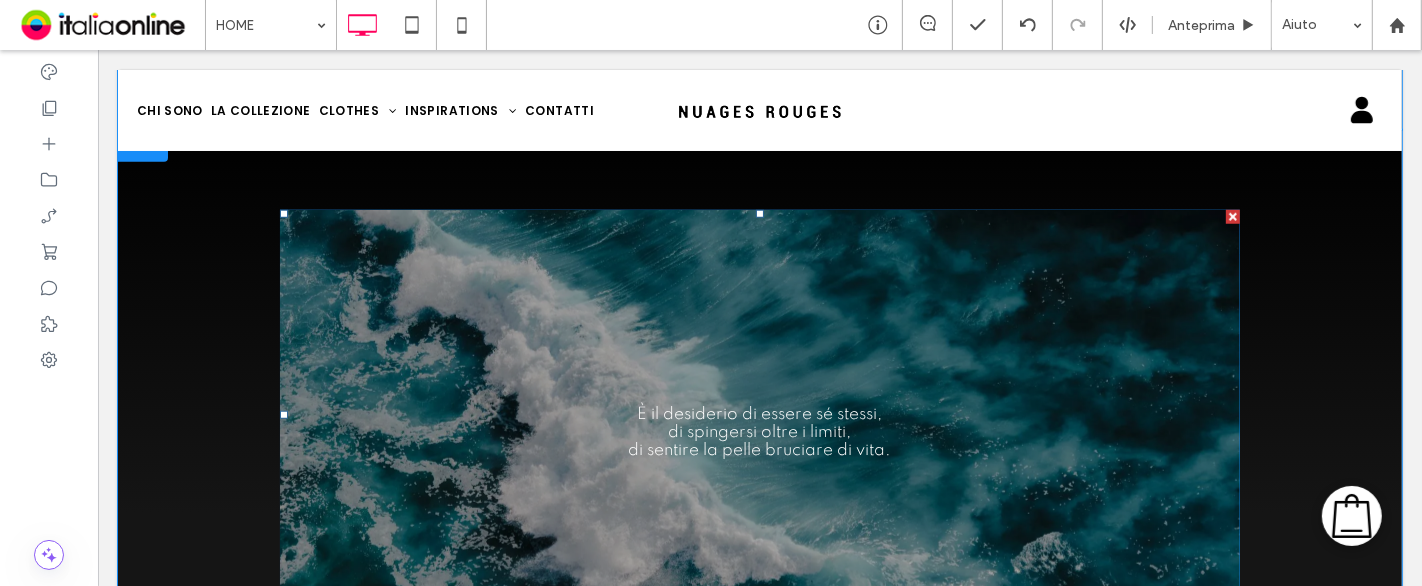 click on "È il desiderio di essere sé stessi, di spingersi oltre i limiti, di sentire la pelle bruciare di vita." at bounding box center (759, 427) 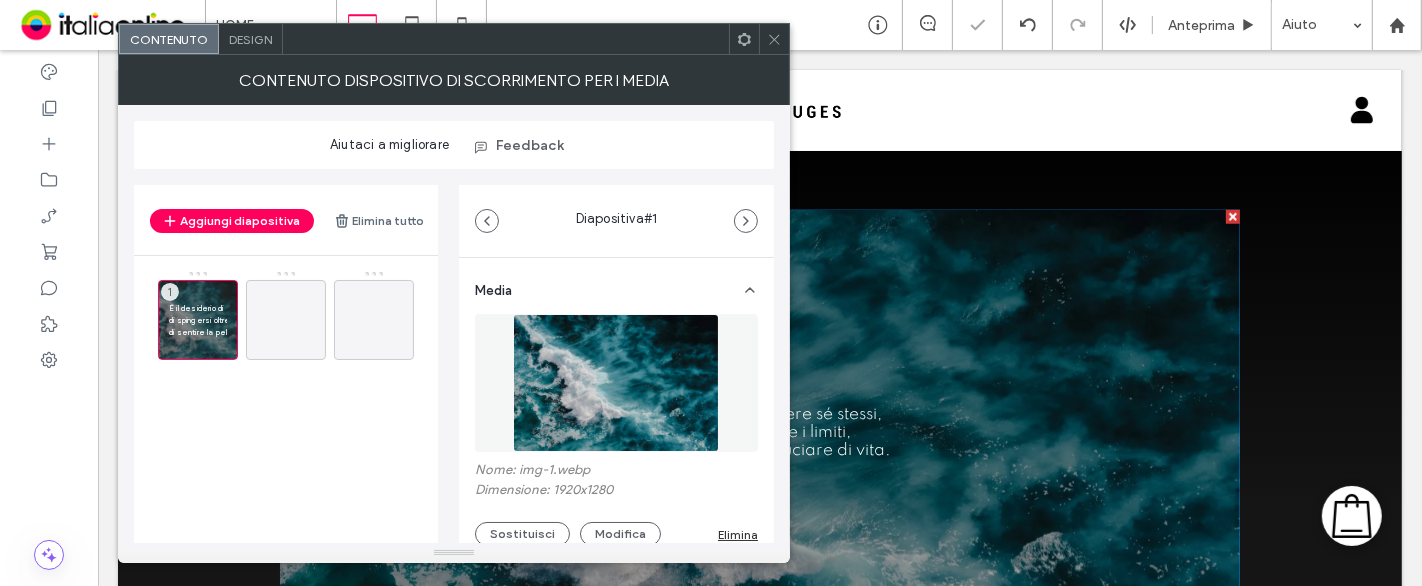 click at bounding box center [616, 383] 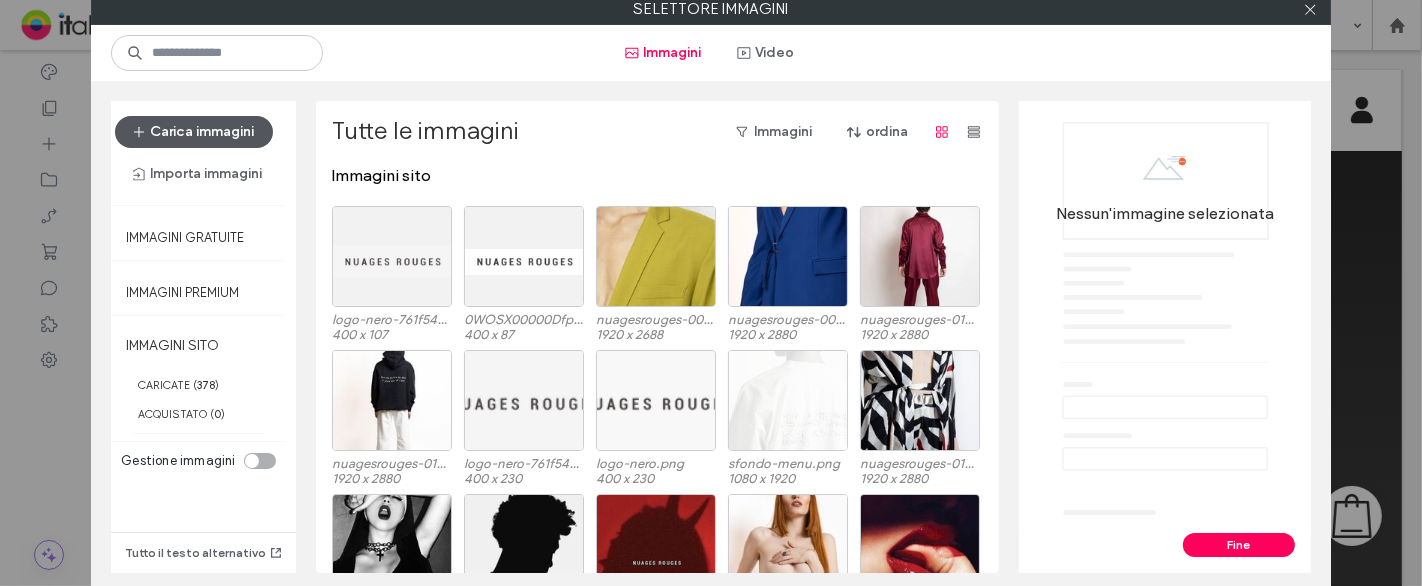 click on "Carica immagini" at bounding box center [194, 132] 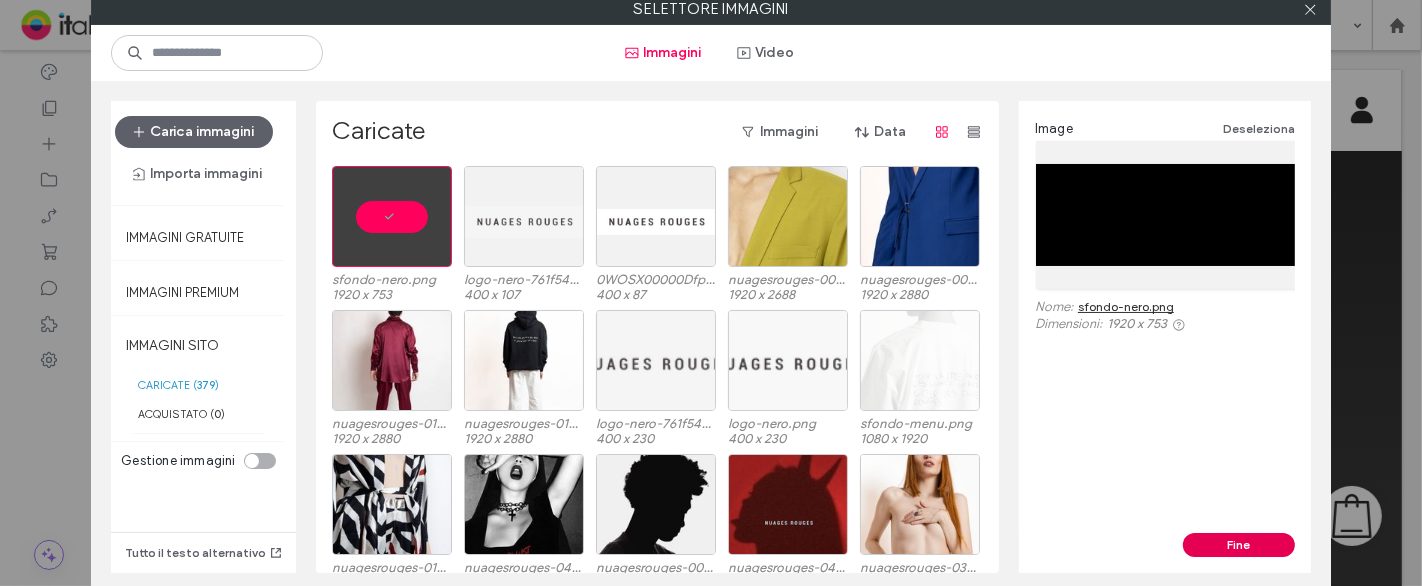 click on "Fine" at bounding box center [1239, 545] 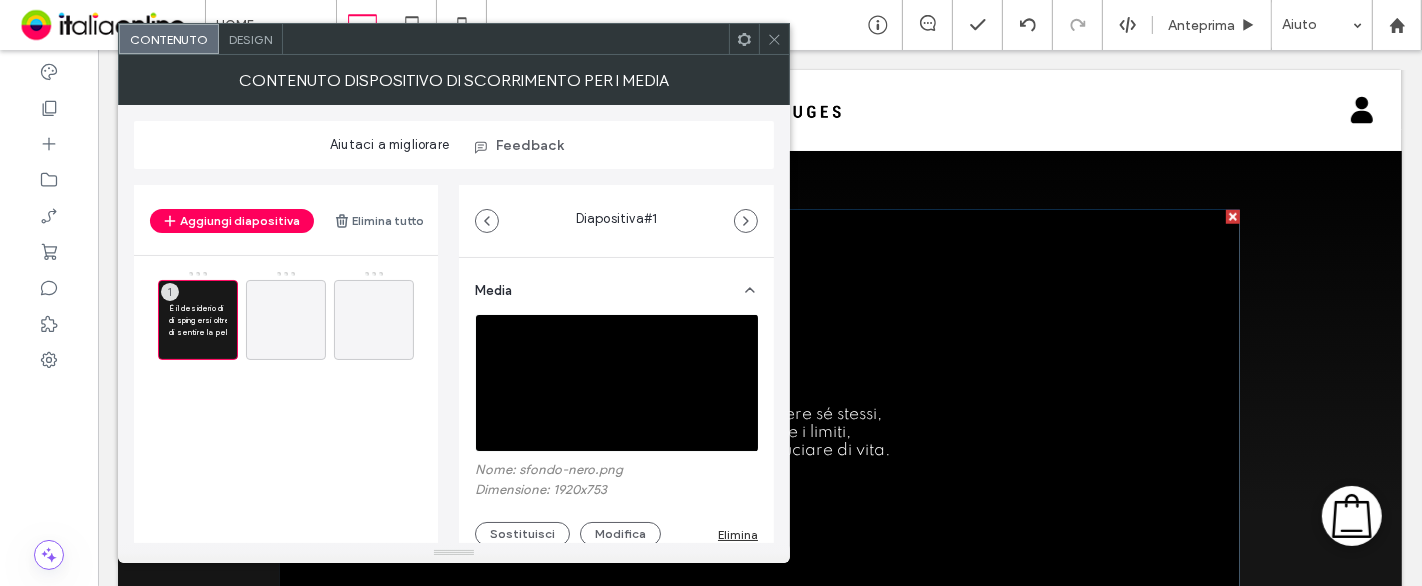 click at bounding box center [774, 39] 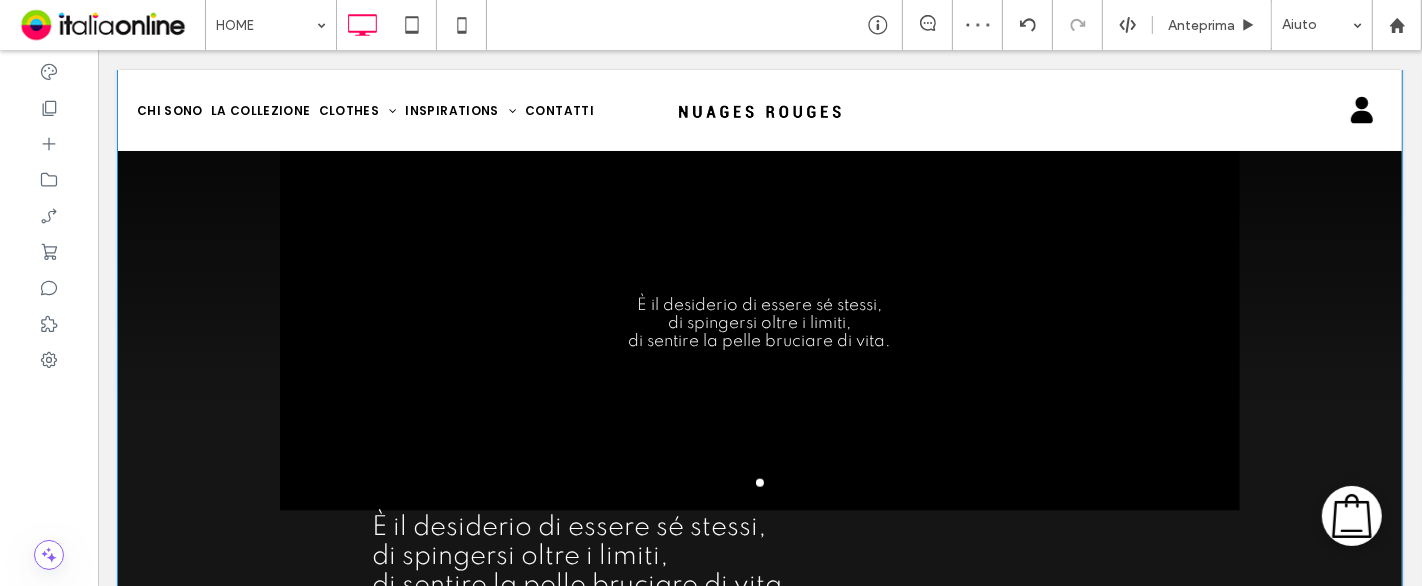 scroll, scrollTop: 1747, scrollLeft: 0, axis: vertical 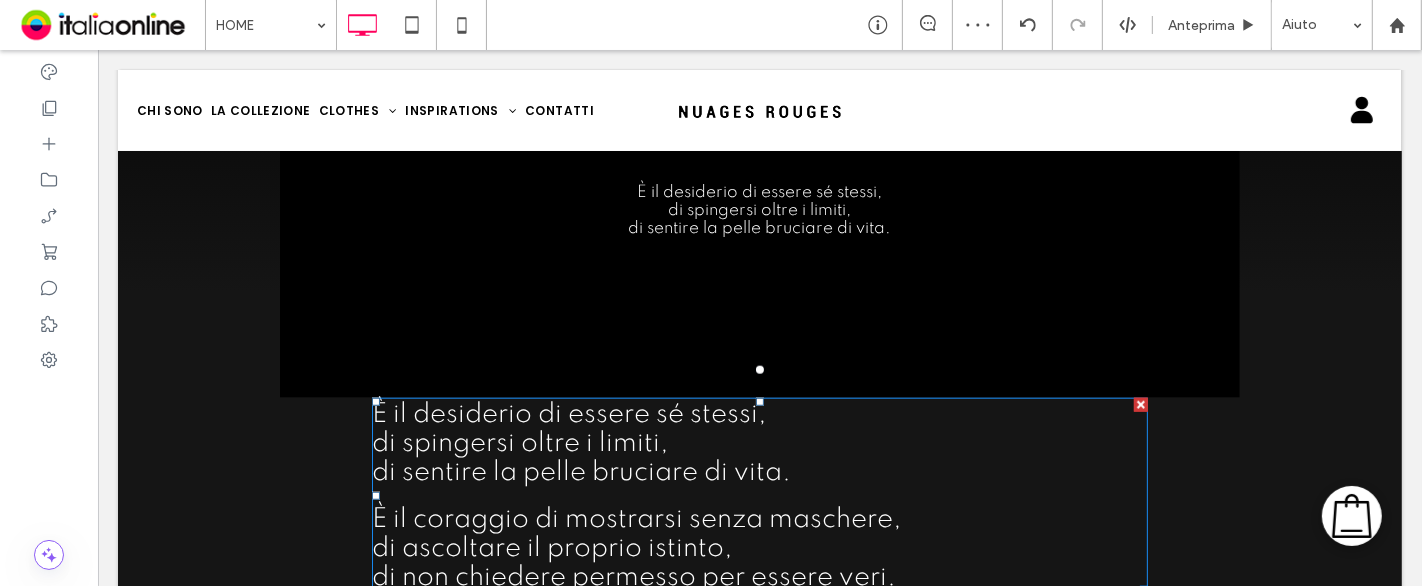 click at bounding box center [1140, 405] 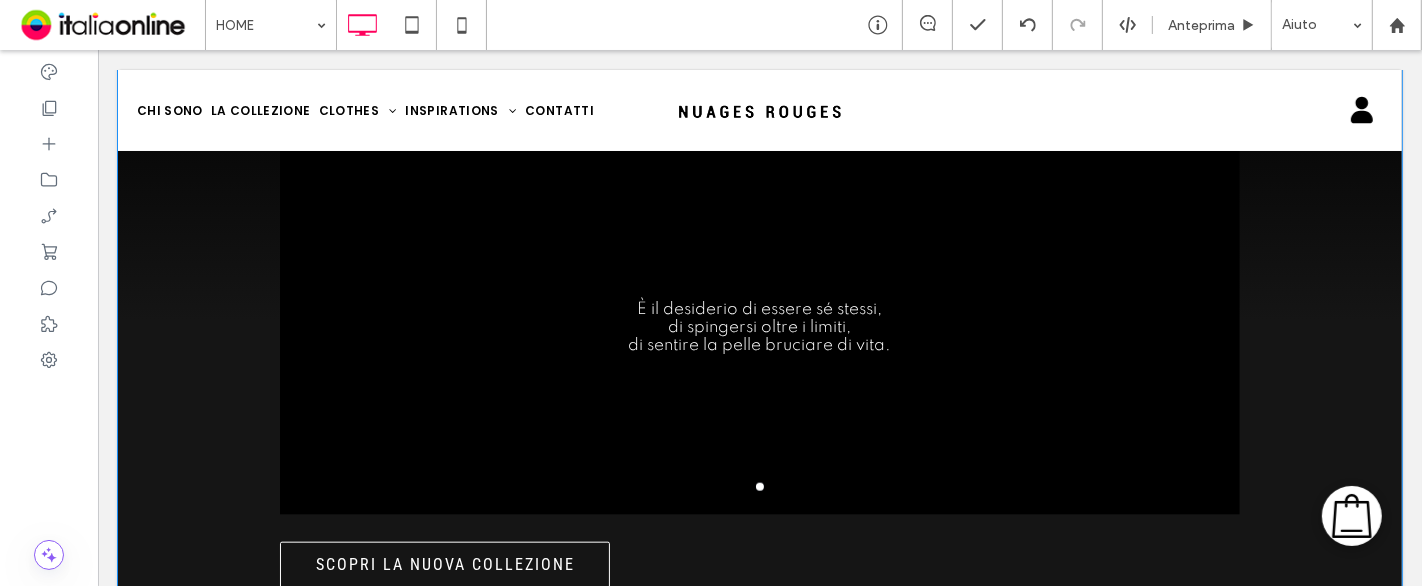 scroll, scrollTop: 1636, scrollLeft: 0, axis: vertical 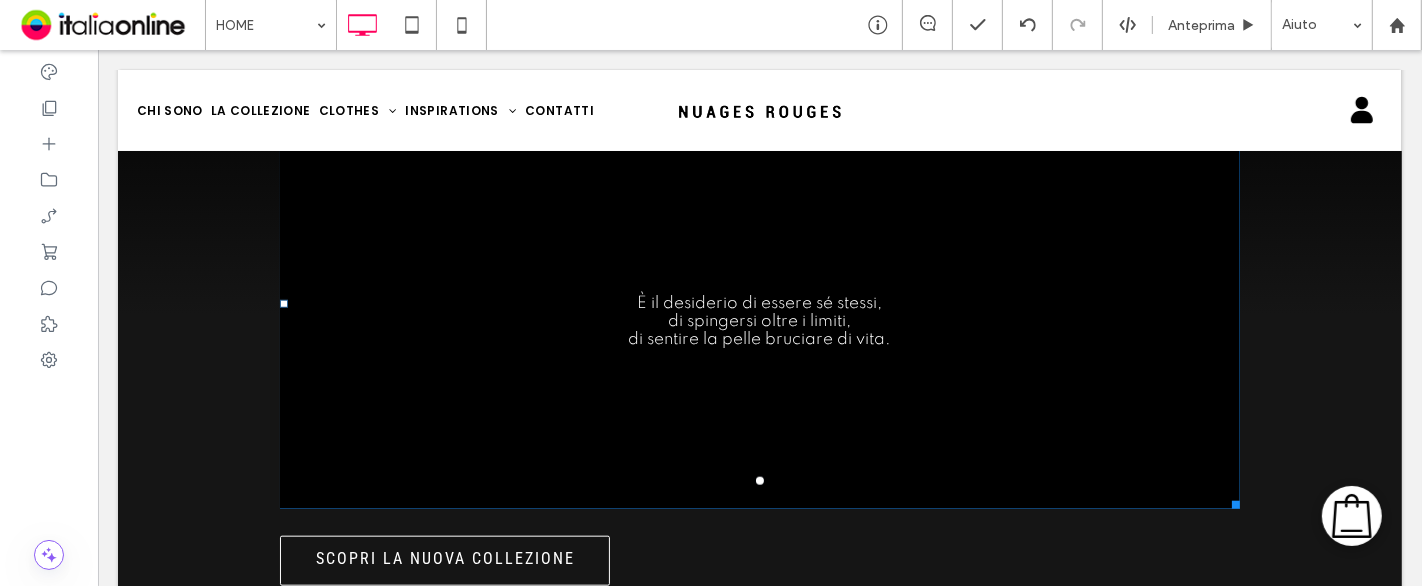 click on "È il desiderio di essere sé stessi, di spingersi oltre i limiti, di sentire la pelle bruciare di vita." at bounding box center (759, 316) 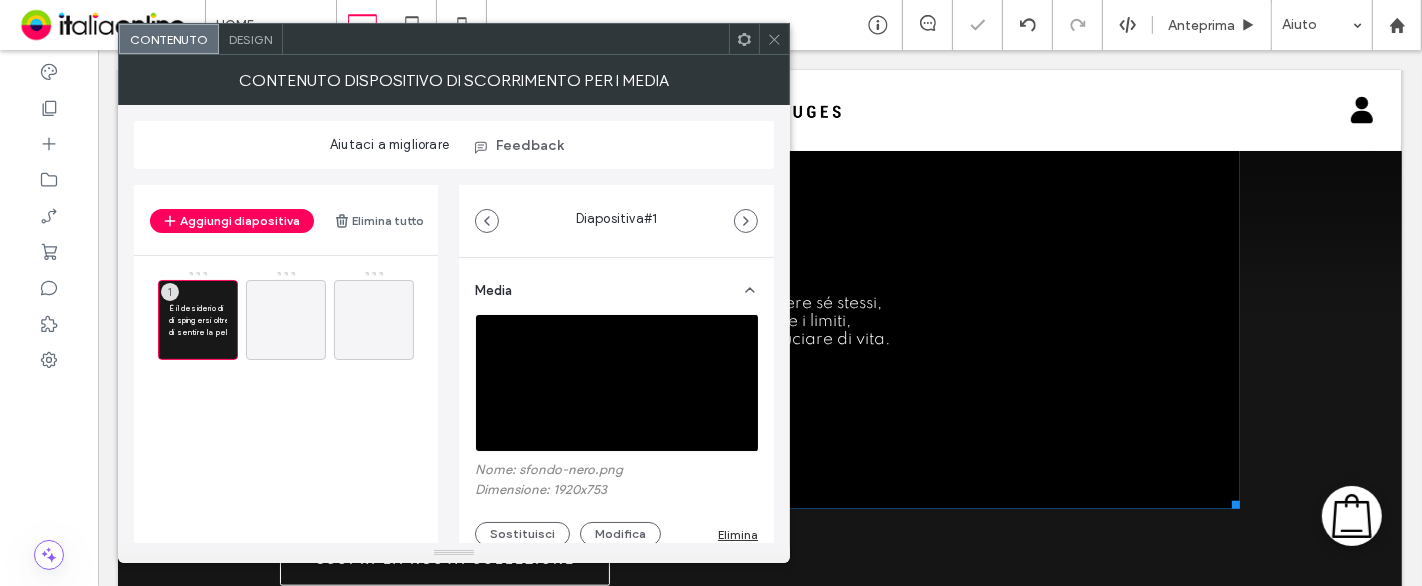 click at bounding box center (617, 383) 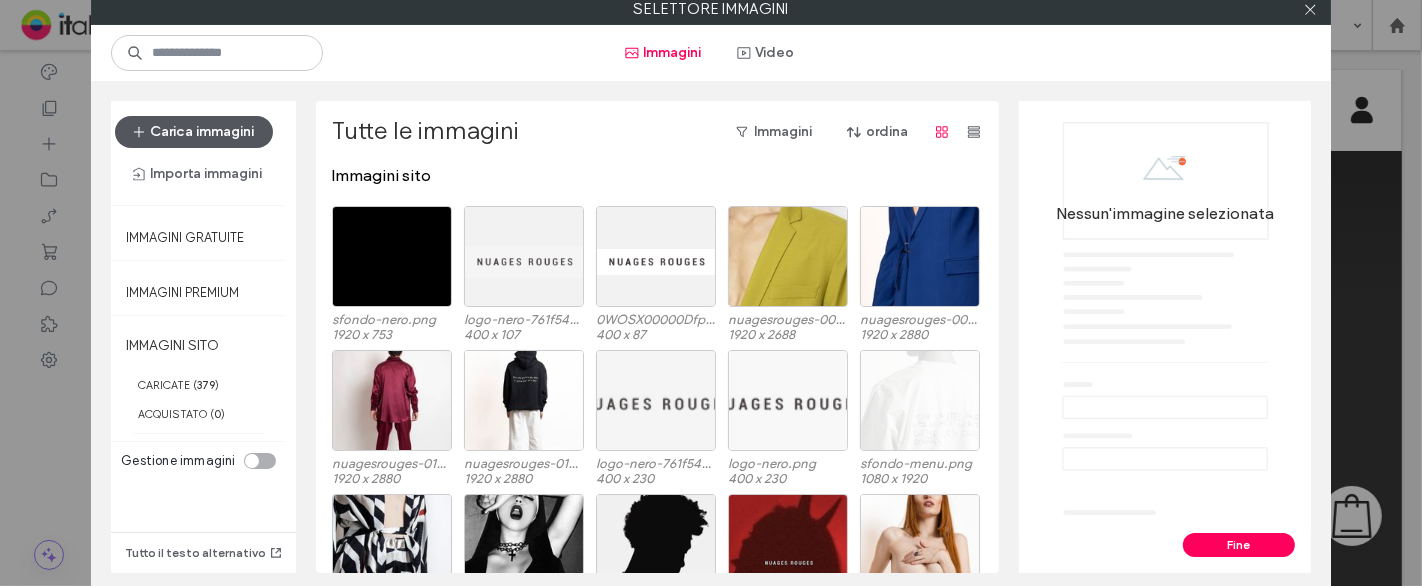 click on "Carica immagini" at bounding box center [194, 132] 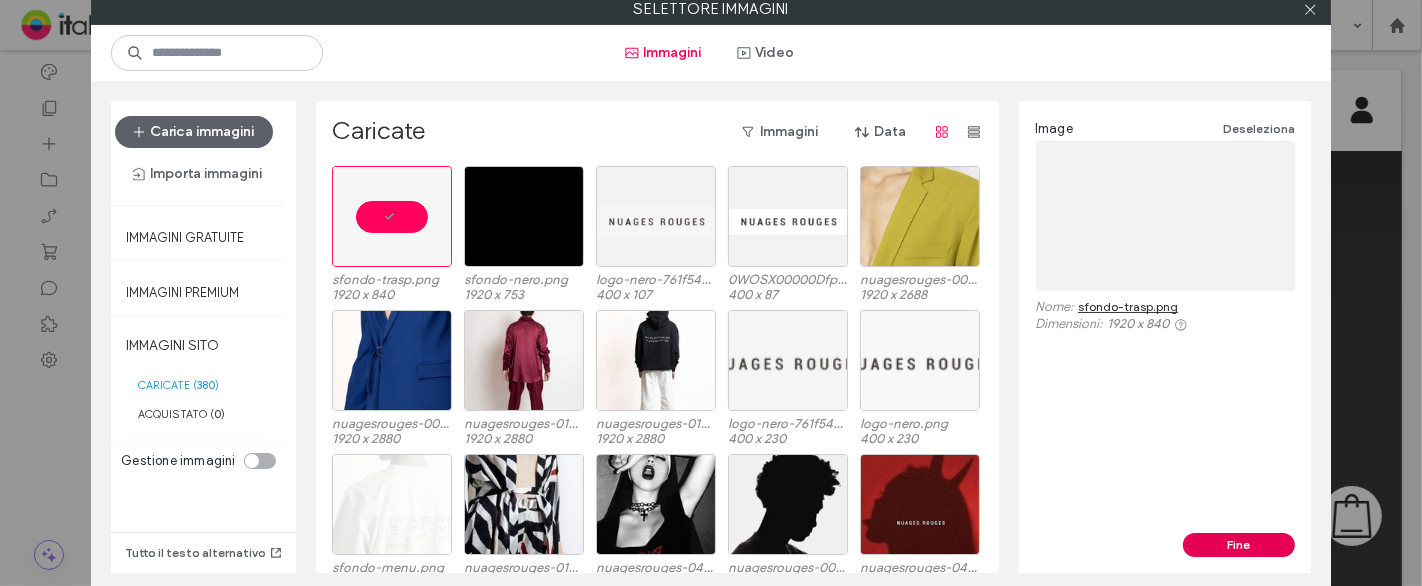 click on "Fine" at bounding box center (1239, 545) 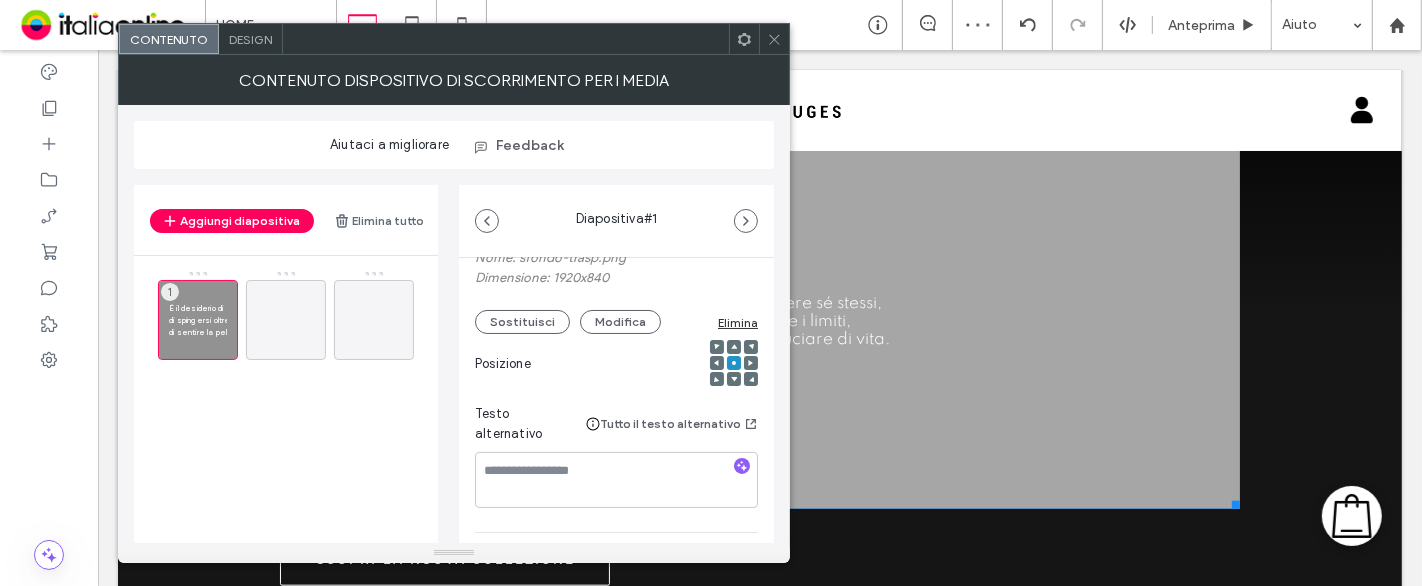 scroll, scrollTop: 222, scrollLeft: 0, axis: vertical 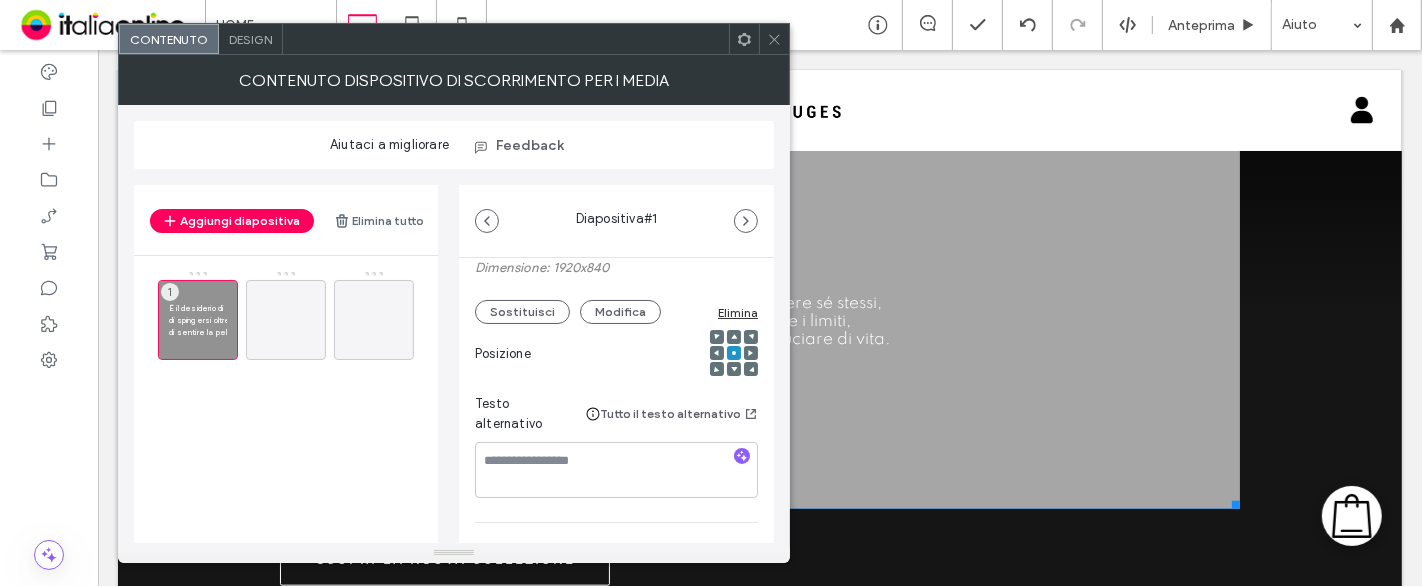 click 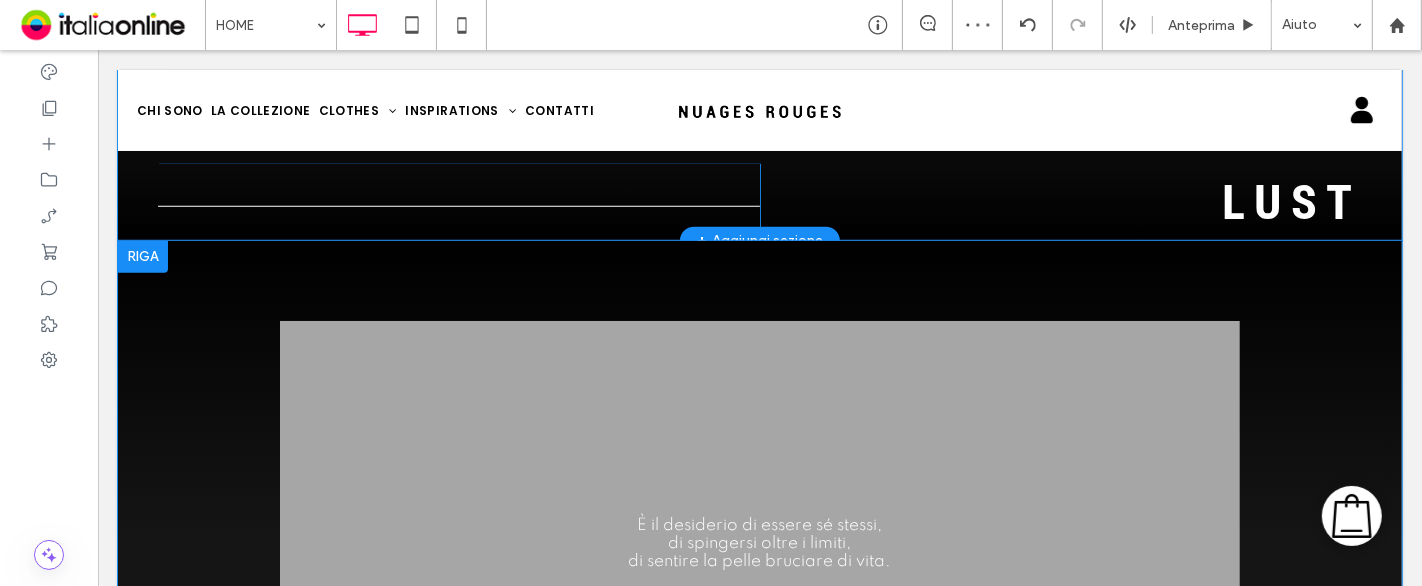 scroll, scrollTop: 1525, scrollLeft: 0, axis: vertical 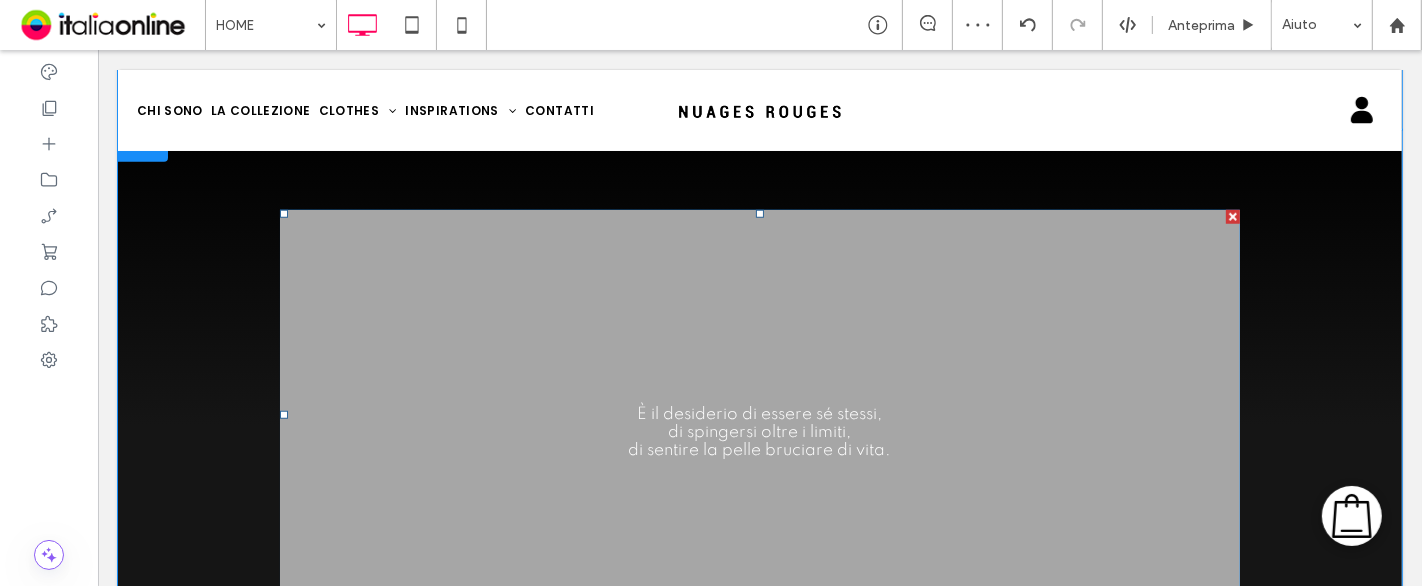 click at bounding box center [759, 415] 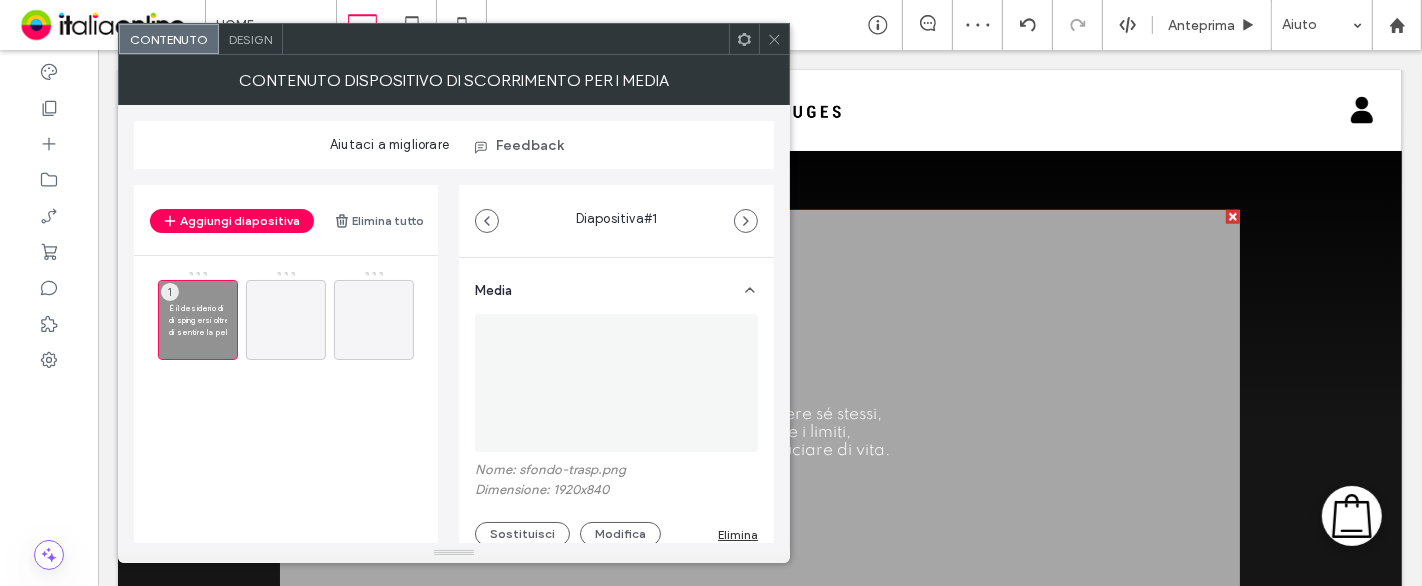 click at bounding box center [617, 383] 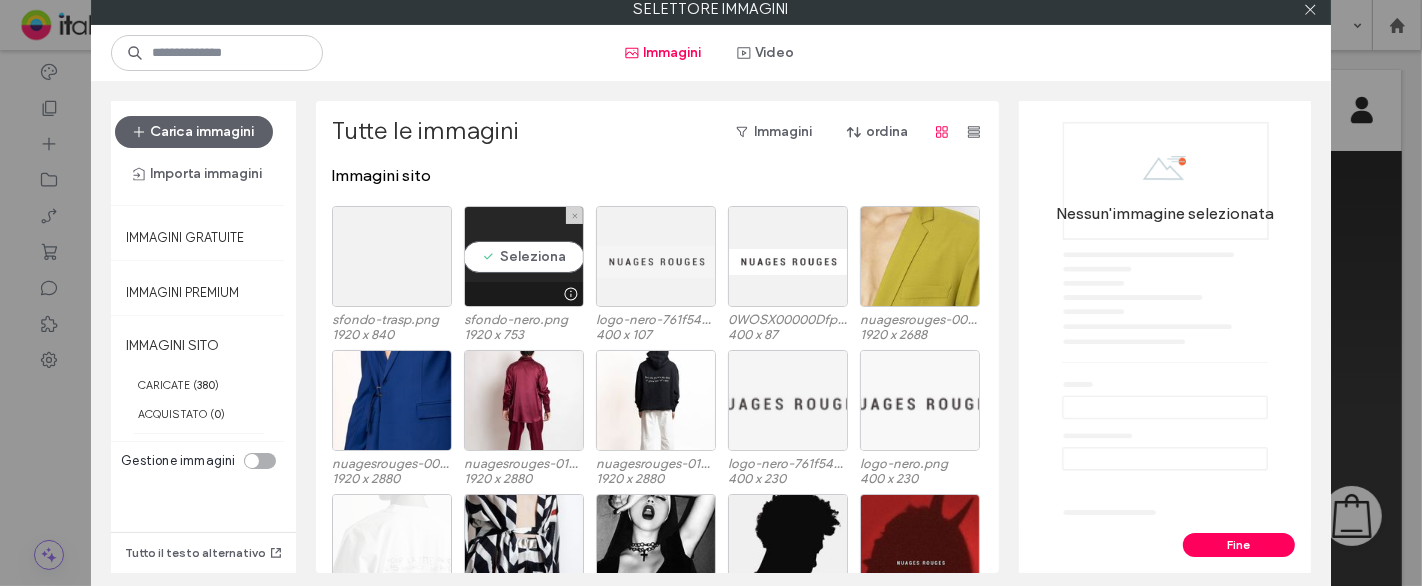 drag, startPoint x: 514, startPoint y: 241, endPoint x: 566, endPoint y: 253, distance: 53.366657 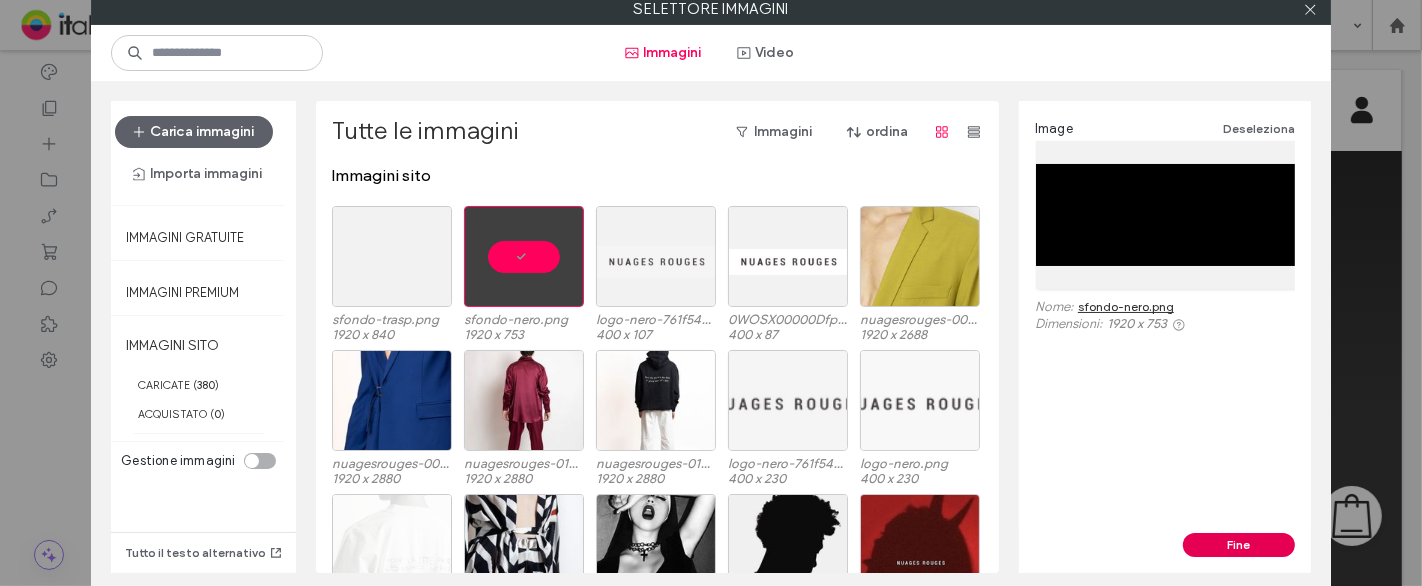 click on "Fine" at bounding box center (1239, 545) 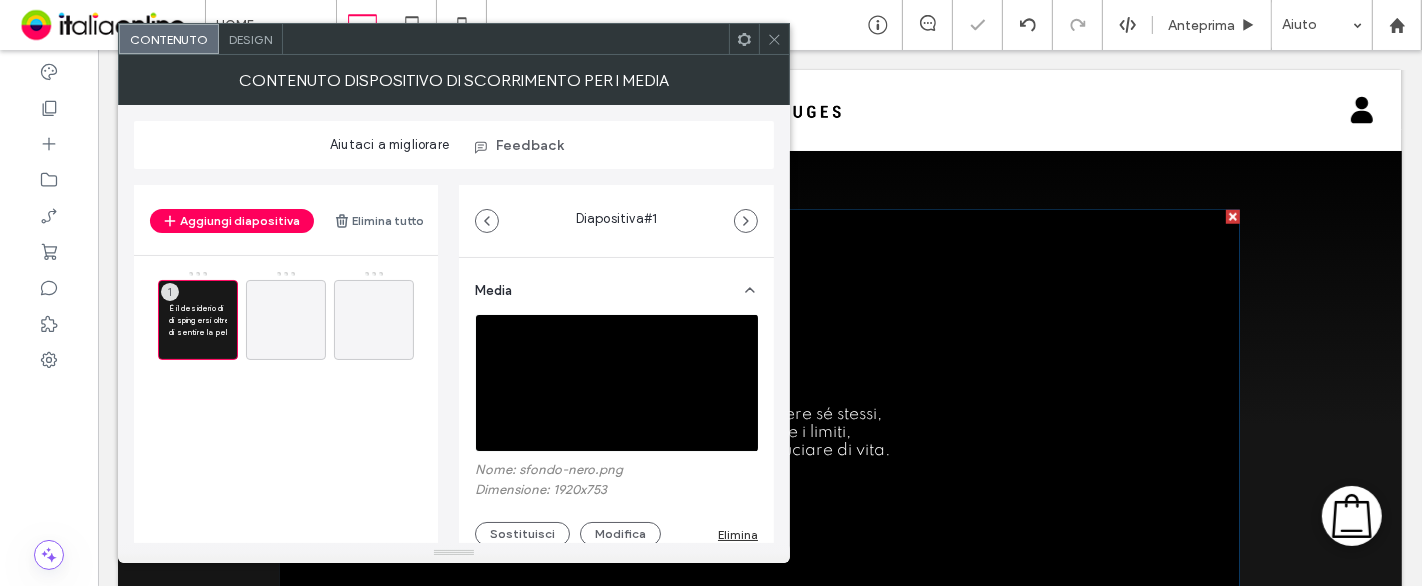 click 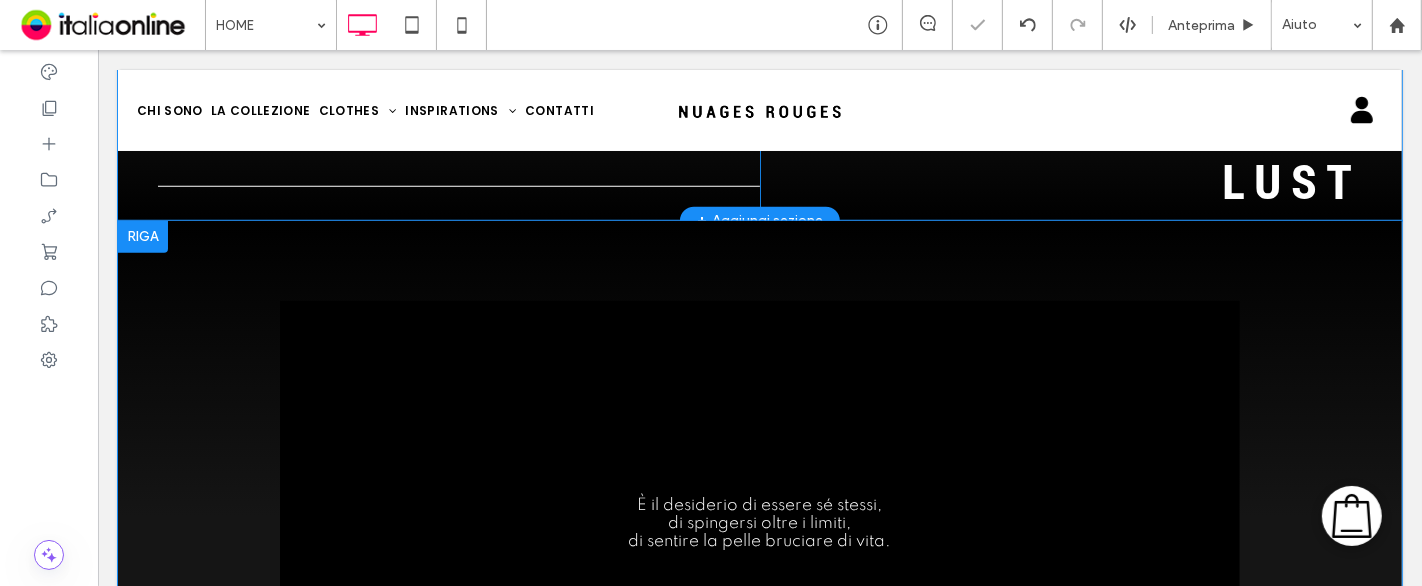 scroll, scrollTop: 1414, scrollLeft: 0, axis: vertical 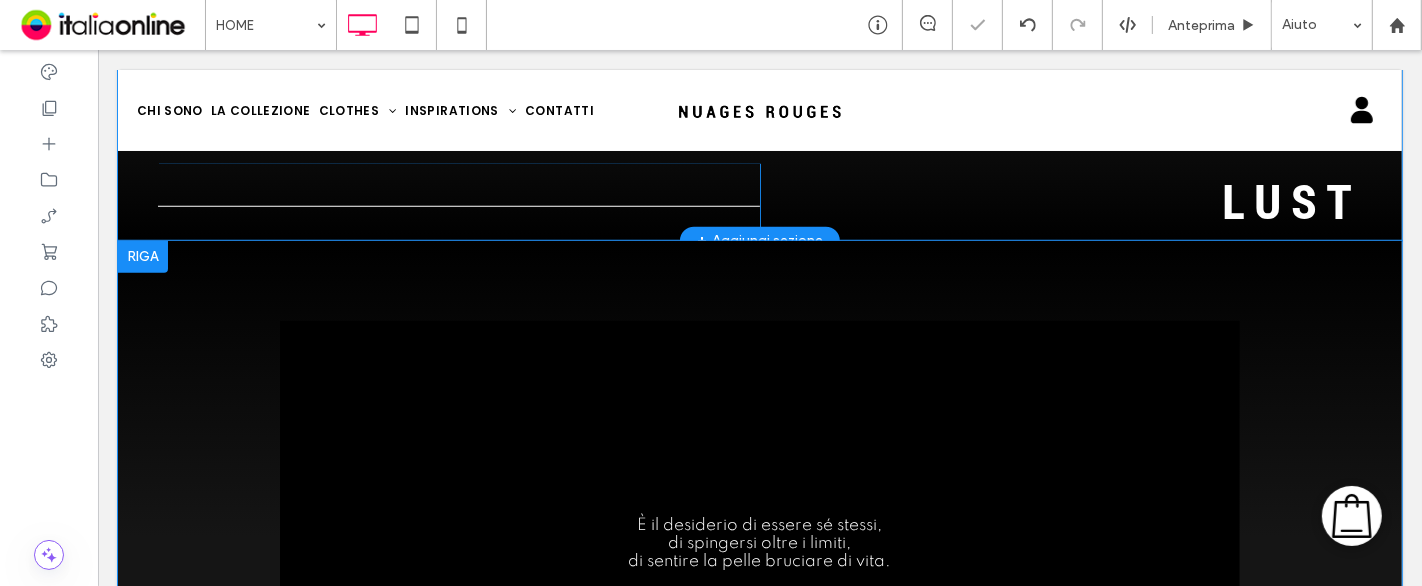 click on "È il desiderio di essere sé stessi, di spingersi oltre i limiti, di sentire la pelle bruciare di vita. a a a a
SCOPRI LA NUOVA COLLEZIONE
Click To Paste
Riga + Aggiungi sezione" at bounding box center [759, 569] 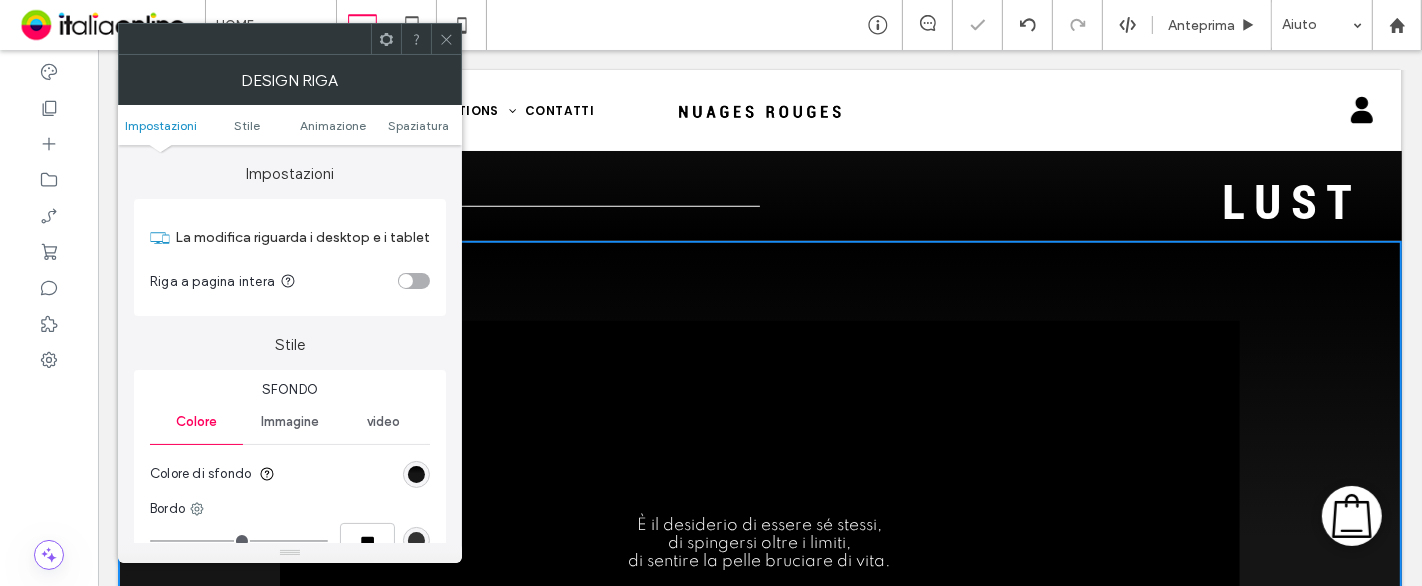 drag, startPoint x: 418, startPoint y: 261, endPoint x: 419, endPoint y: 287, distance: 26.019224 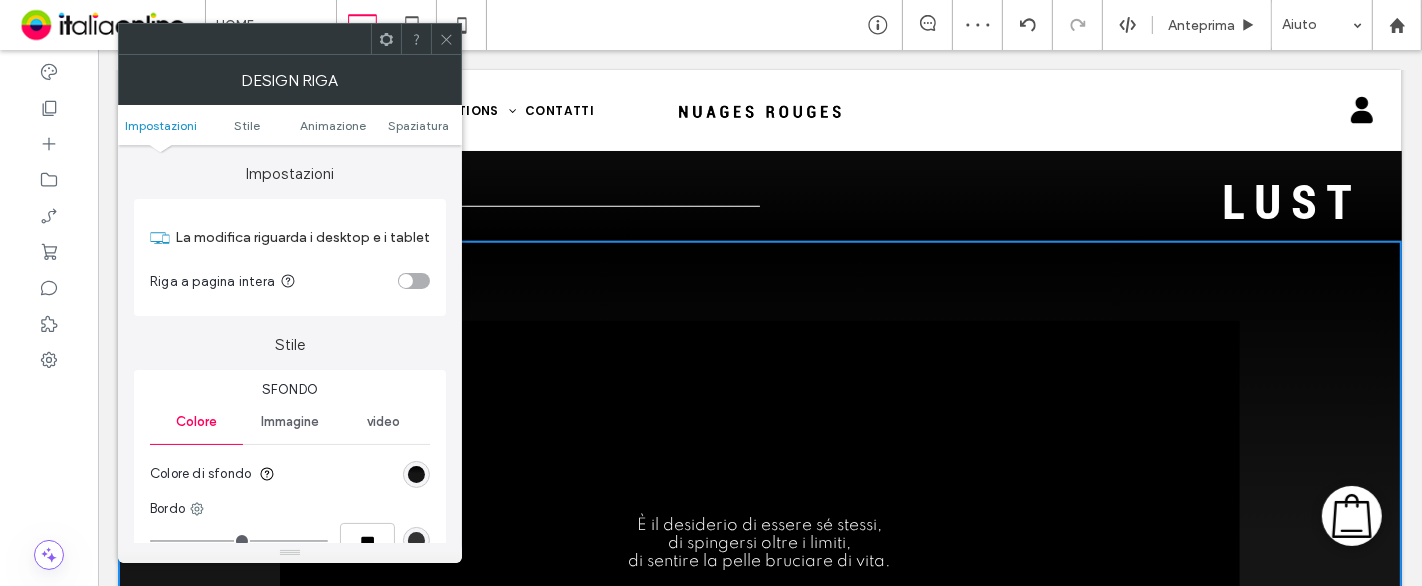 click at bounding box center (414, 281) 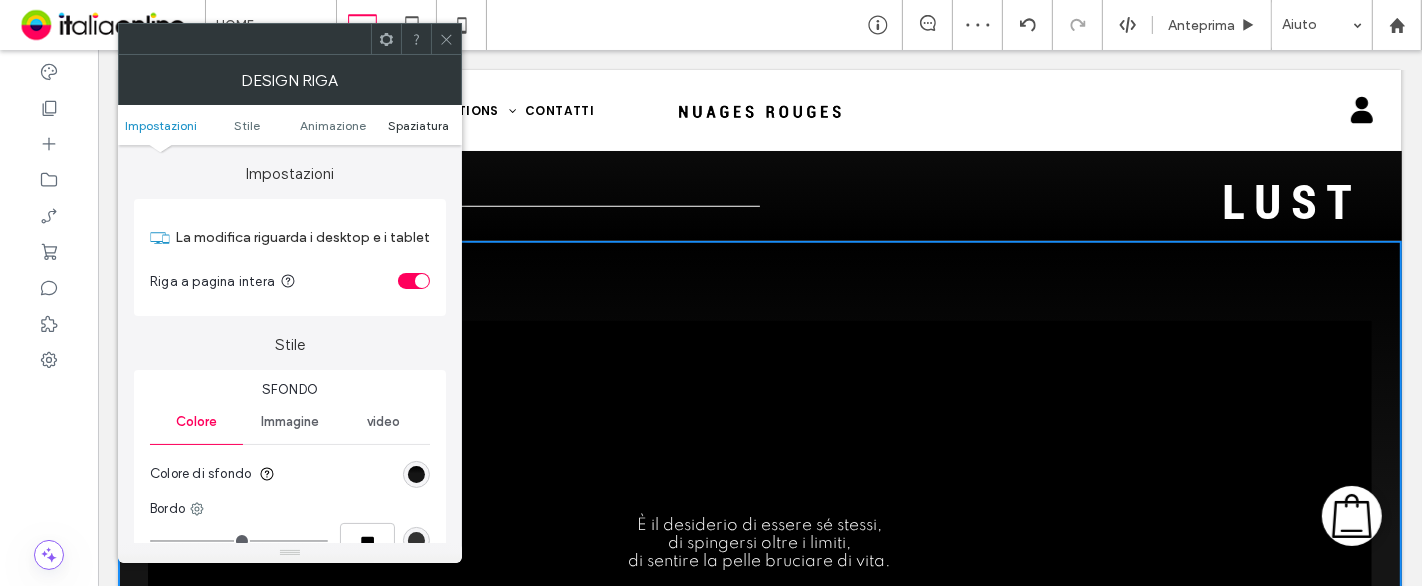click on "Spaziatura" at bounding box center [418, 125] 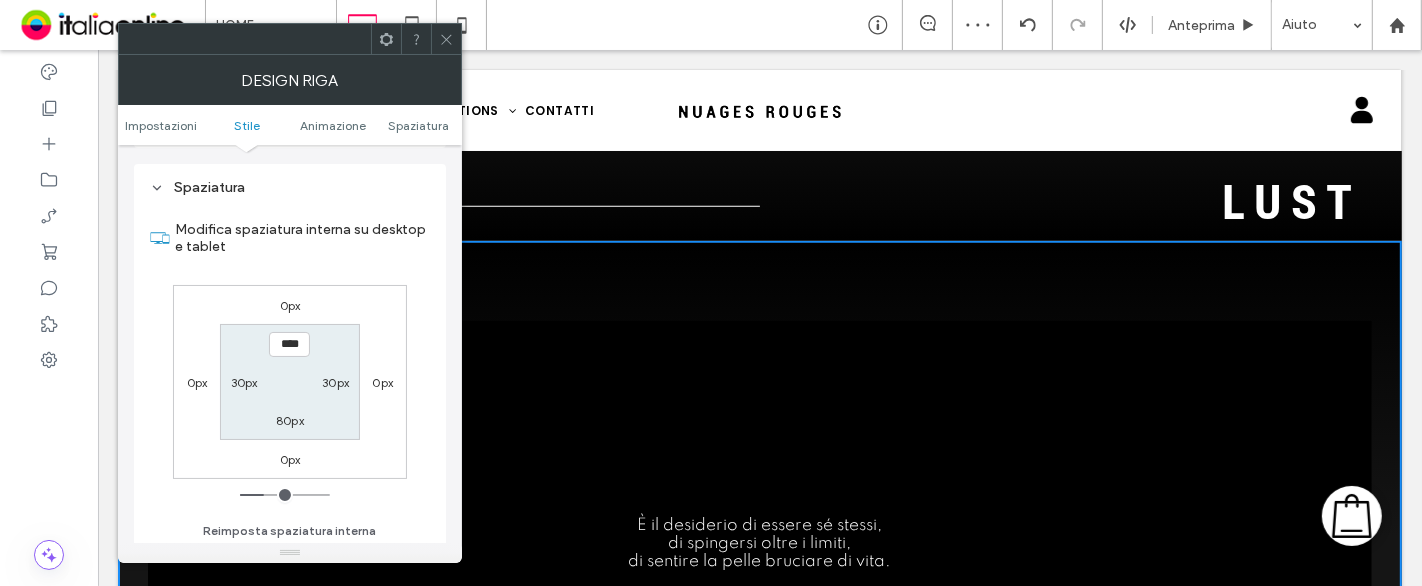 scroll, scrollTop: 562, scrollLeft: 0, axis: vertical 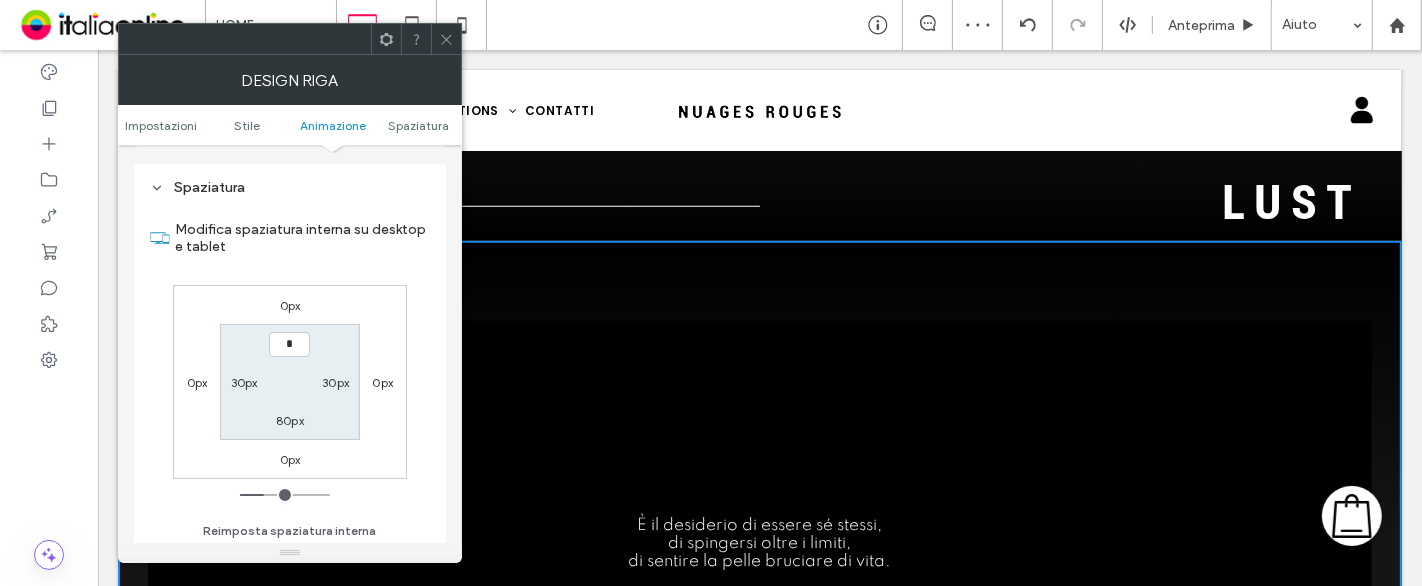 type on "***" 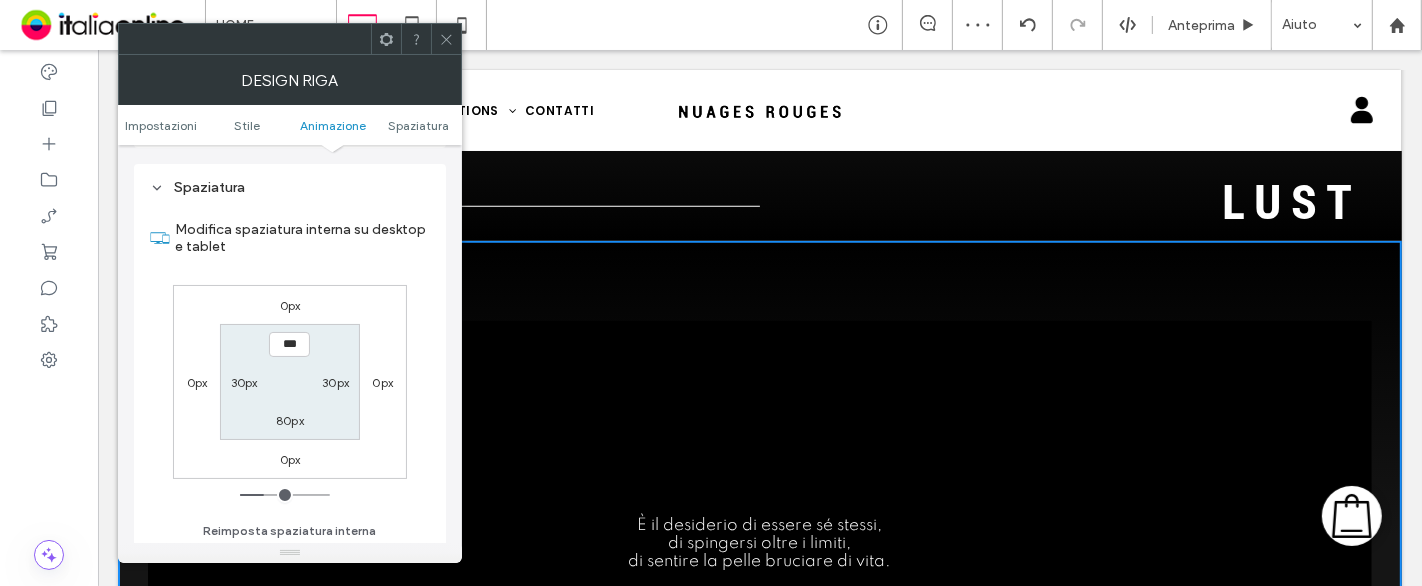 drag, startPoint x: 340, startPoint y: 381, endPoint x: 288, endPoint y: 392, distance: 53.15073 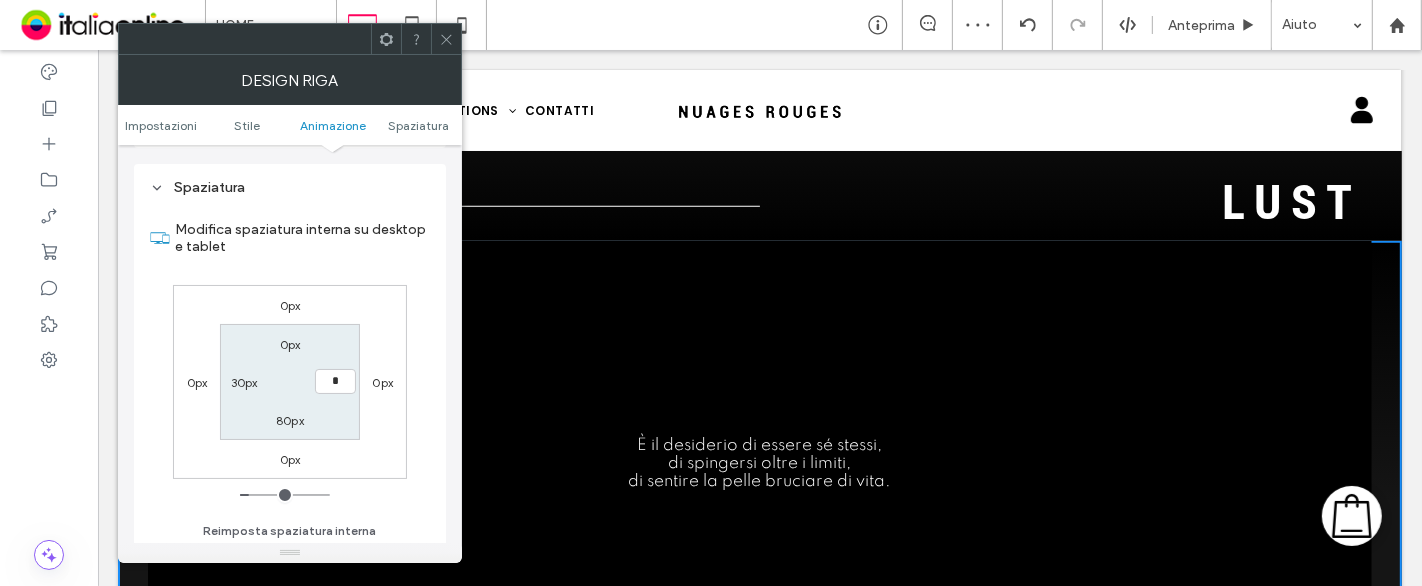 type on "*" 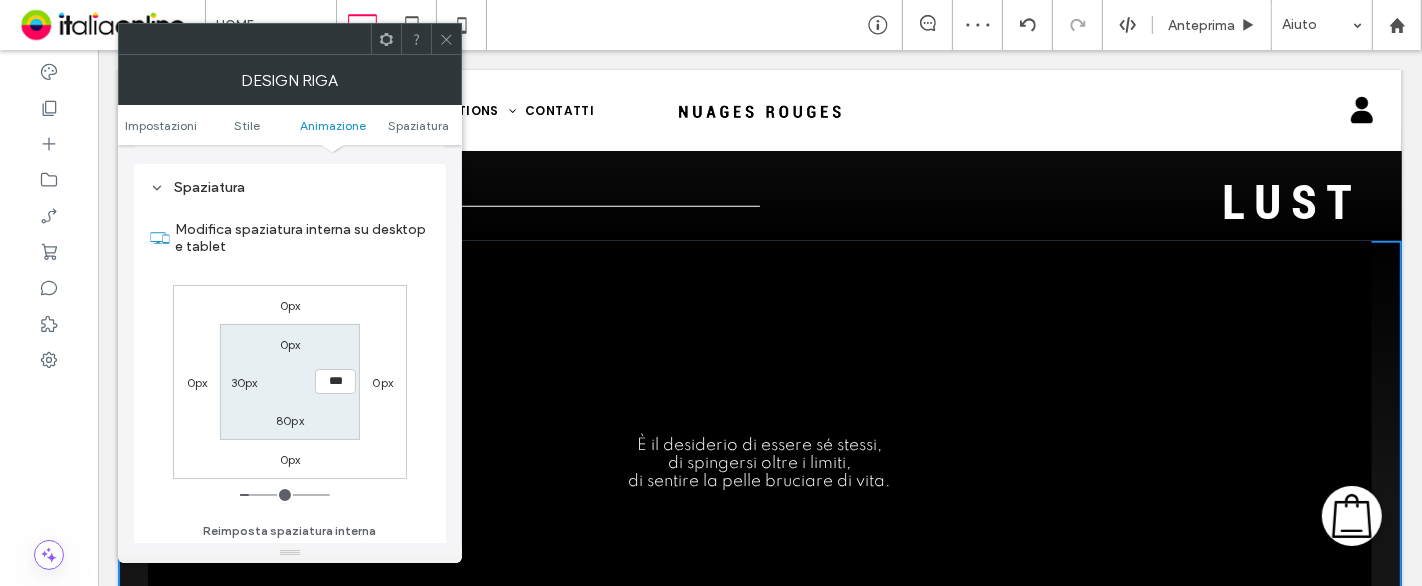 click on "80px" at bounding box center [290, 420] 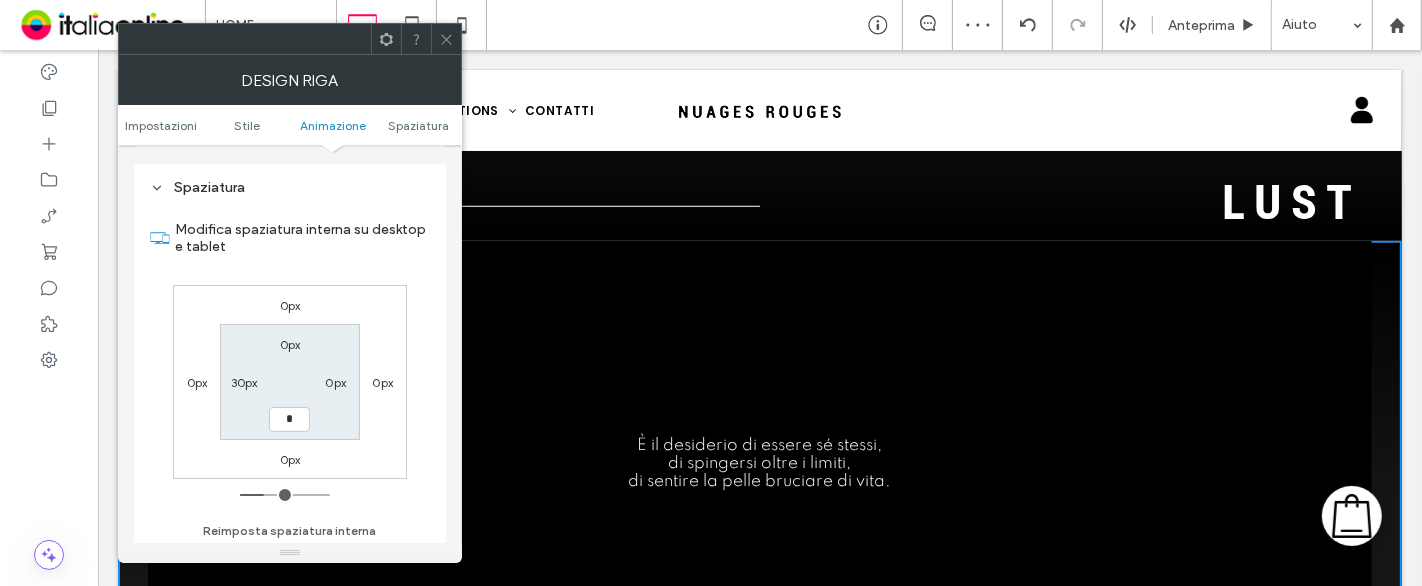type on "*" 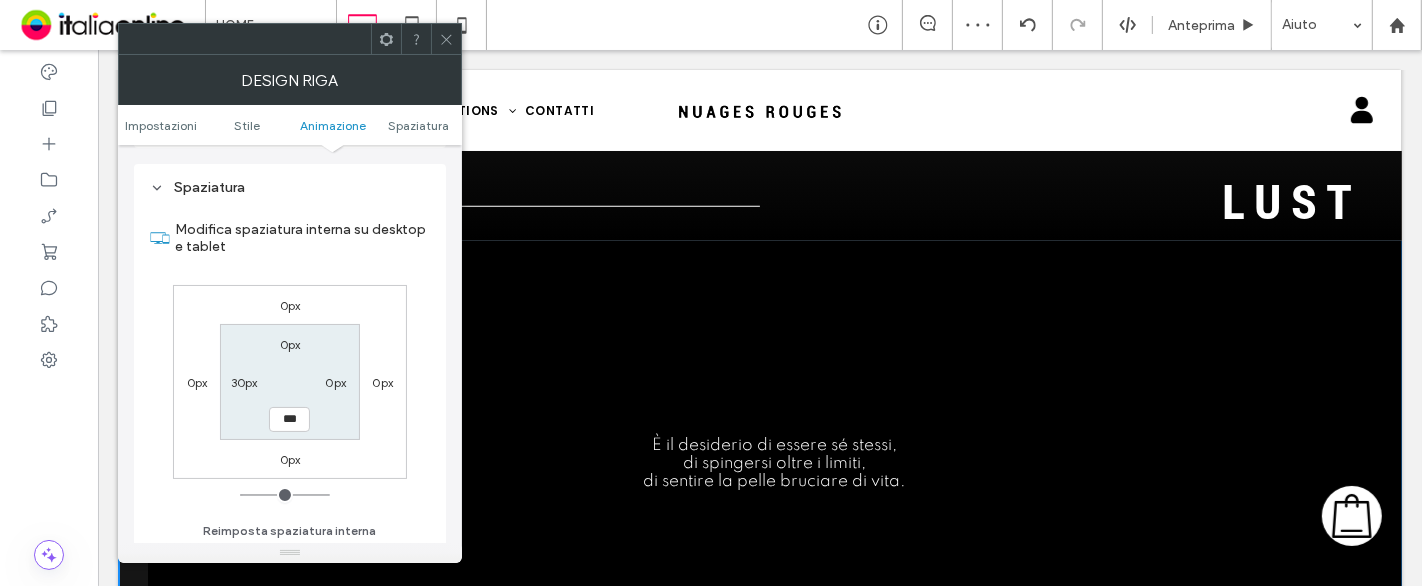 drag, startPoint x: 245, startPoint y: 373, endPoint x: 268, endPoint y: 315, distance: 62.39391 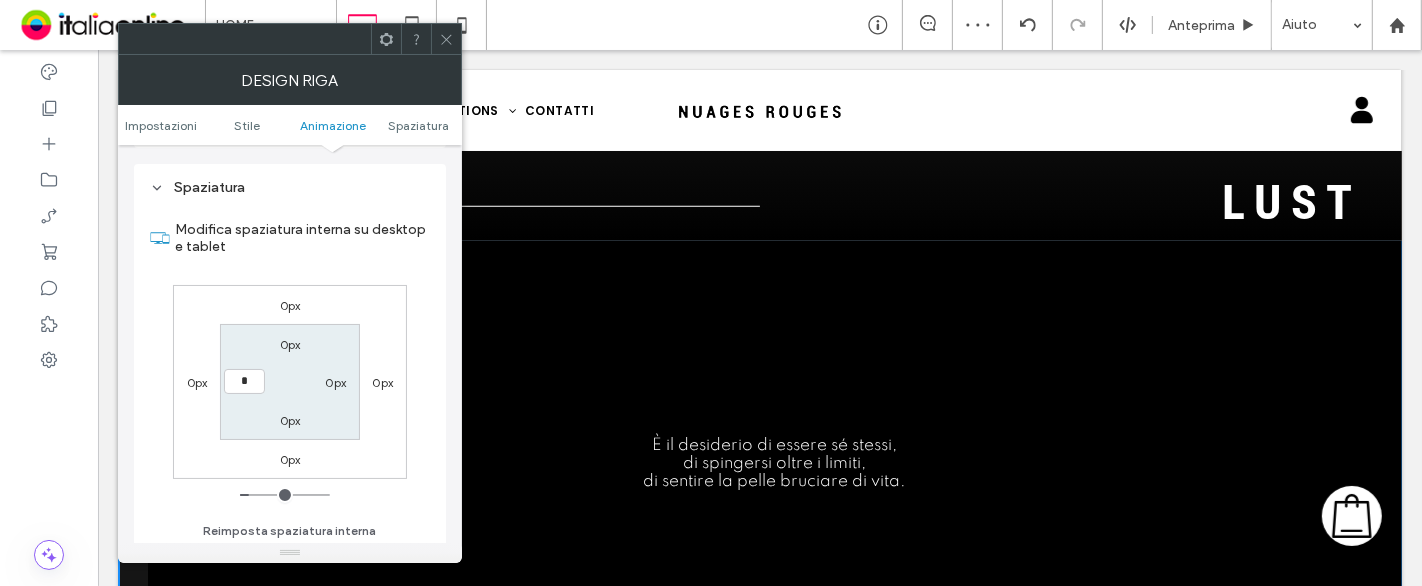type on "*" 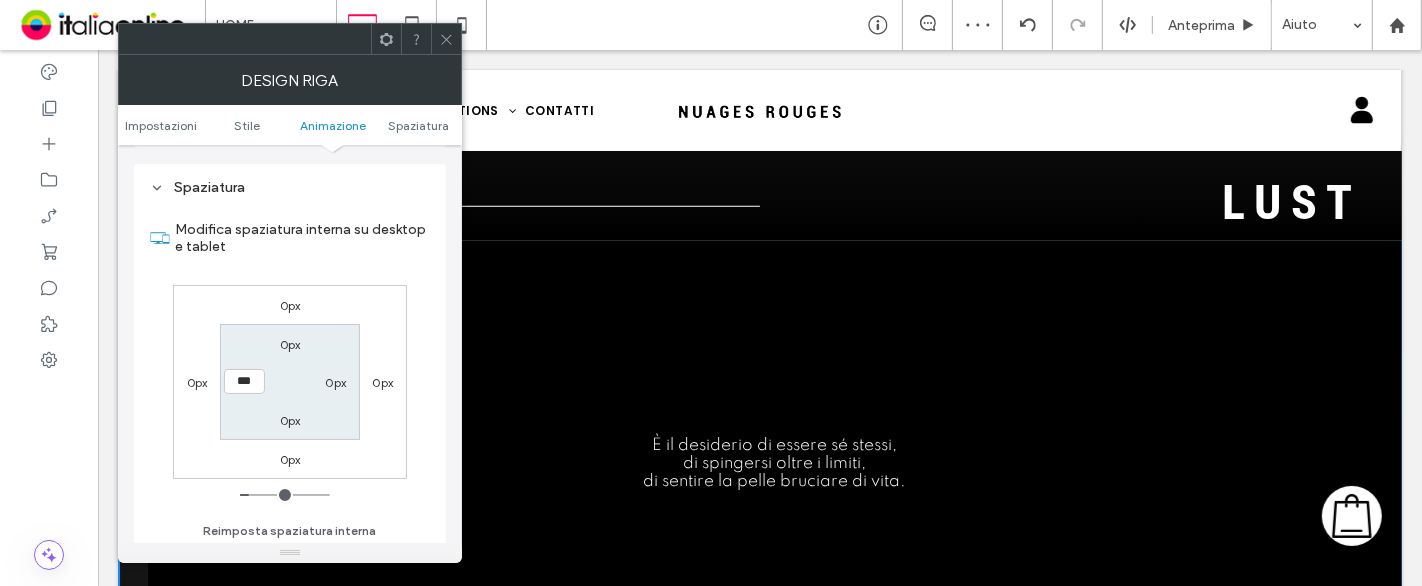 click on "Modifica spaziatura interna su desktop e tablet" at bounding box center [302, 238] 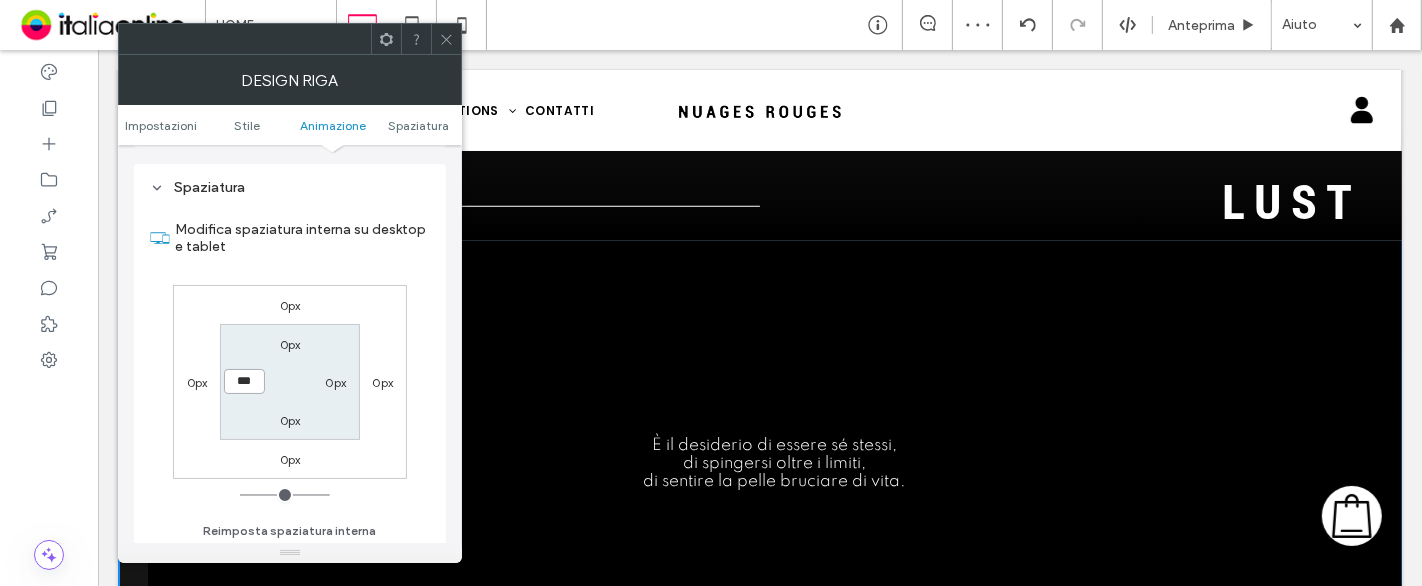 click on "***" at bounding box center [244, 381] 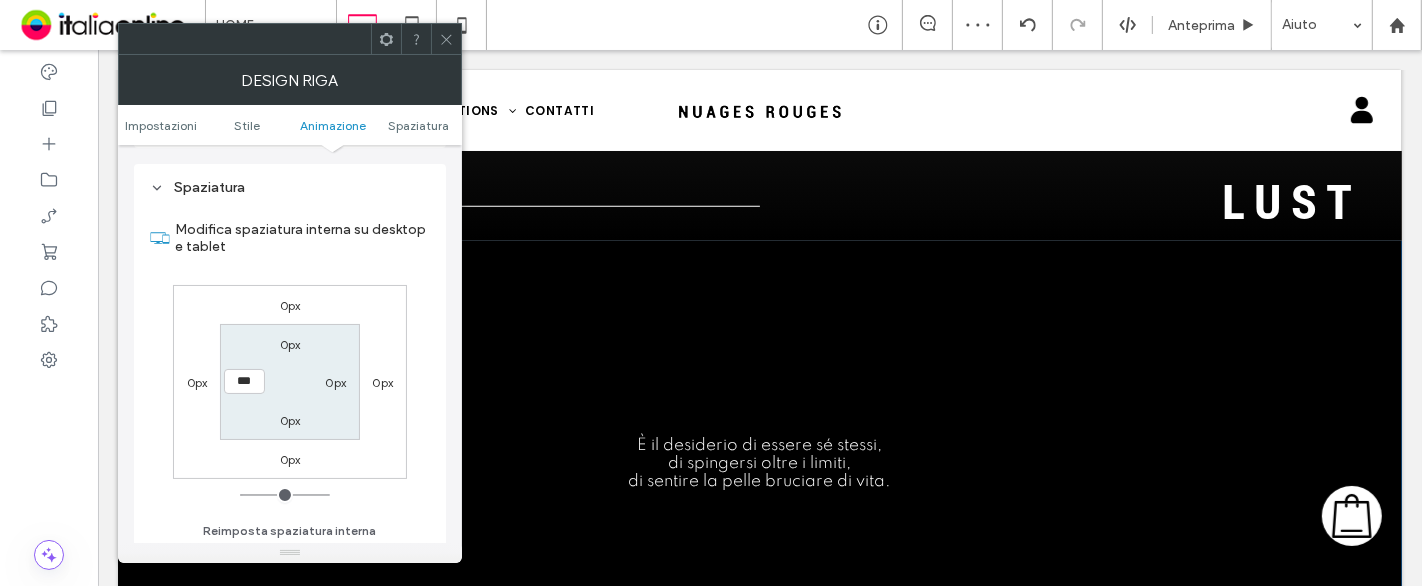 click at bounding box center (446, 39) 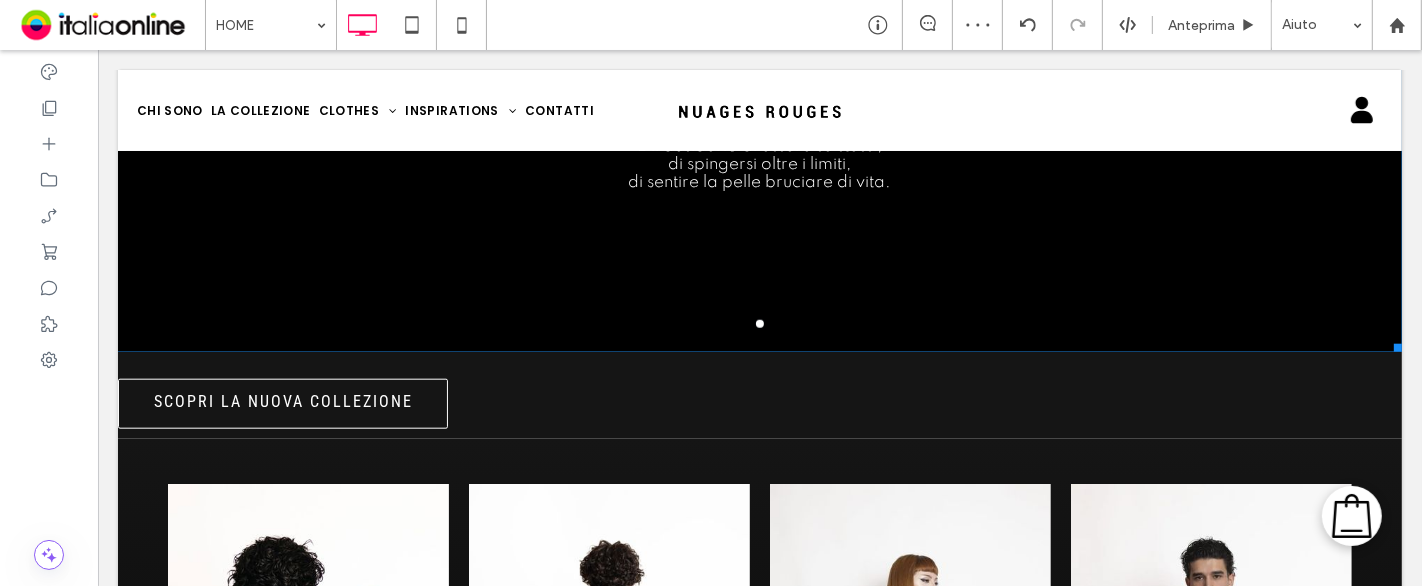 scroll, scrollTop: 1747, scrollLeft: 0, axis: vertical 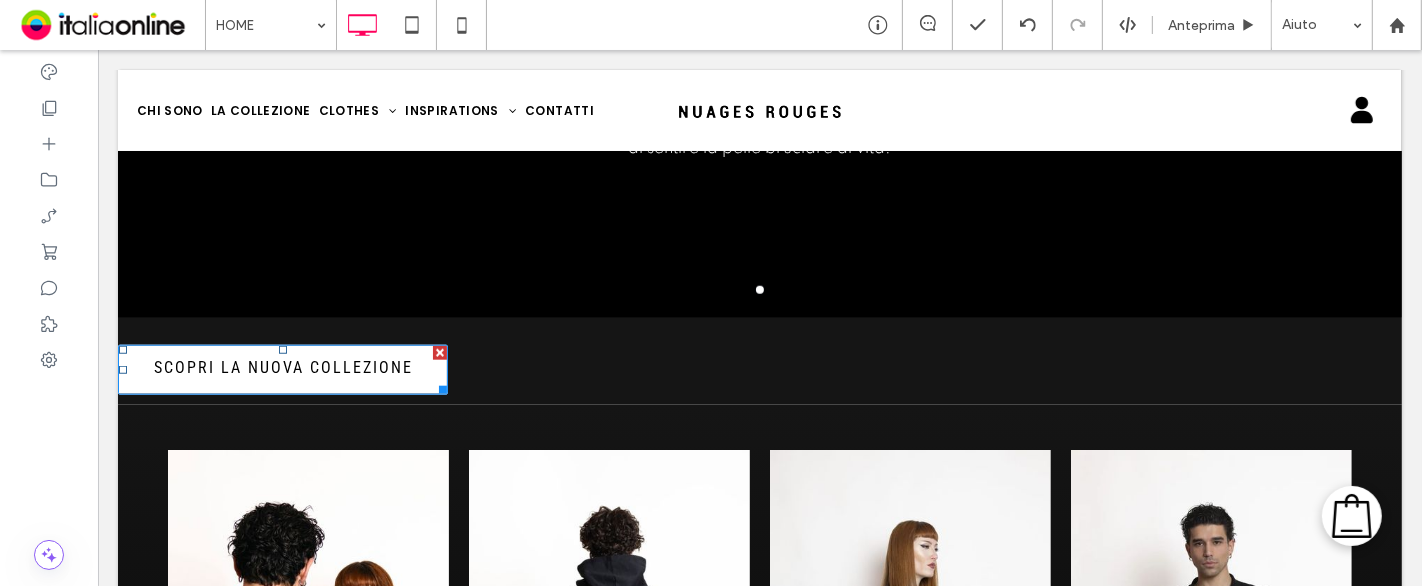 click at bounding box center (439, 353) 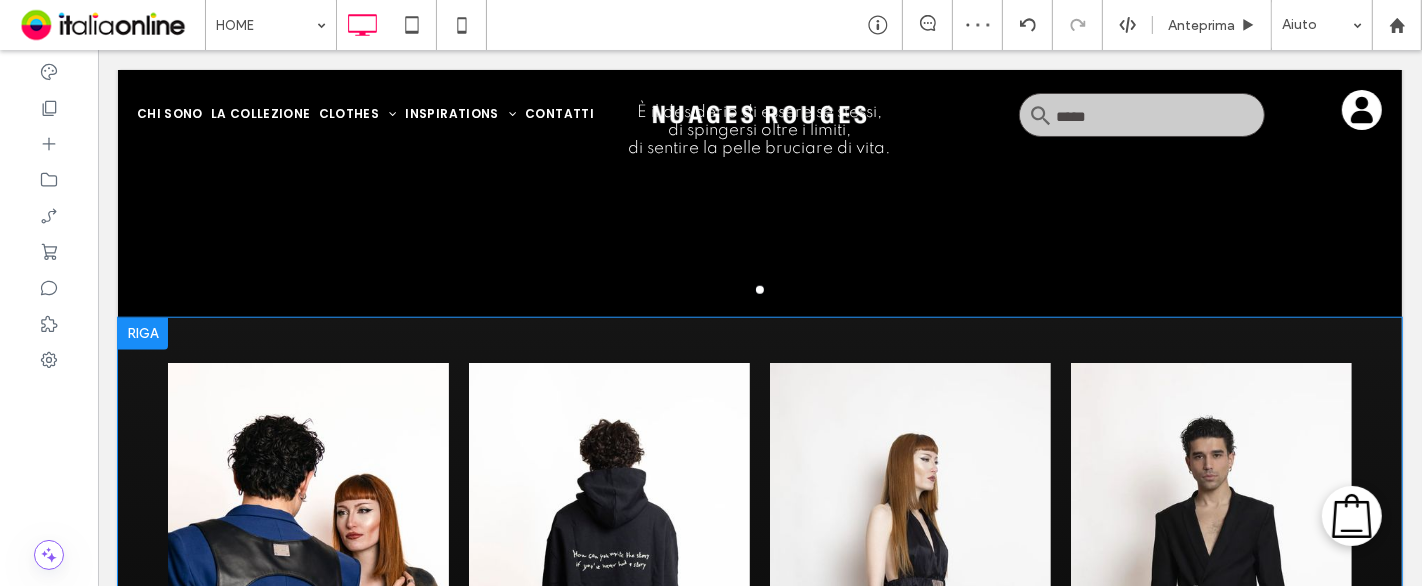 click on "CLOTHES
ACQUISTA
HOODIES
ACQUISTA
DRESSES
ACQUISTA
BLAZERS
ACQUISTA
Mostra altri
1  (current)
2
3
4
Click To Paste
Riga + Aggiungi sezione" at bounding box center (759, 726) 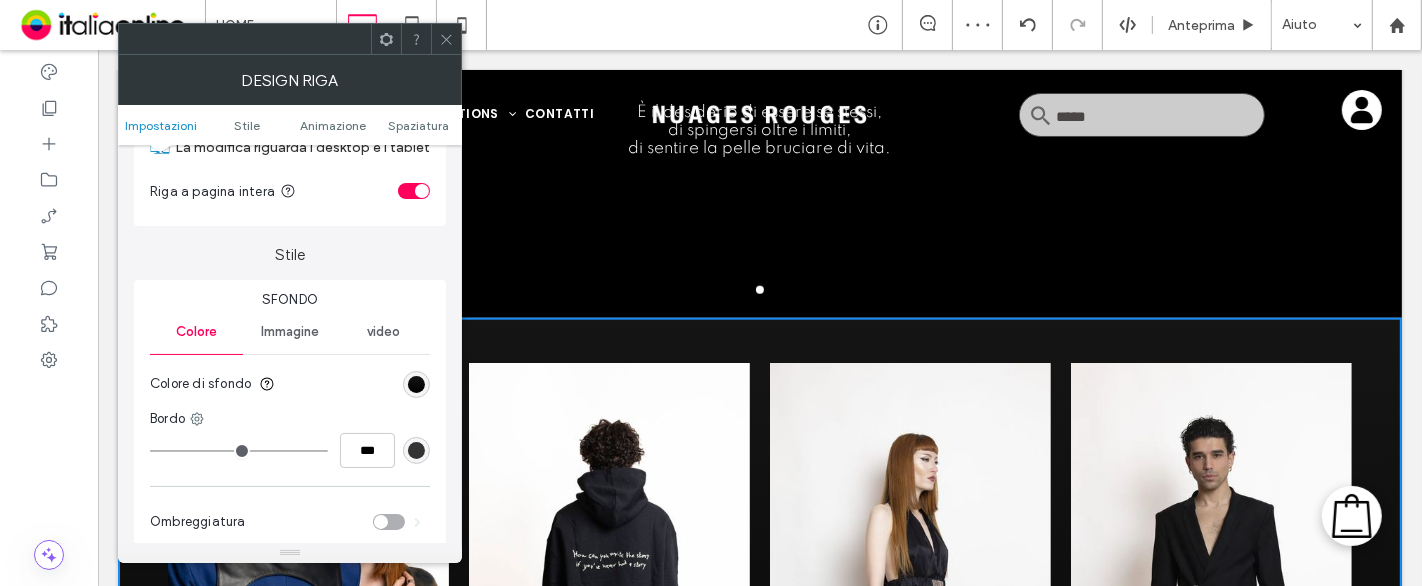 scroll, scrollTop: 111, scrollLeft: 0, axis: vertical 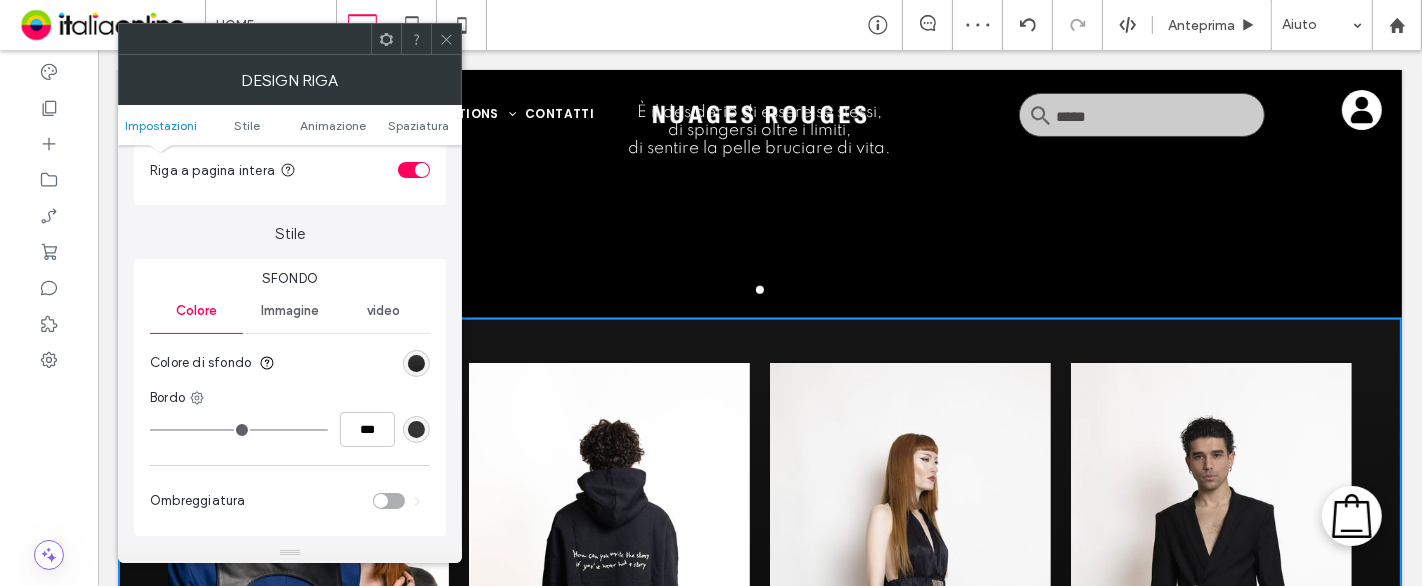 click at bounding box center (416, 363) 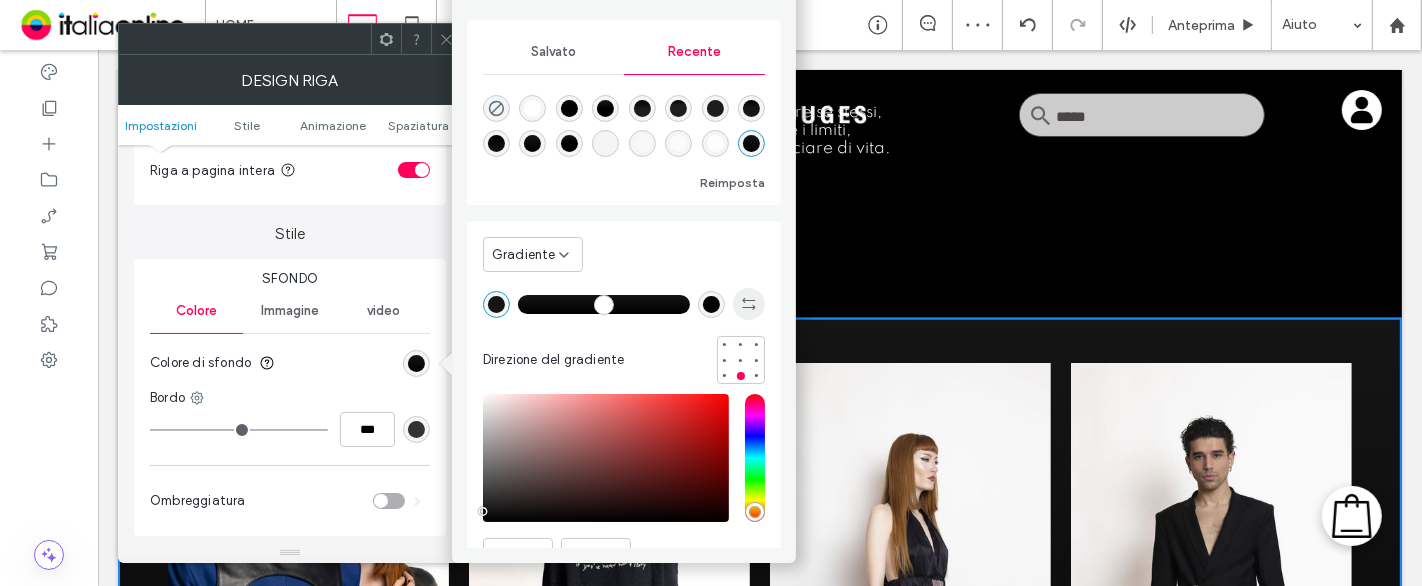 click at bounding box center [749, 304] 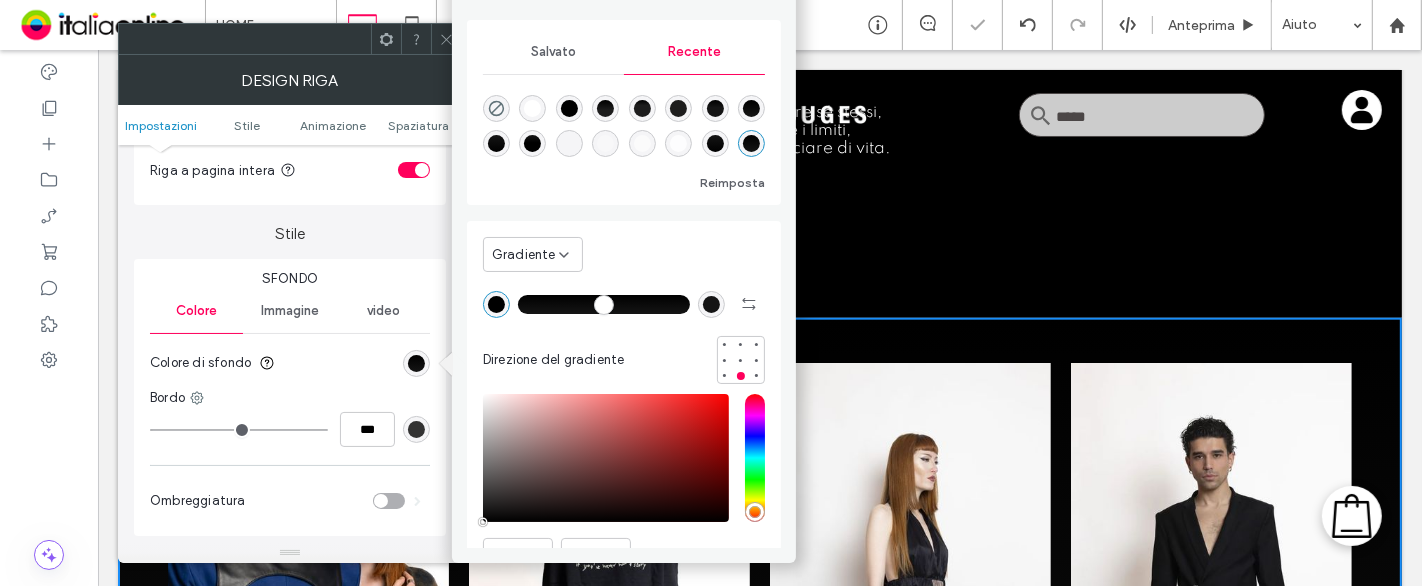 click 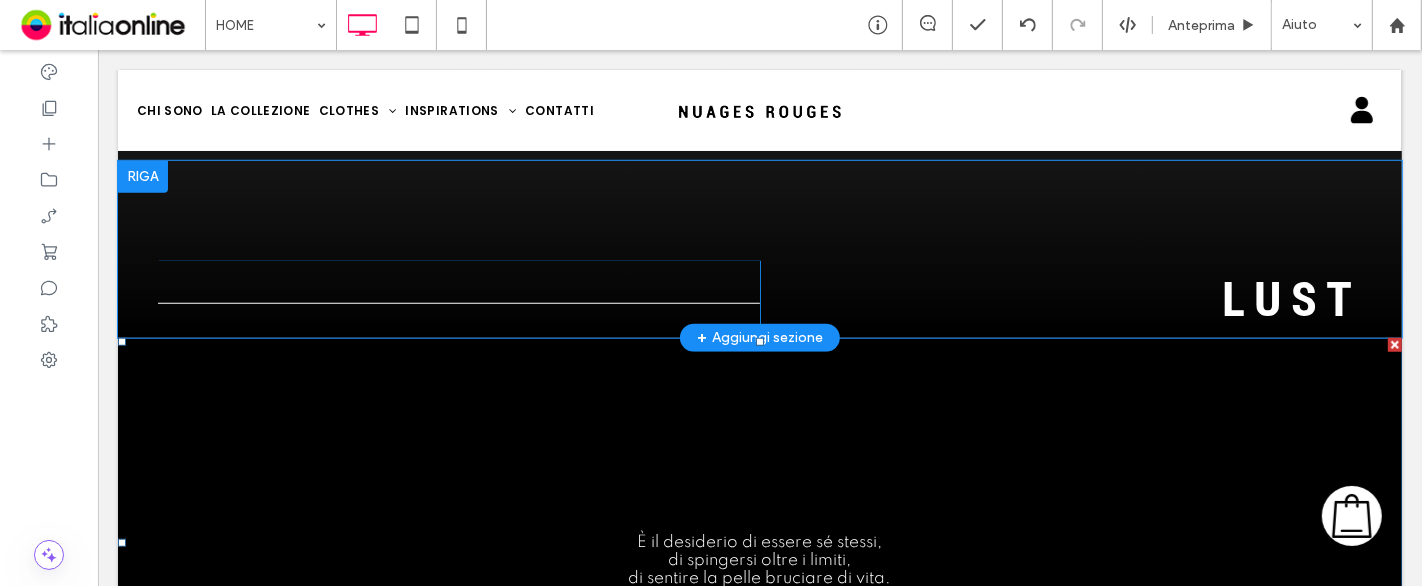 scroll, scrollTop: 1302, scrollLeft: 0, axis: vertical 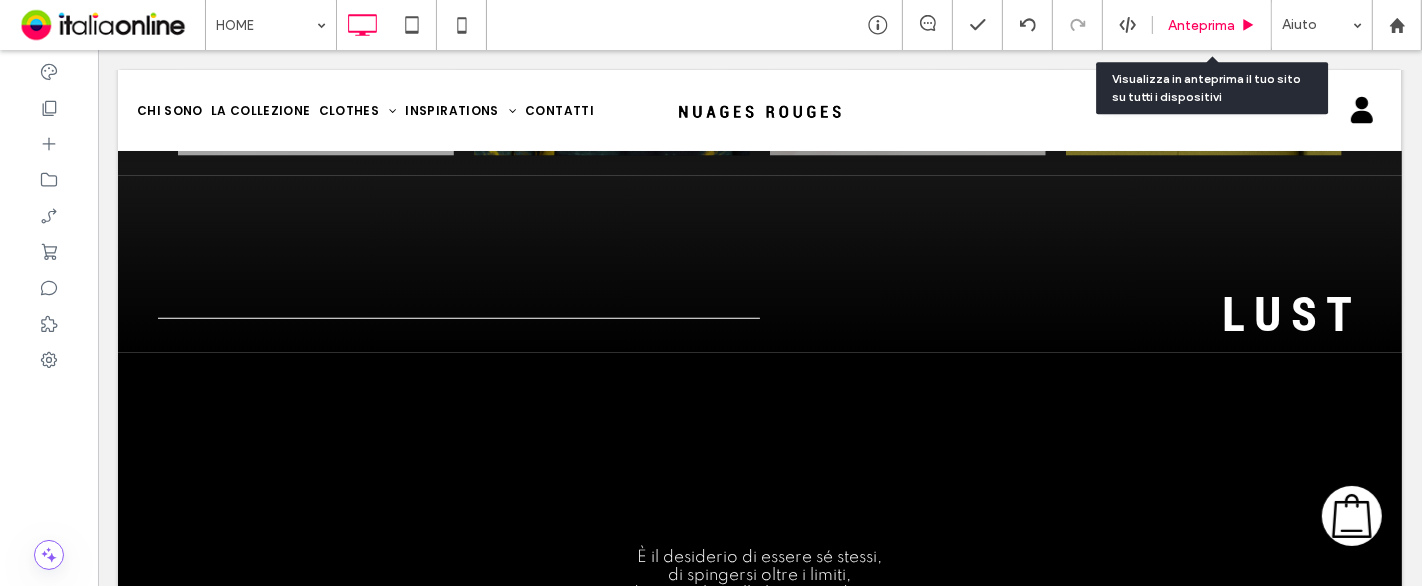 click on "Anteprima" at bounding box center (1201, 25) 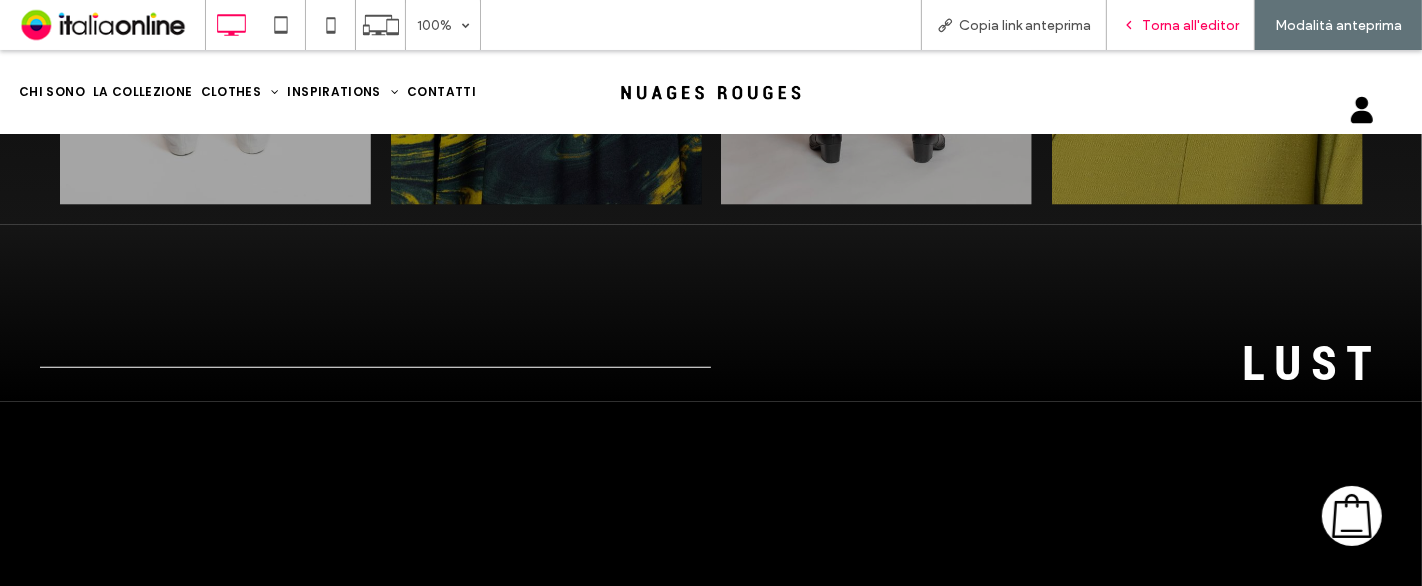 click on "Torna all'editor" at bounding box center (1190, 25) 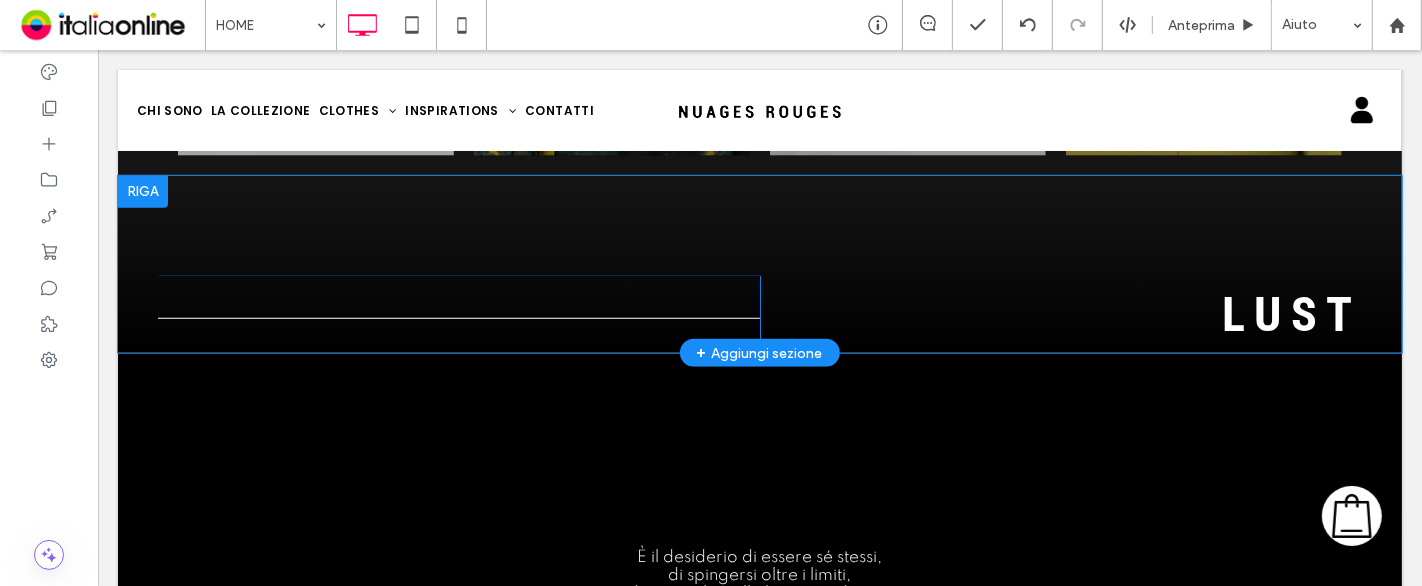 click on "Click To Paste
Lust
Click To Paste
Riga + Aggiungi sezione" at bounding box center (759, 264) 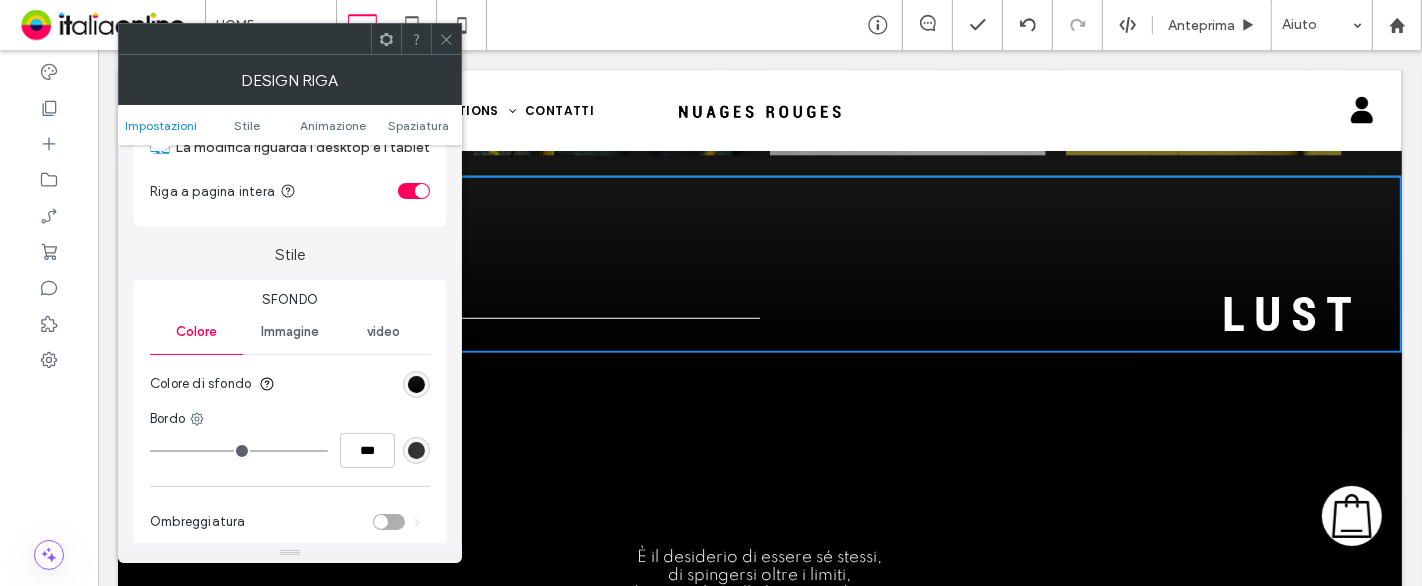 scroll, scrollTop: 111, scrollLeft: 0, axis: vertical 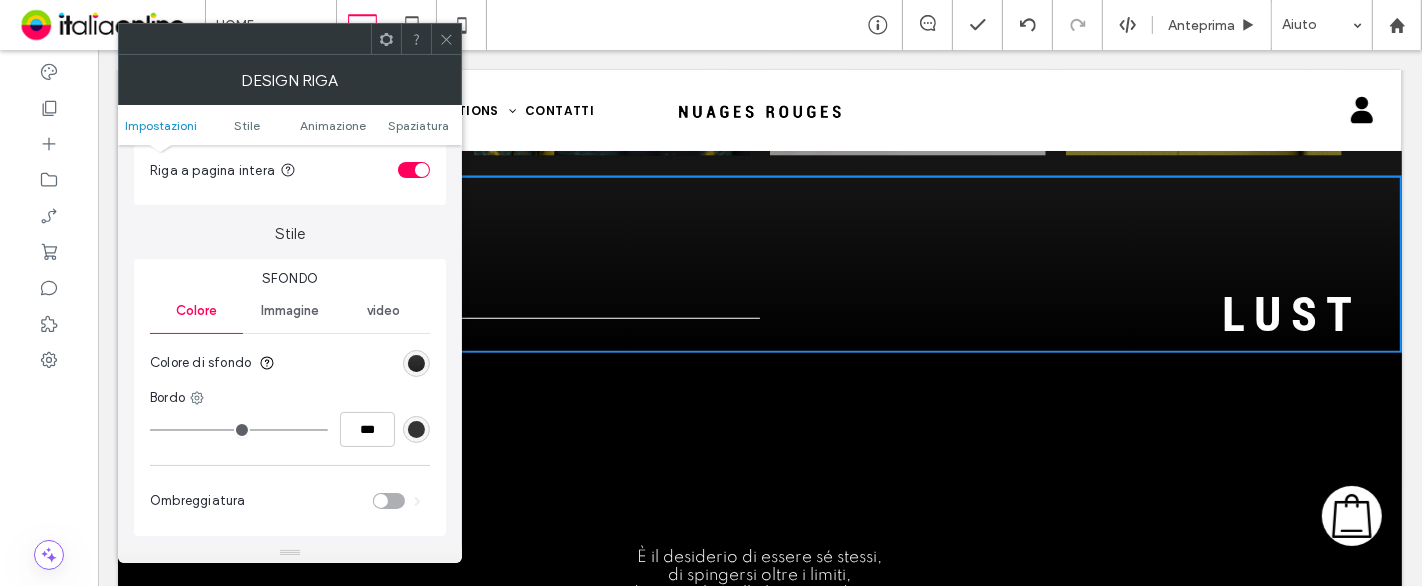 click at bounding box center [416, 363] 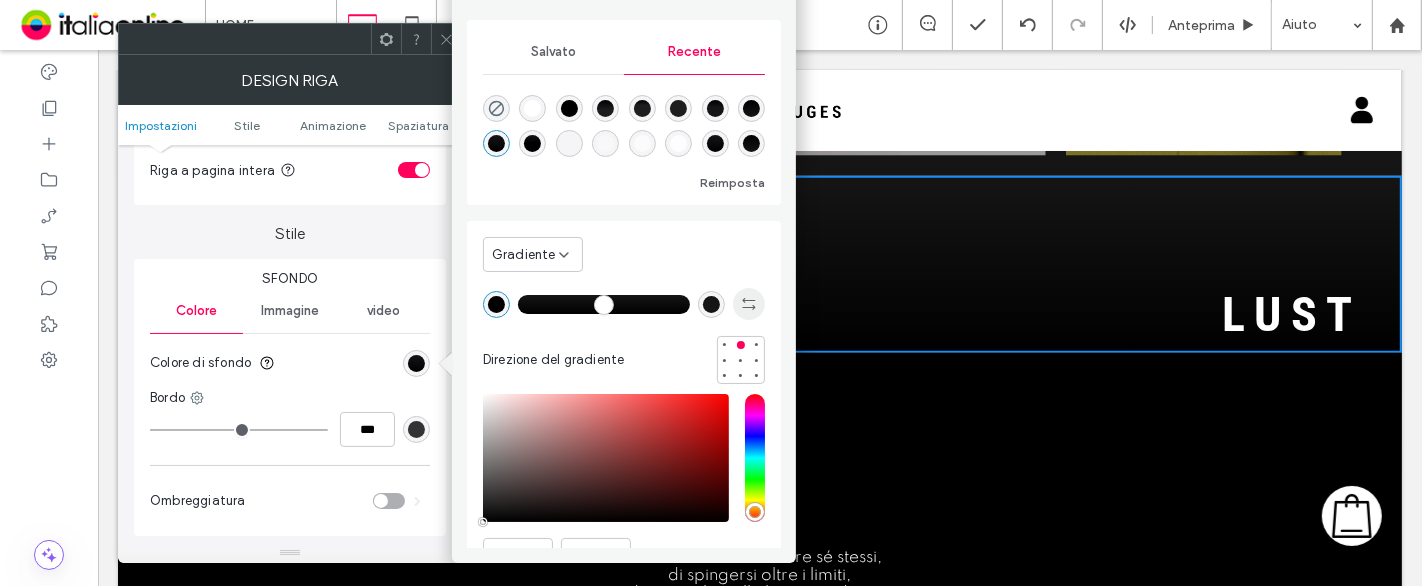 click 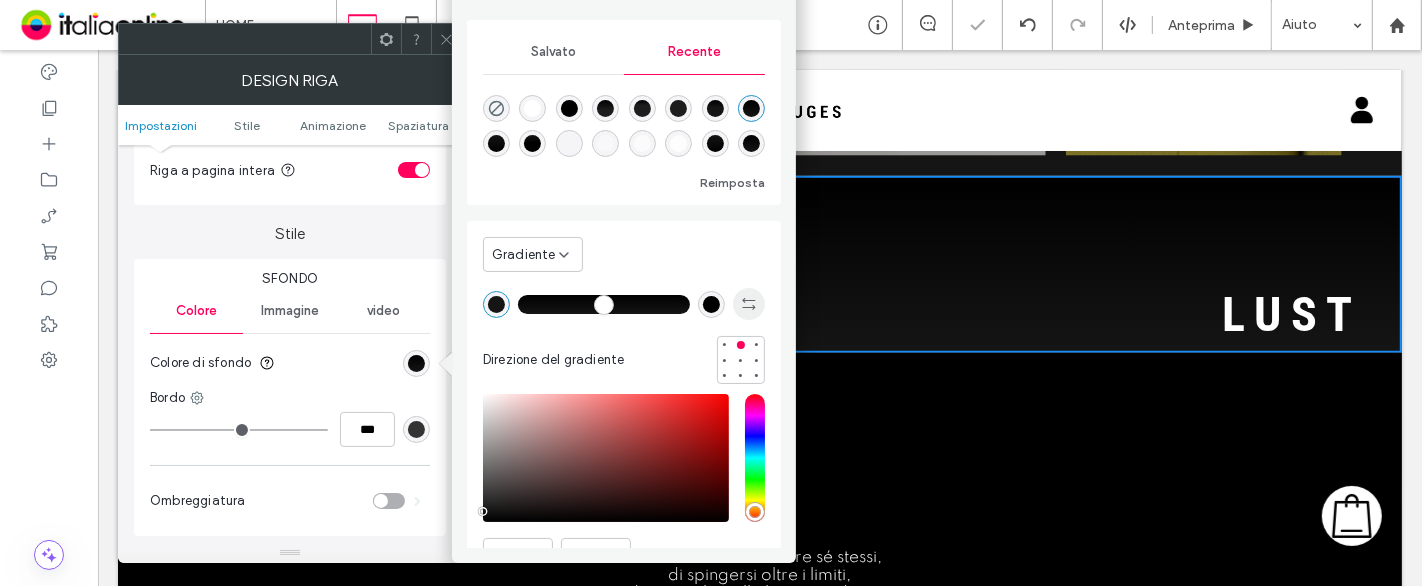click 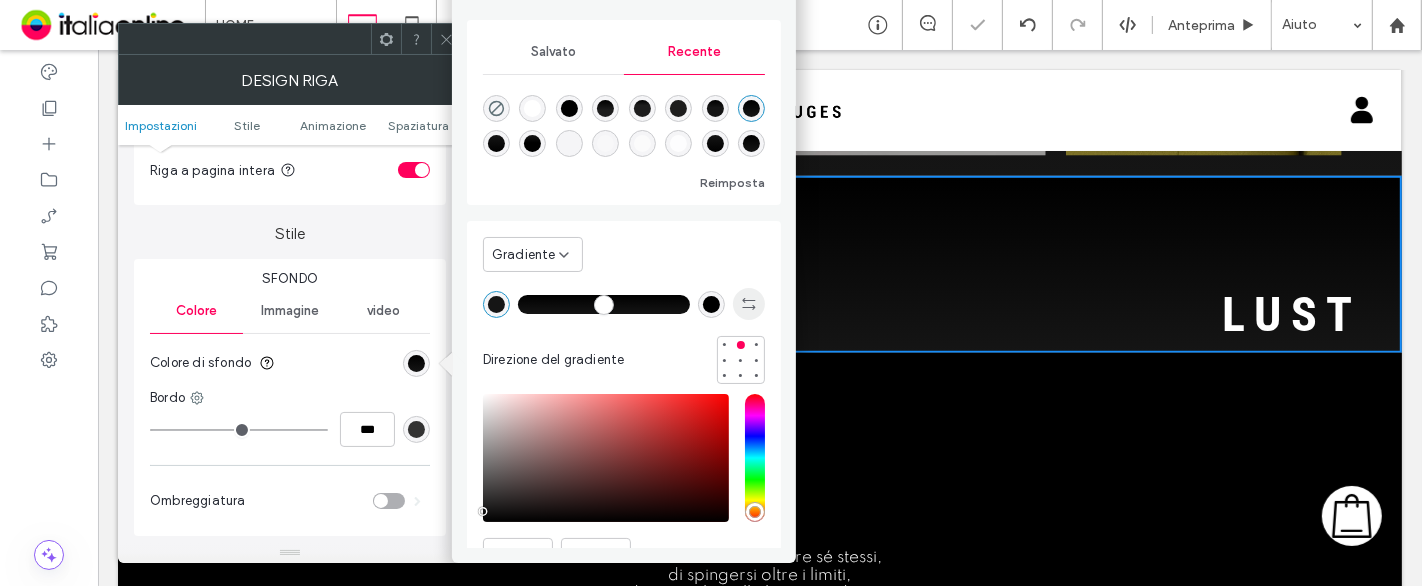 type on "*******" 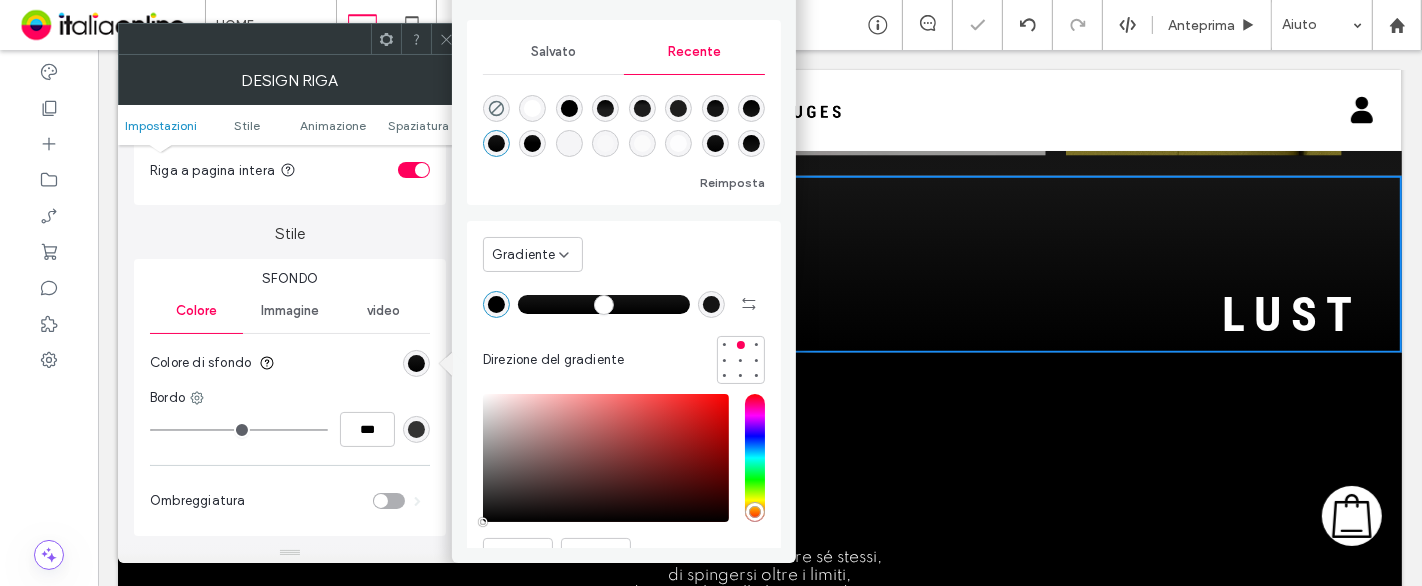 click at bounding box center (446, 39) 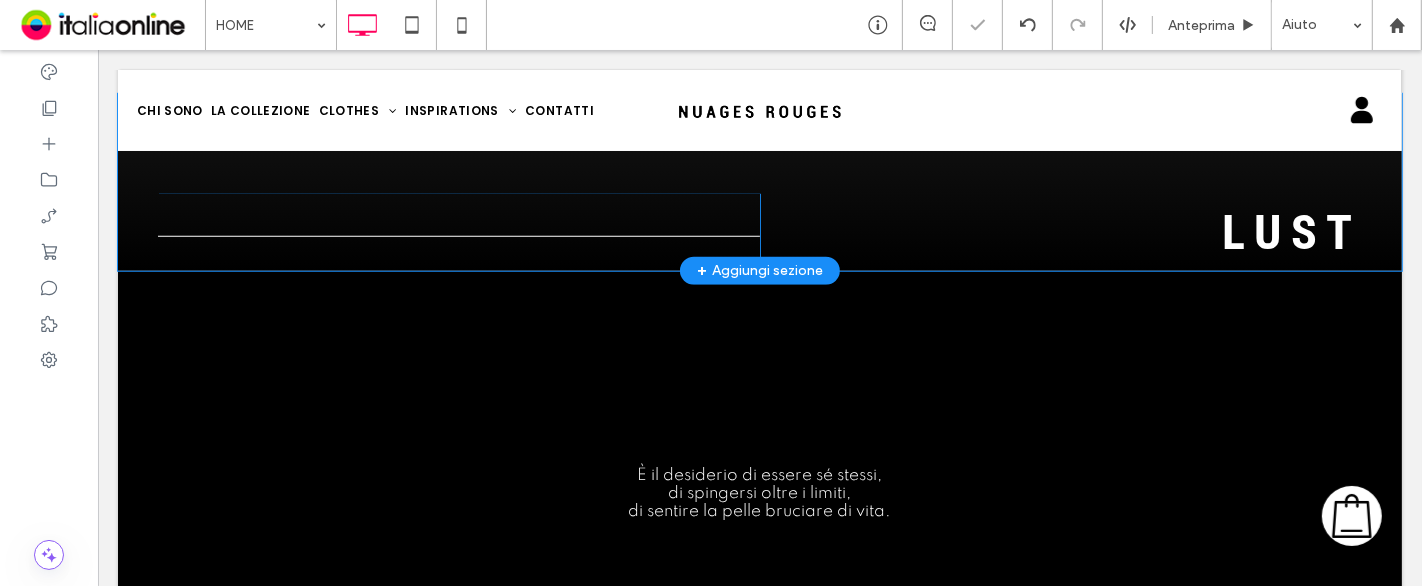 scroll, scrollTop: 1525, scrollLeft: 0, axis: vertical 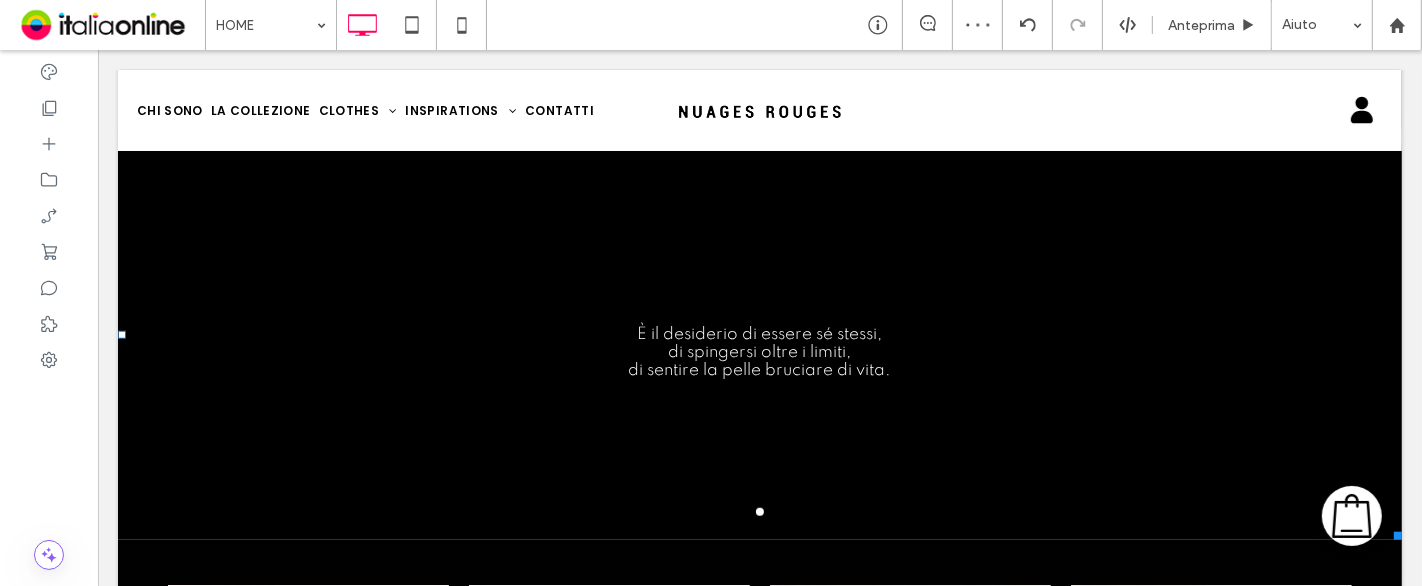 click on "È il desiderio di essere sé stessi," at bounding box center [759, 335] 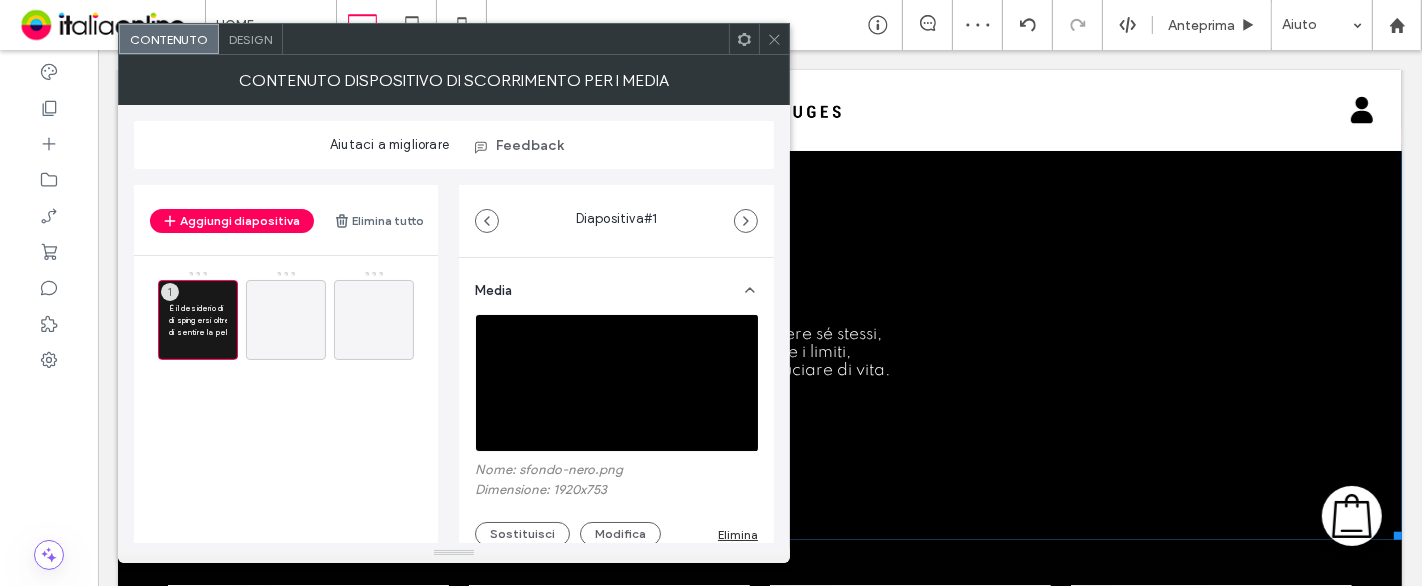 click on "Design" at bounding box center (251, 39) 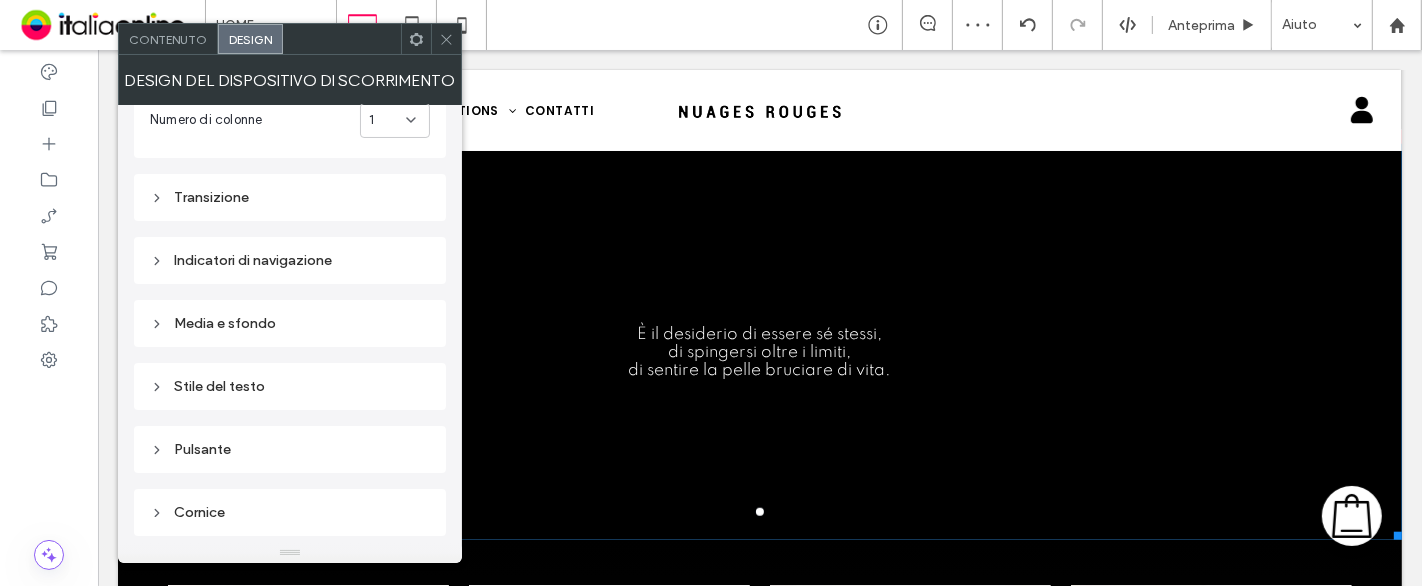 scroll, scrollTop: 222, scrollLeft: 0, axis: vertical 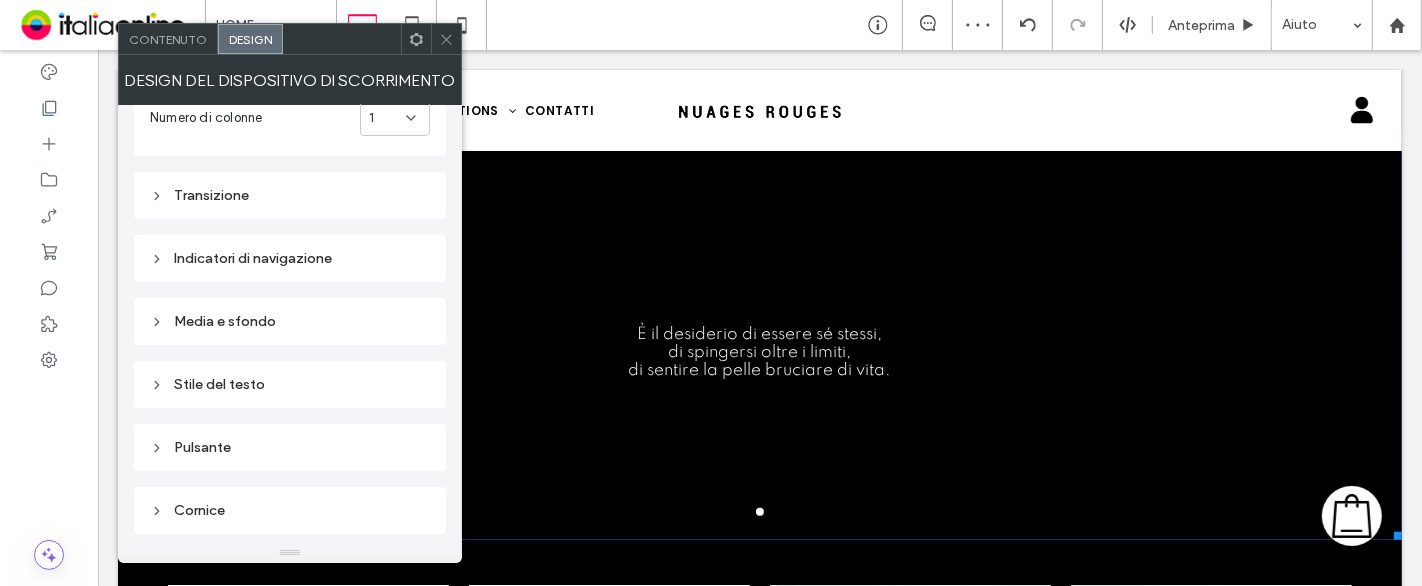 click on "Media e sfondo" at bounding box center [290, 321] 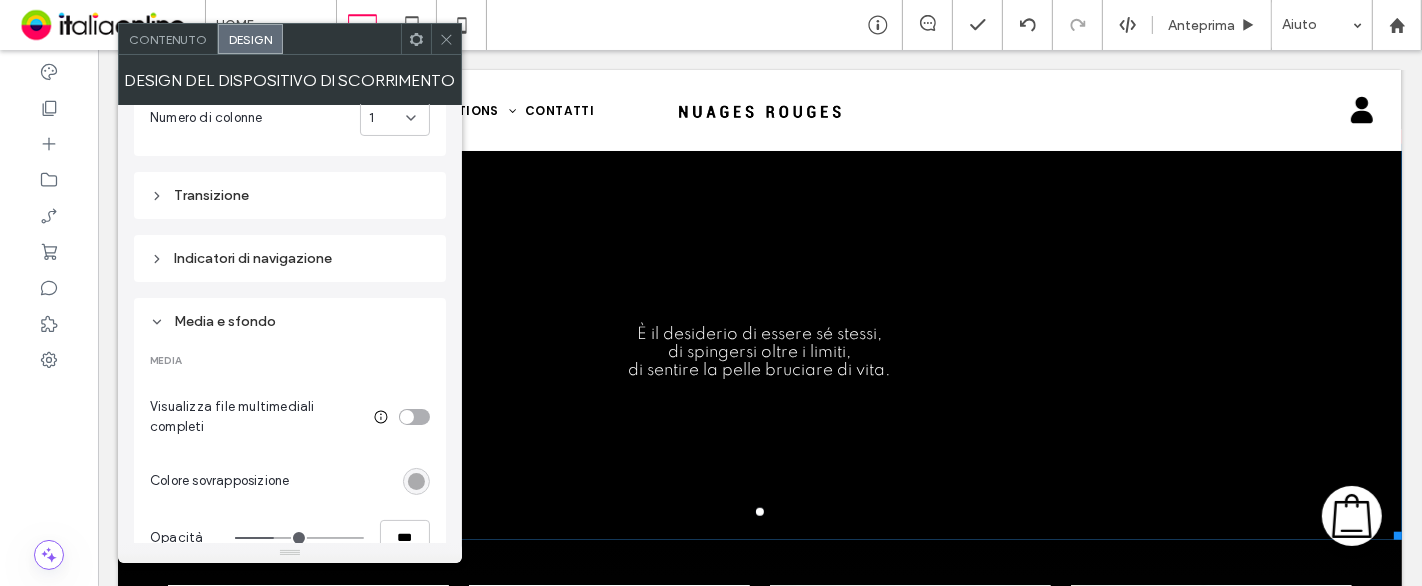 click on "Media e sfondo" at bounding box center [290, 321] 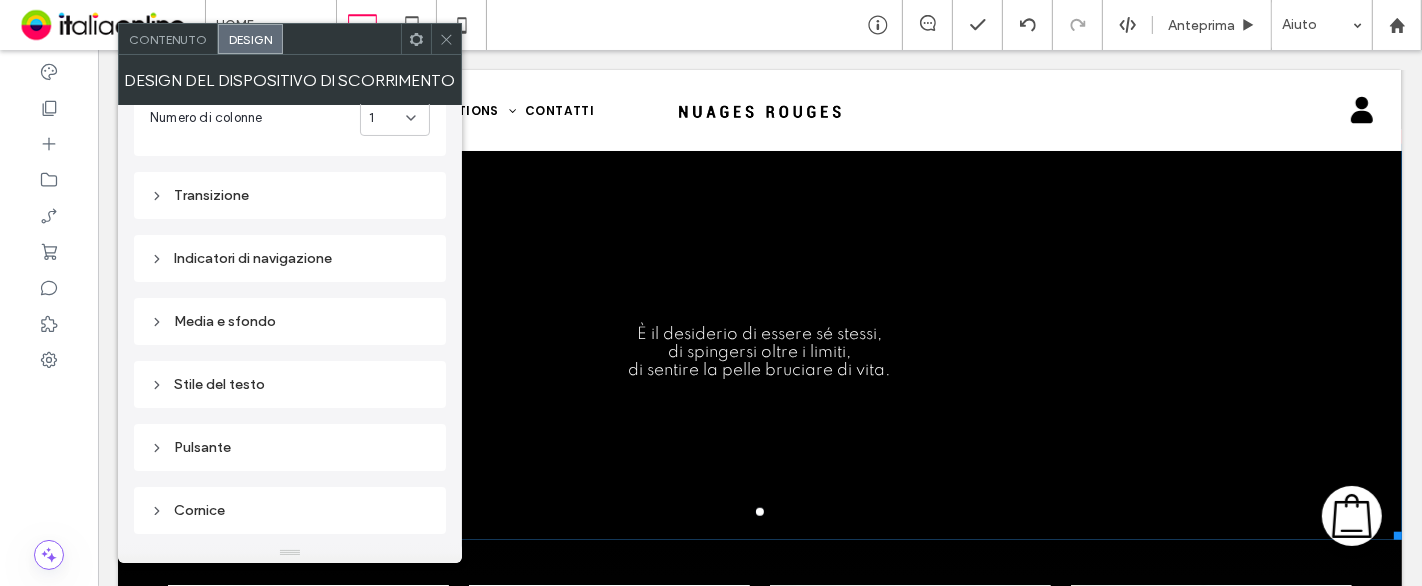 click on "Stile del testo" at bounding box center (290, 384) 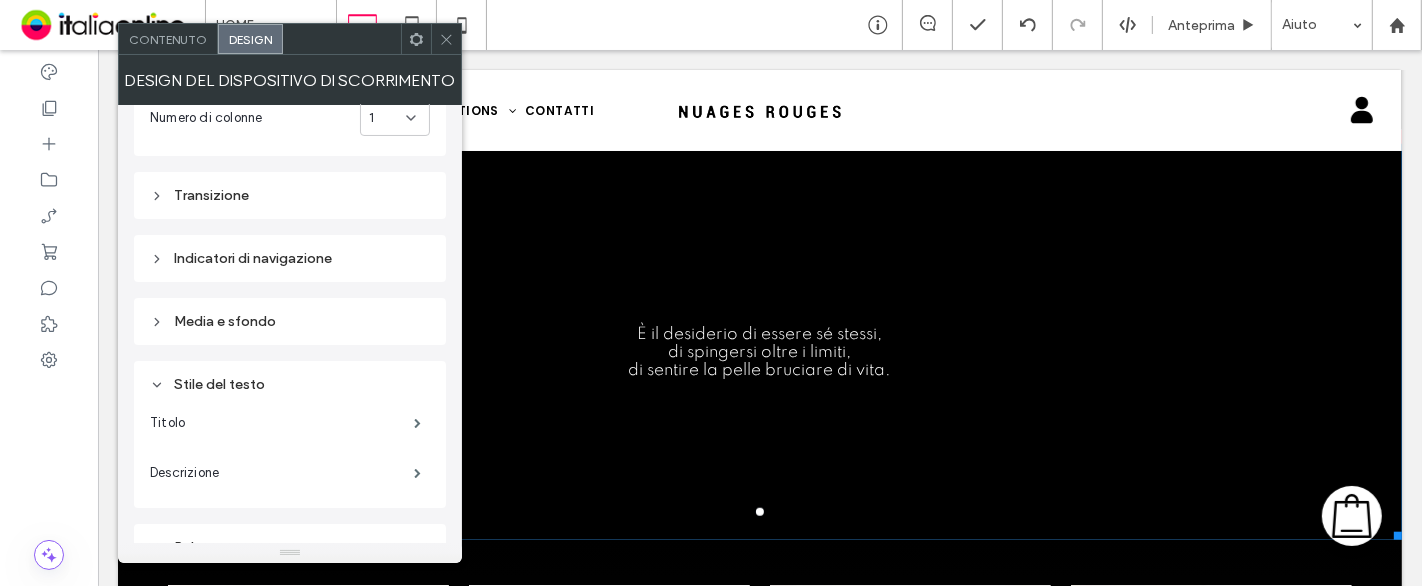 scroll, scrollTop: 333, scrollLeft: 0, axis: vertical 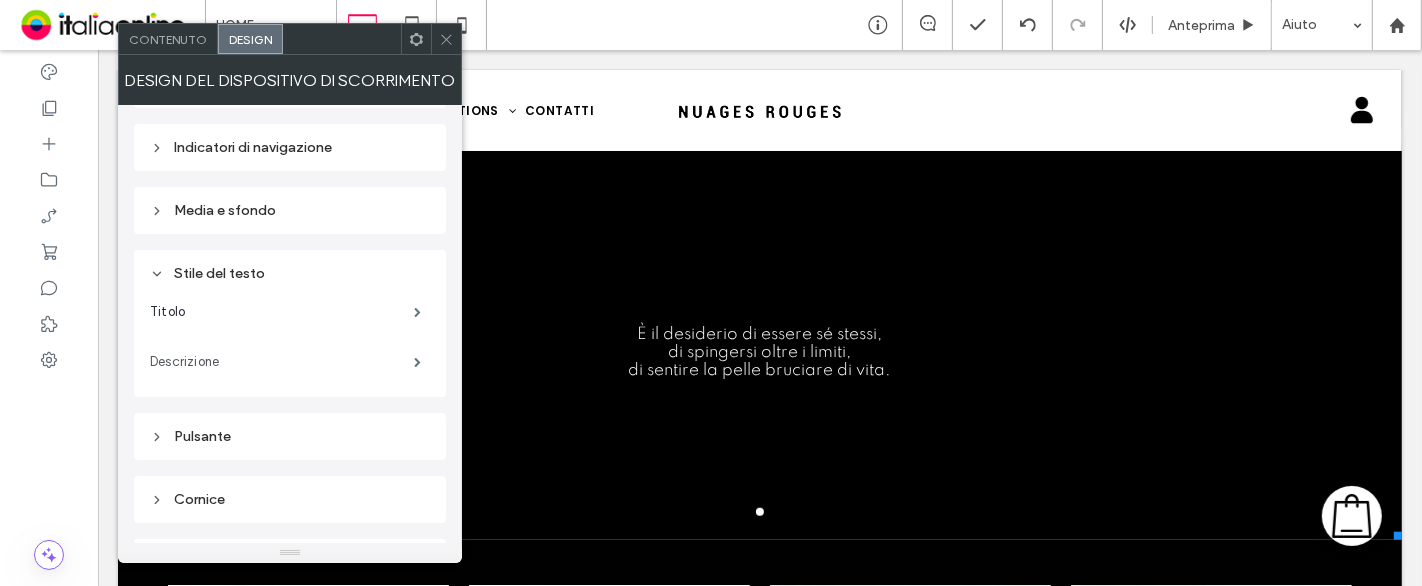 click on "Descrizione" at bounding box center [282, 362] 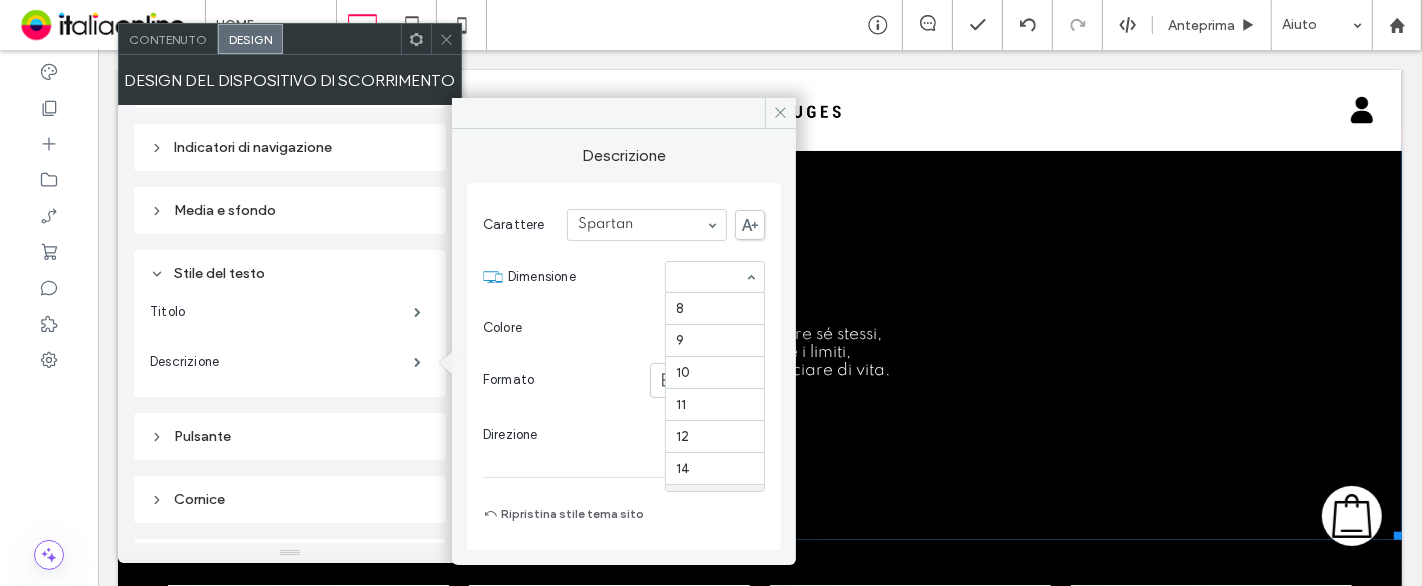 scroll, scrollTop: 194, scrollLeft: 0, axis: vertical 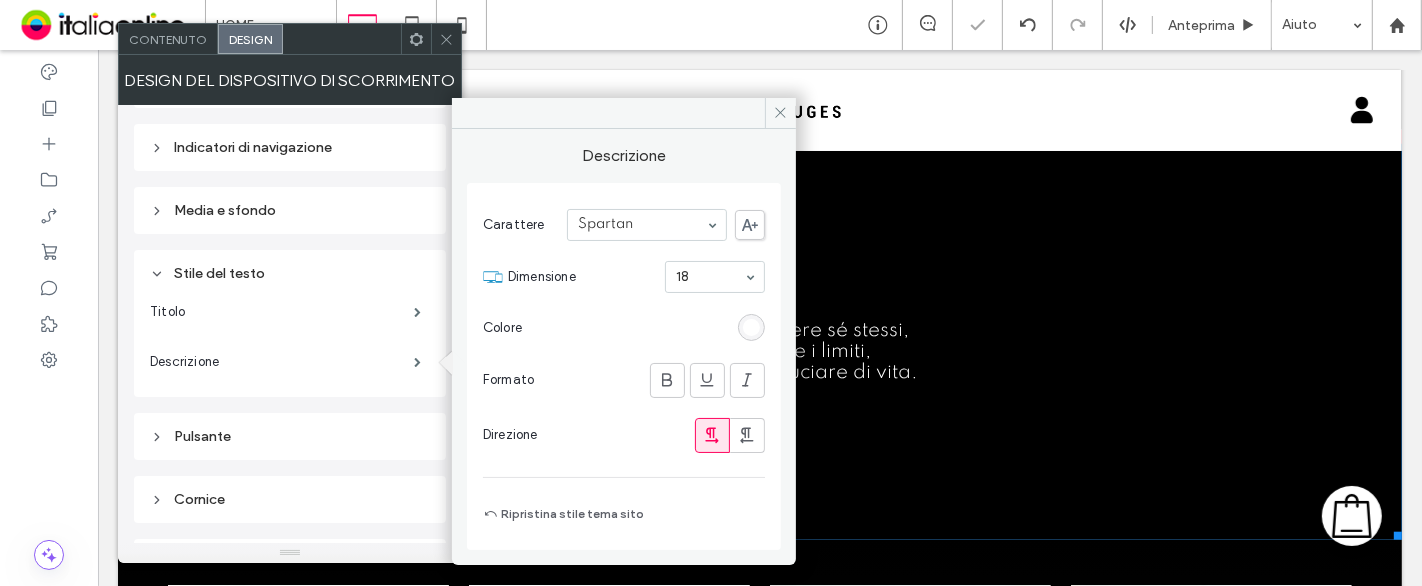 click at bounding box center (710, 277) 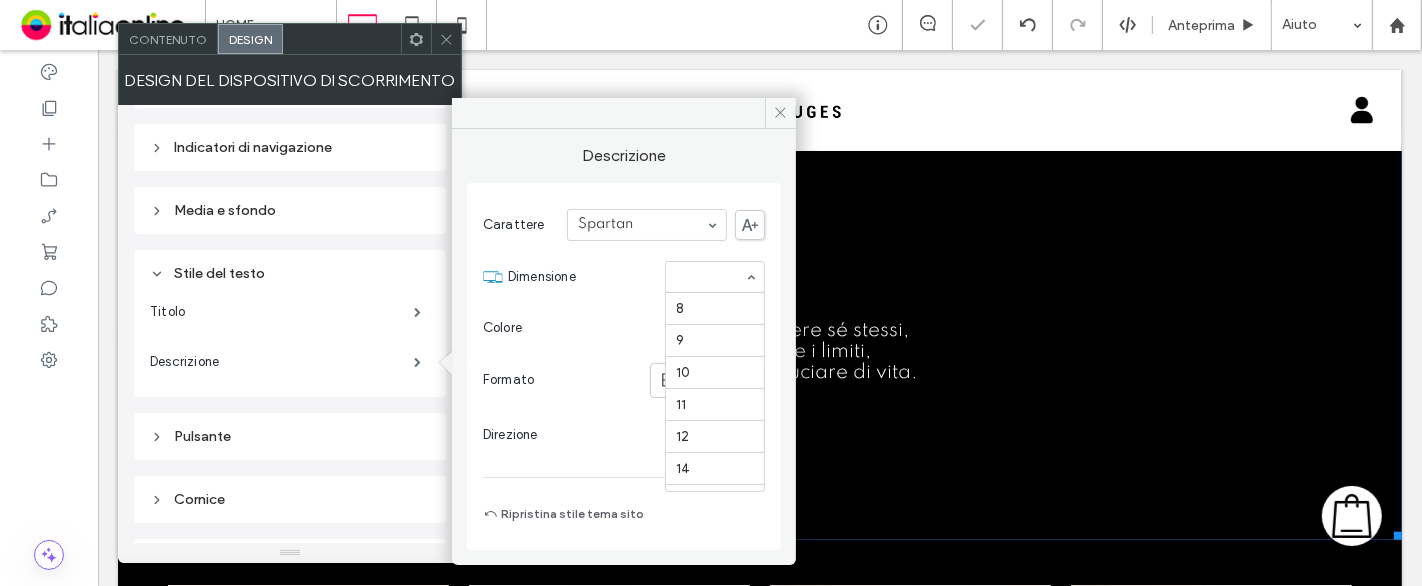 scroll, scrollTop: 225, scrollLeft: 0, axis: vertical 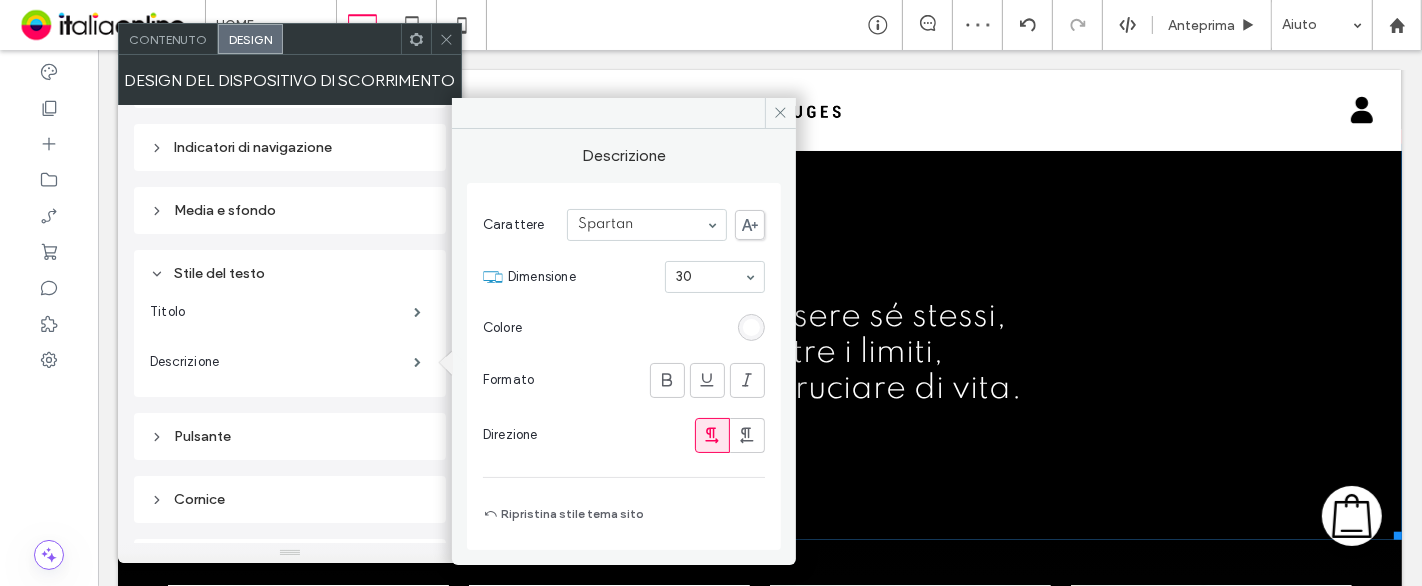 click at bounding box center [710, 277] 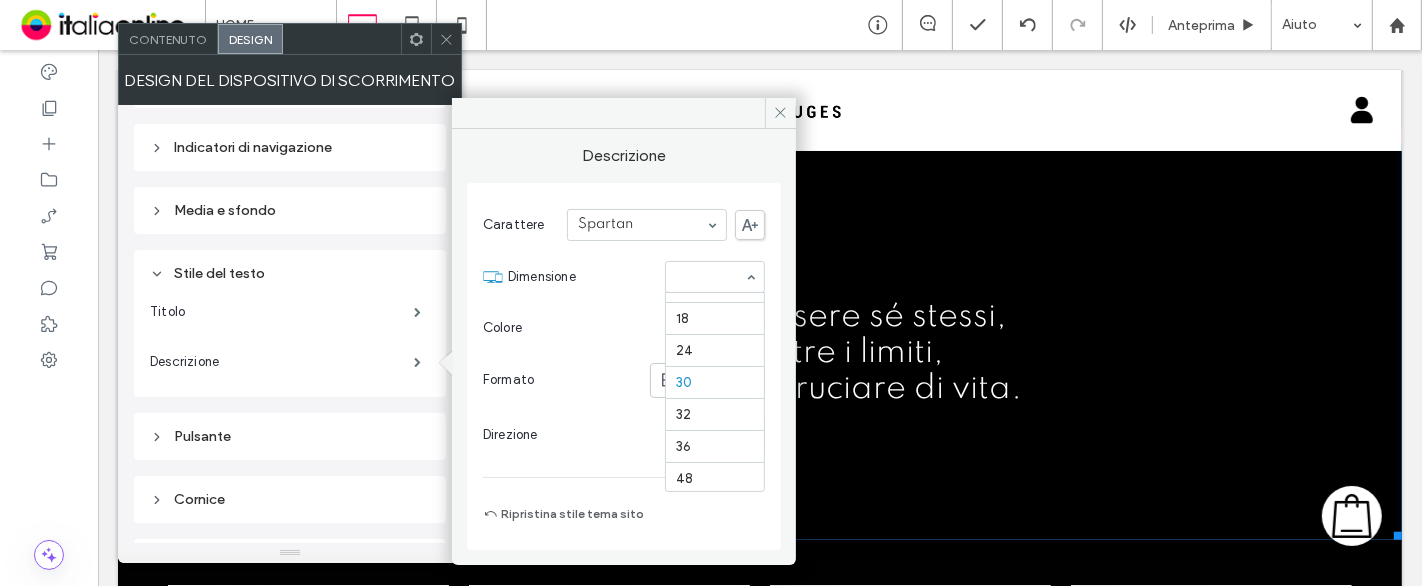 scroll, scrollTop: 180, scrollLeft: 0, axis: vertical 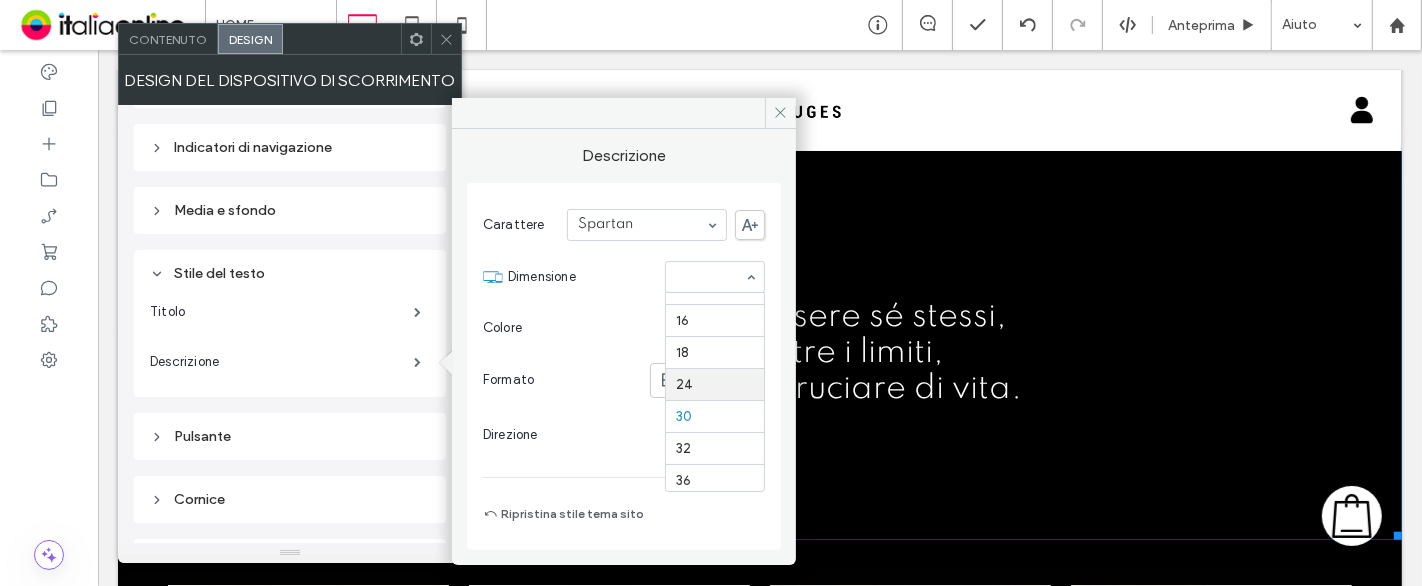 drag, startPoint x: 714, startPoint y: 392, endPoint x: 706, endPoint y: 382, distance: 12.806249 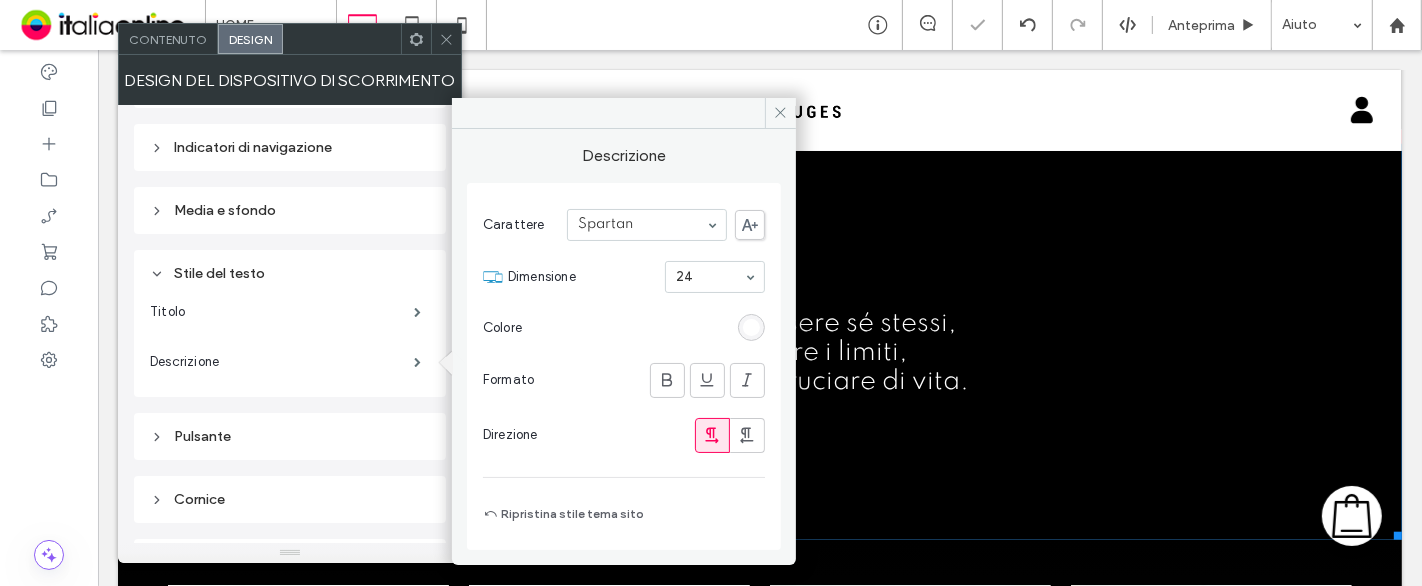 click 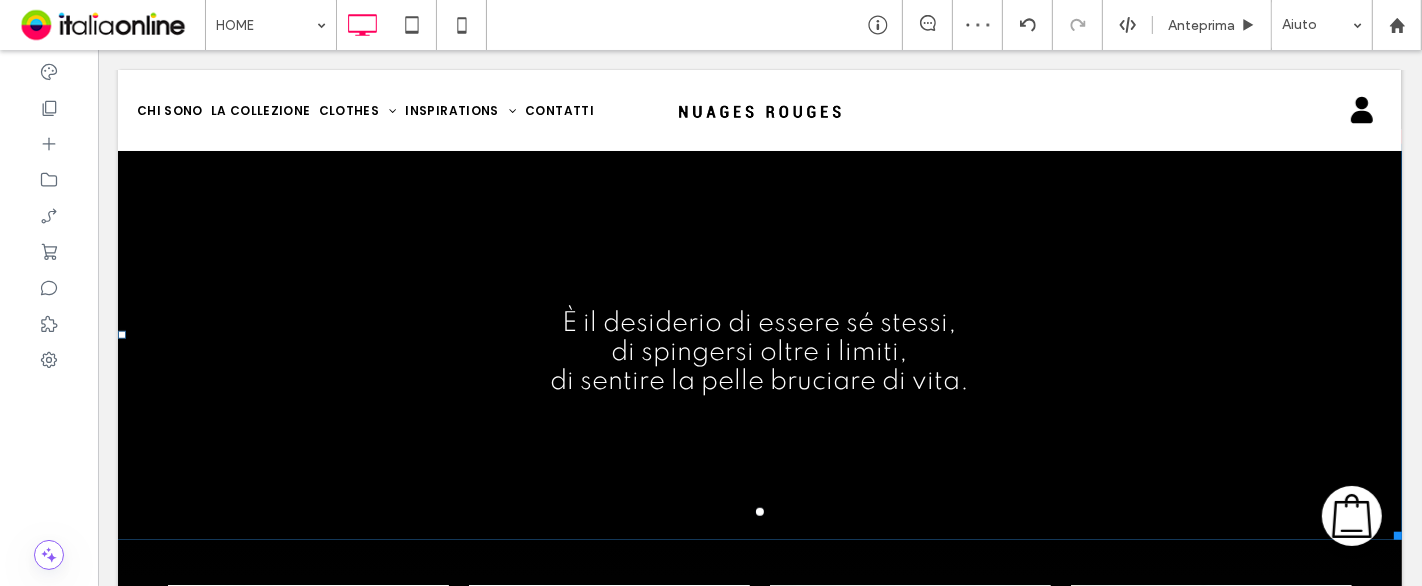click on "È il desiderio di essere sé stessi," at bounding box center [759, 323] 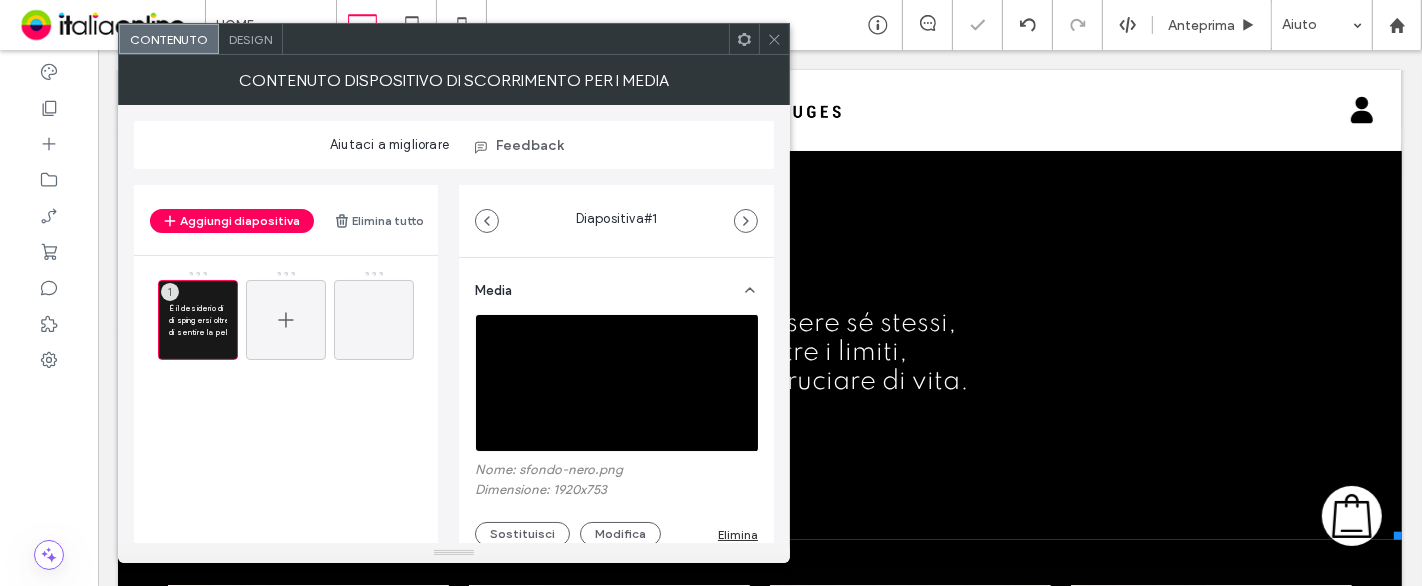 click at bounding box center [286, 320] 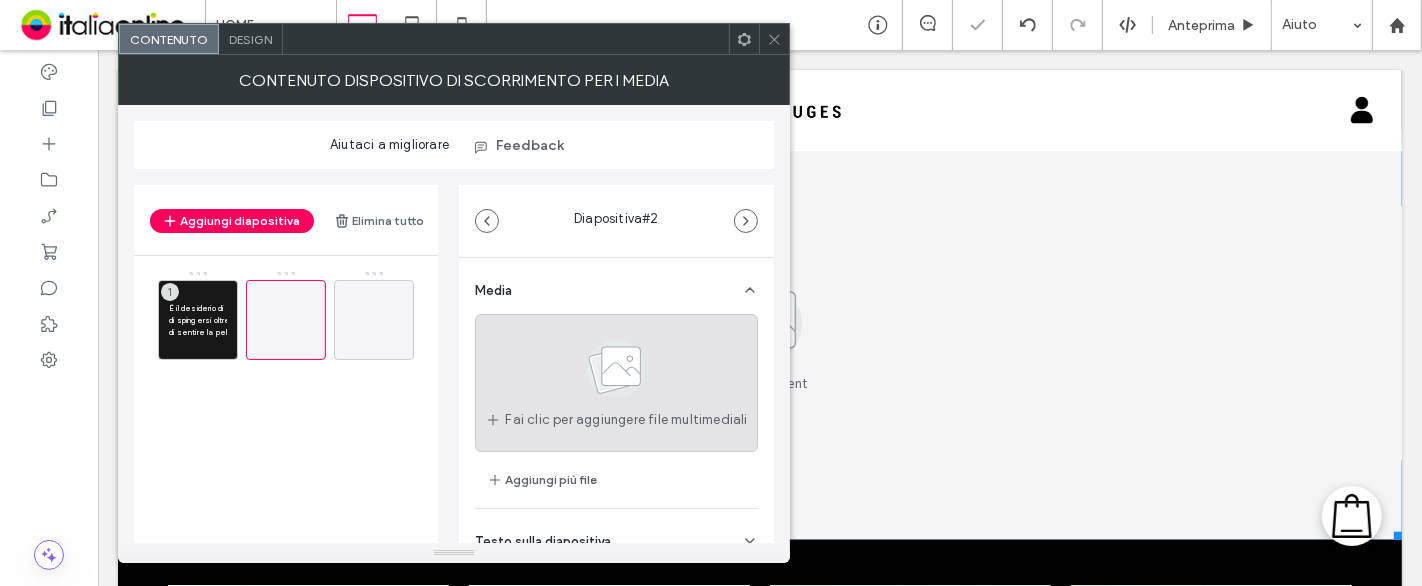 click 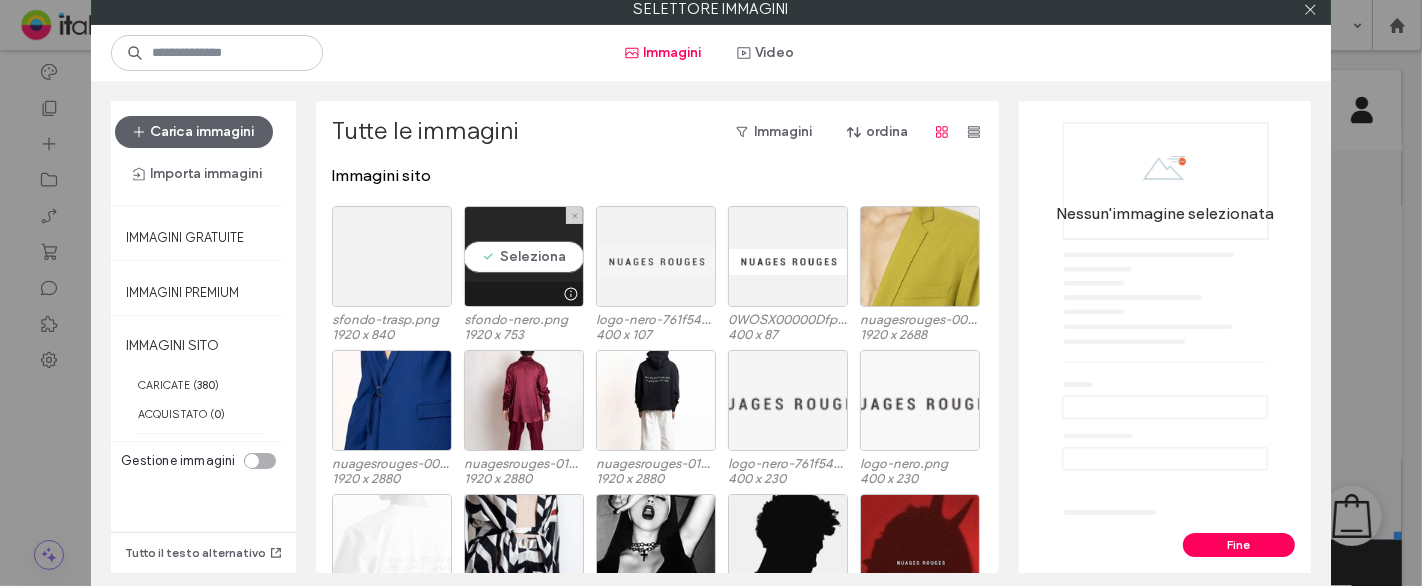 drag, startPoint x: 529, startPoint y: 261, endPoint x: 559, endPoint y: 273, distance: 32.31099 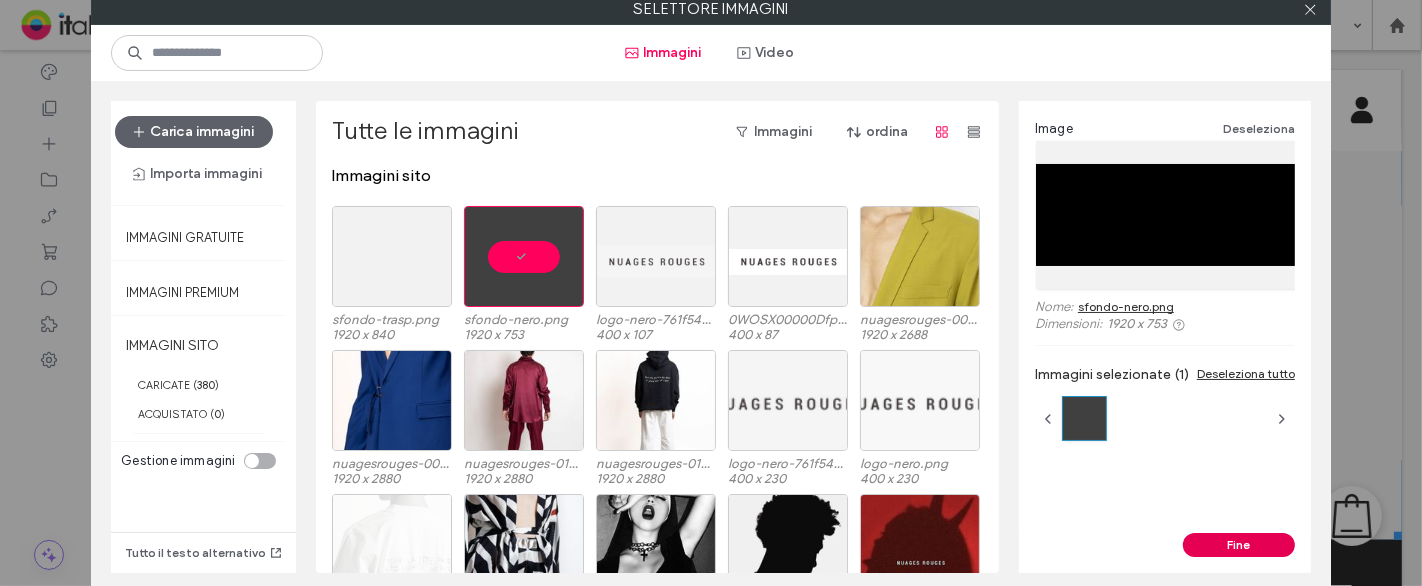 click on "Fine" at bounding box center (1239, 545) 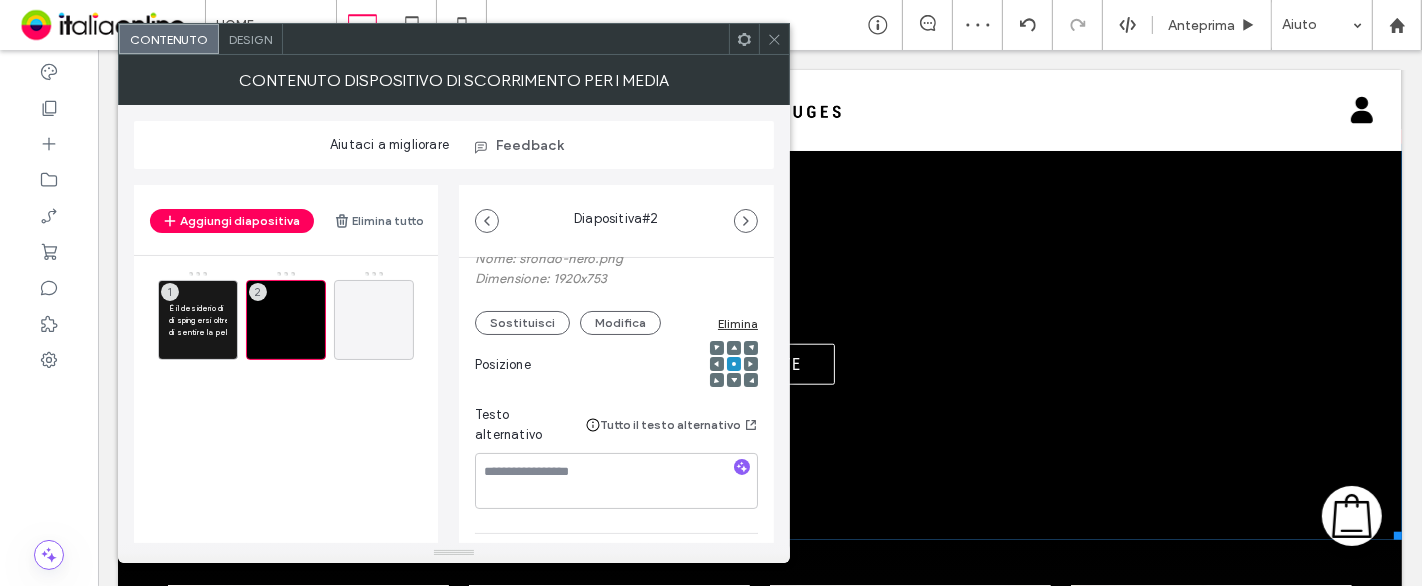 scroll, scrollTop: 333, scrollLeft: 0, axis: vertical 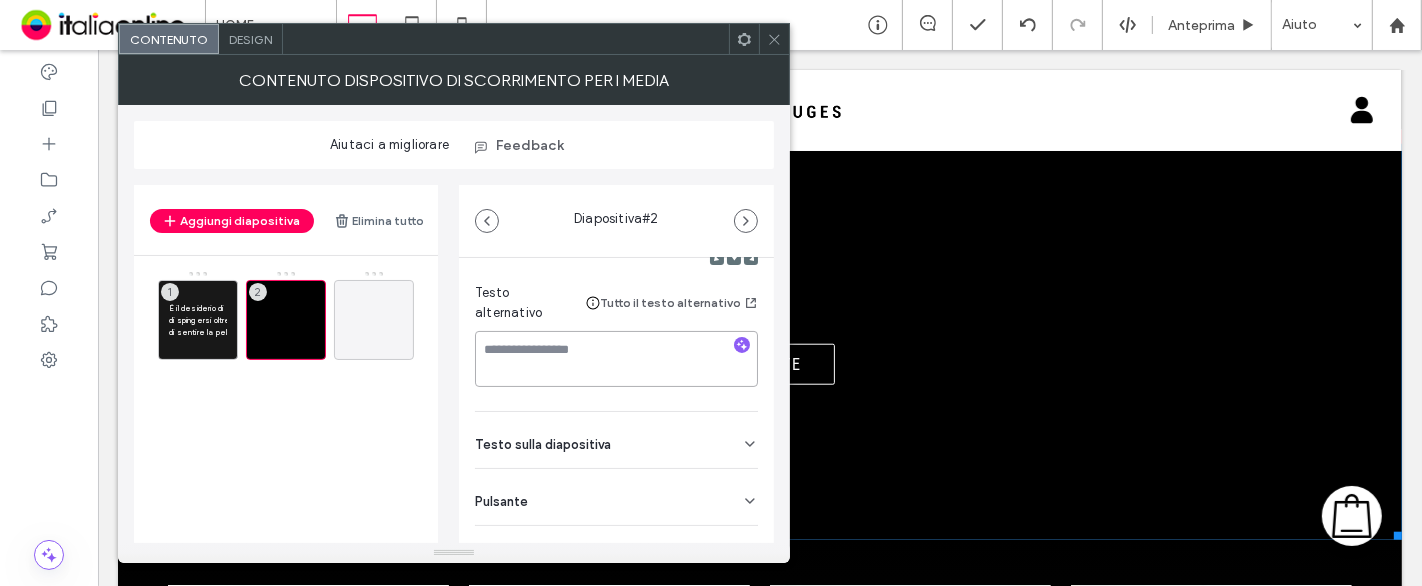 click at bounding box center (616, 359) 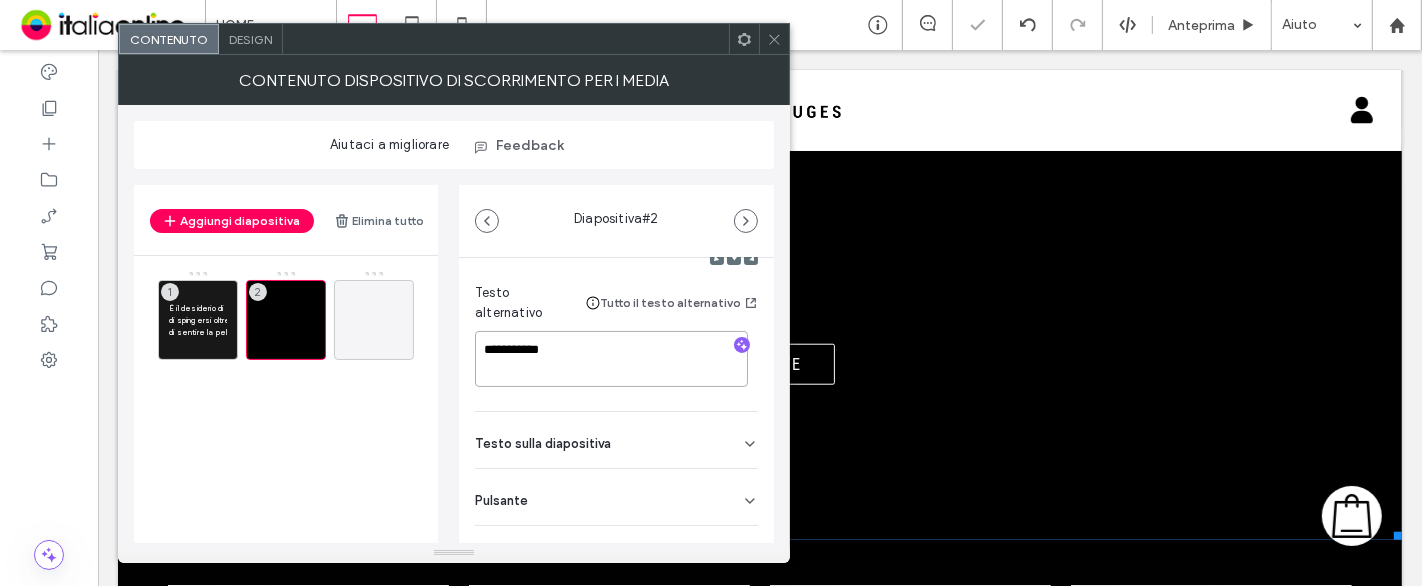type on "**********" 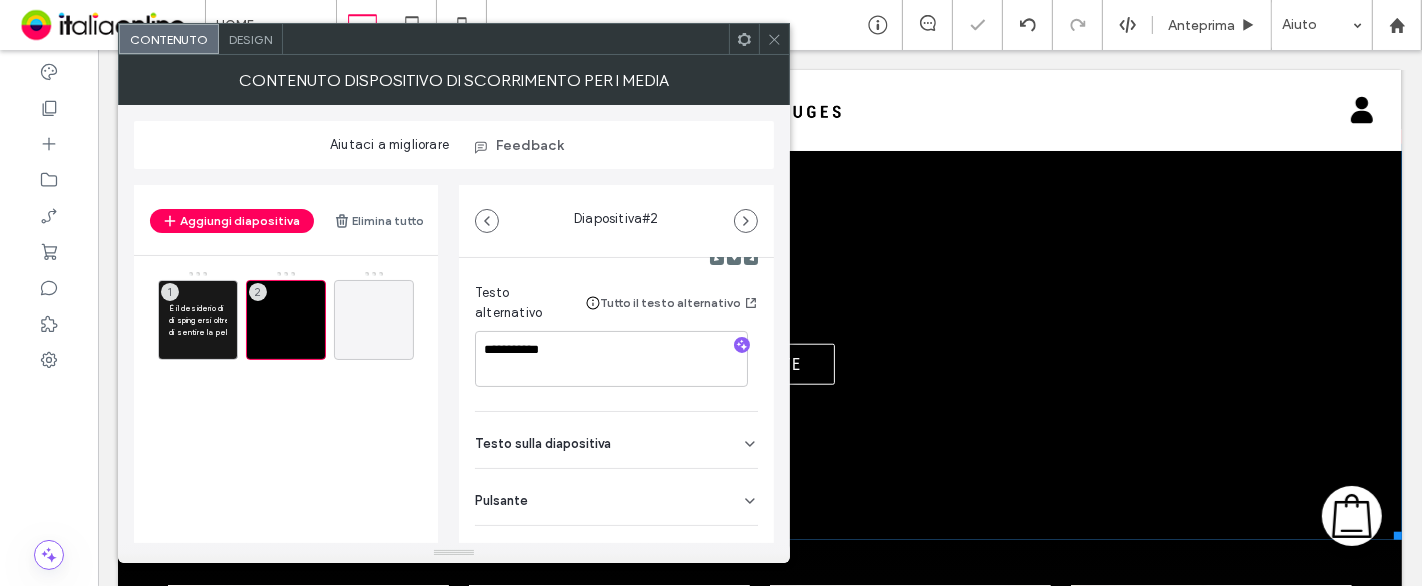 click on "Testo sulla diapositiva" at bounding box center [616, 440] 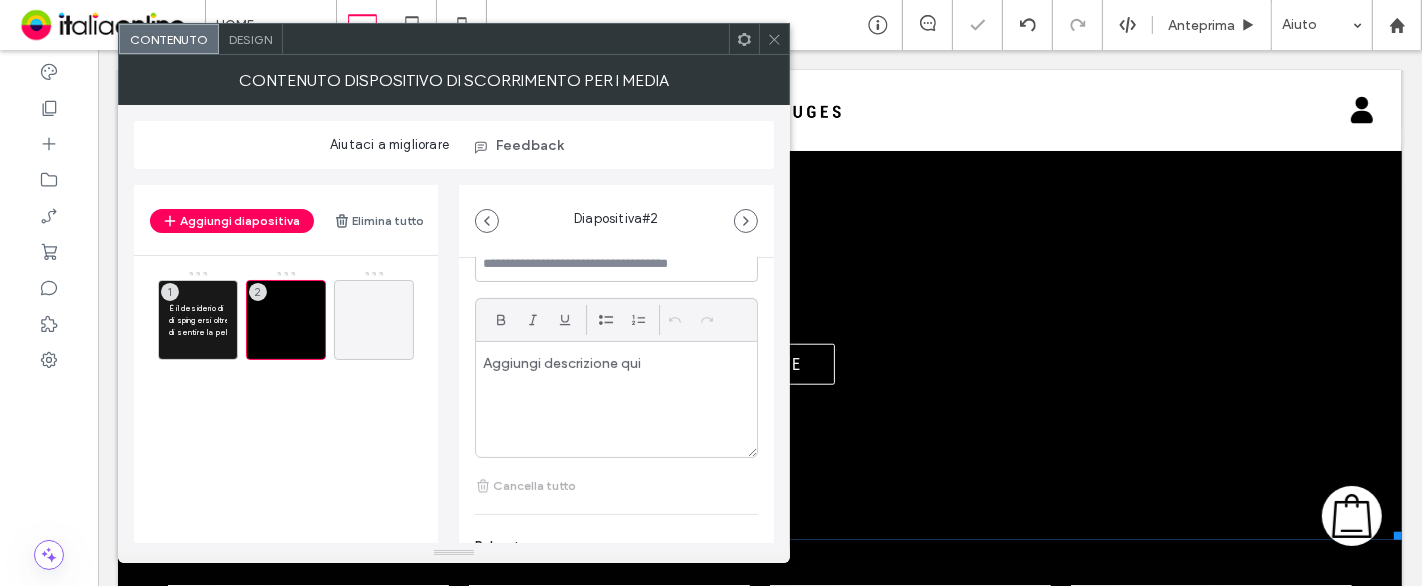 scroll, scrollTop: 555, scrollLeft: 0, axis: vertical 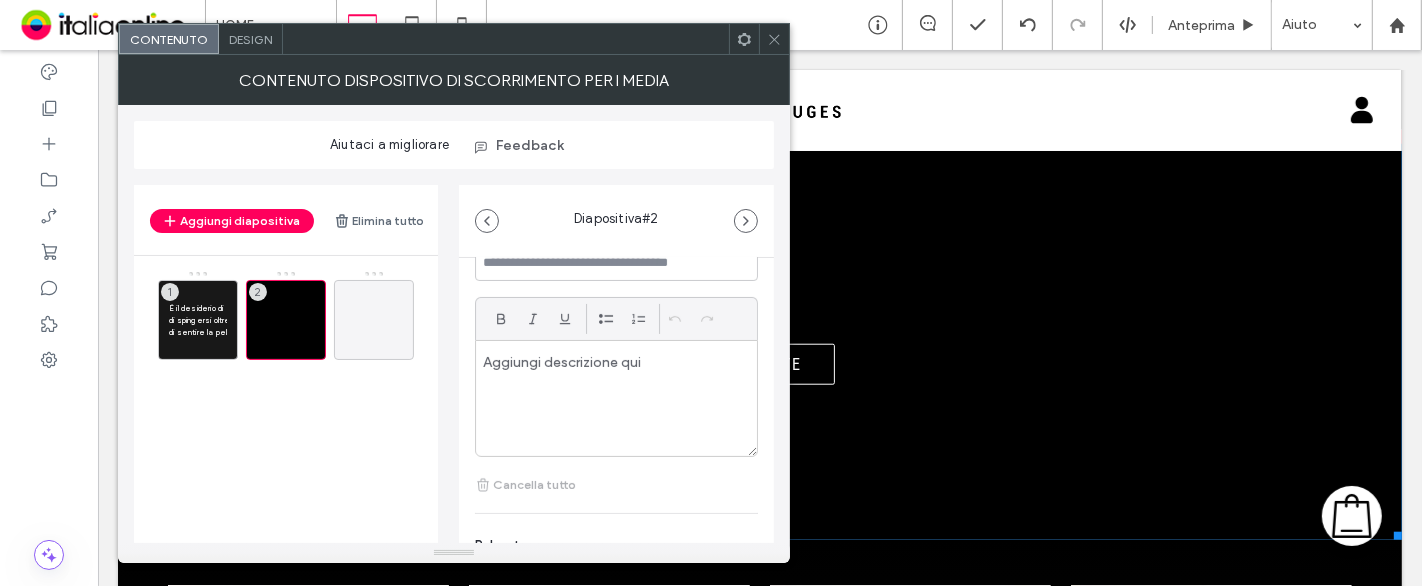 drag, startPoint x: 608, startPoint y: 376, endPoint x: 622, endPoint y: 370, distance: 15.231546 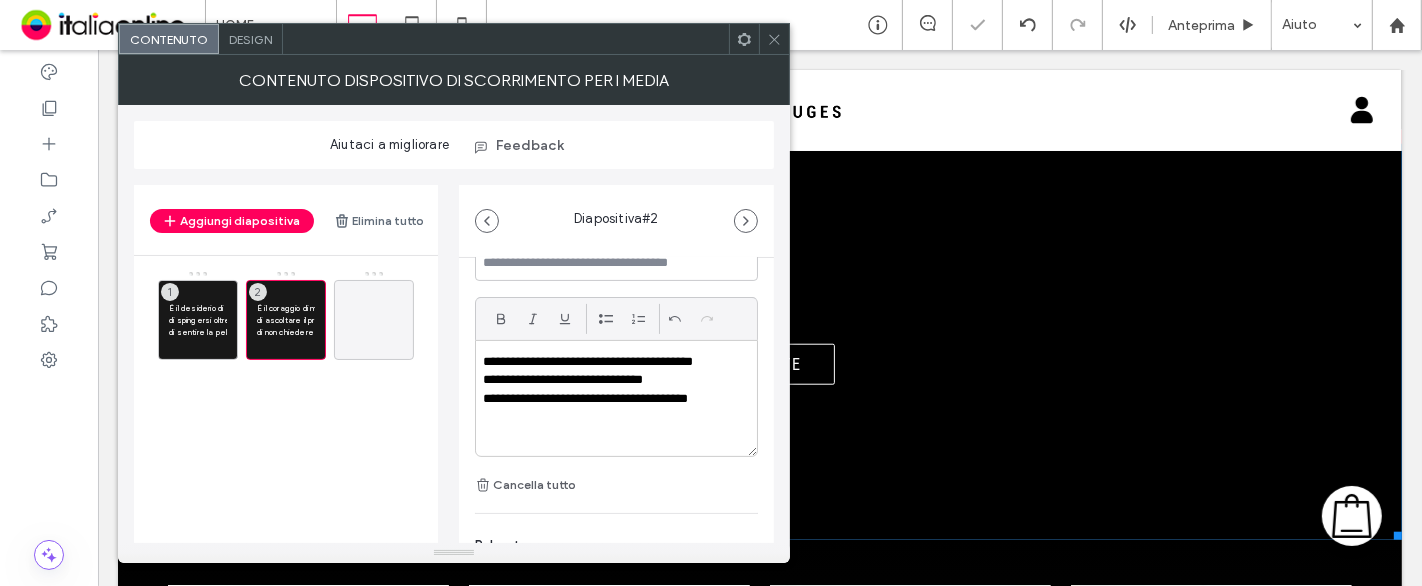 scroll, scrollTop: 0, scrollLeft: 0, axis: both 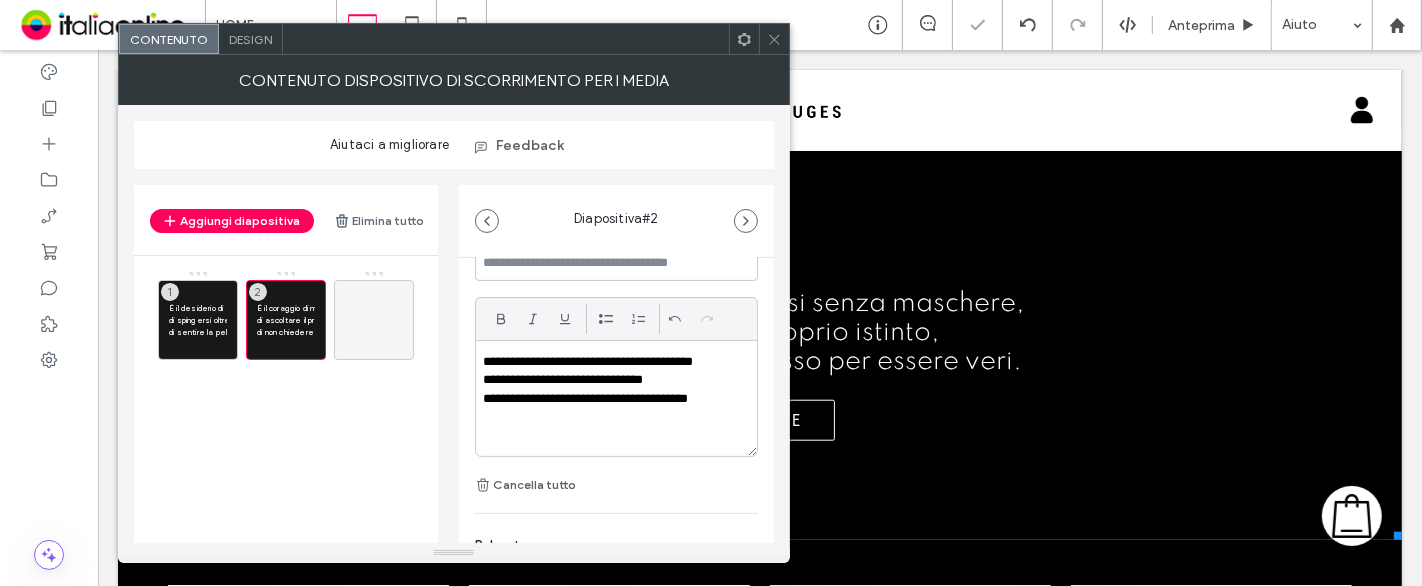 click on "**********" at bounding box center [611, 399] 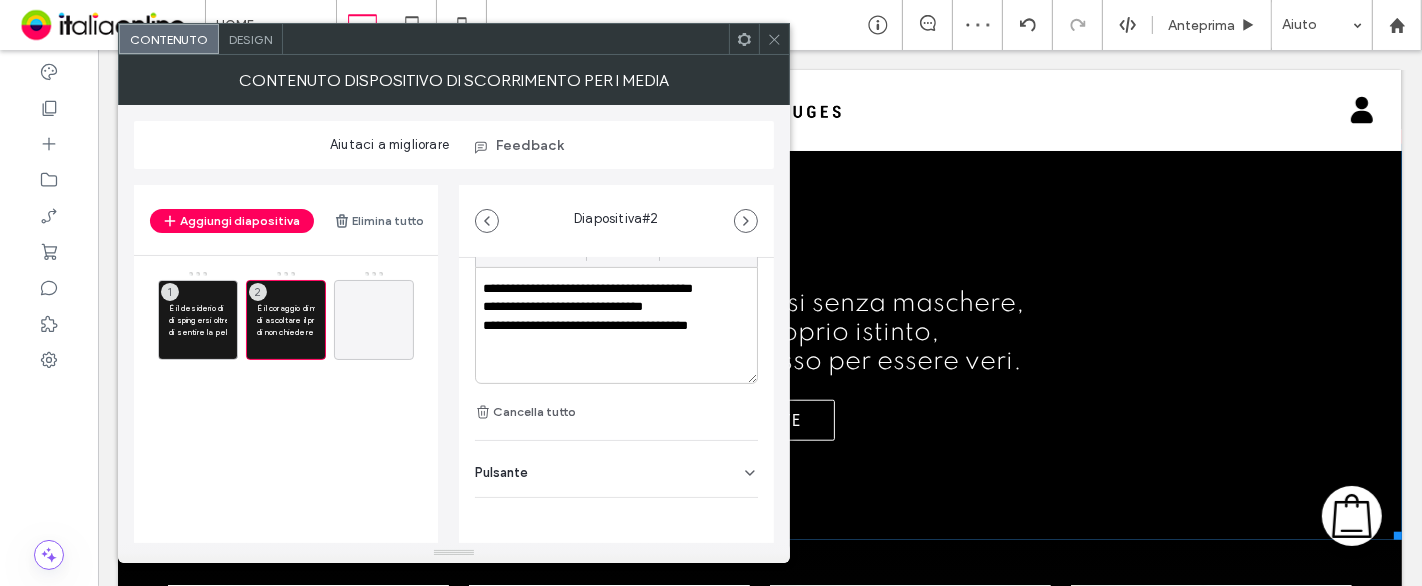 click on "Pulsante" at bounding box center [616, 469] 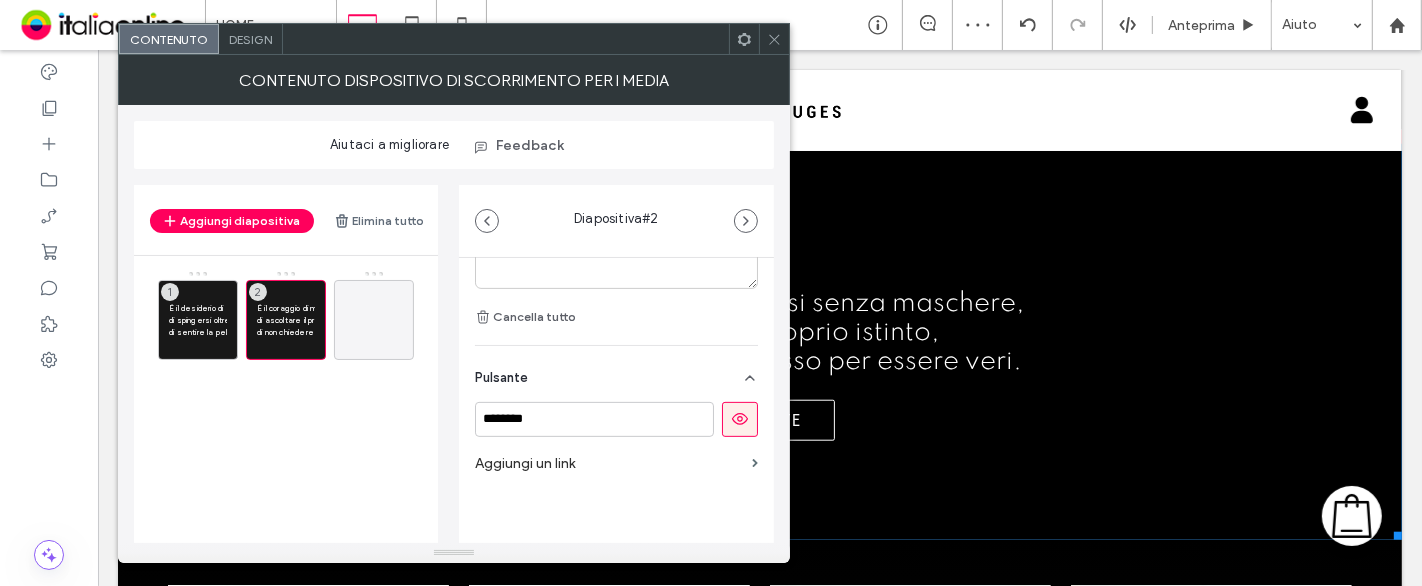 click 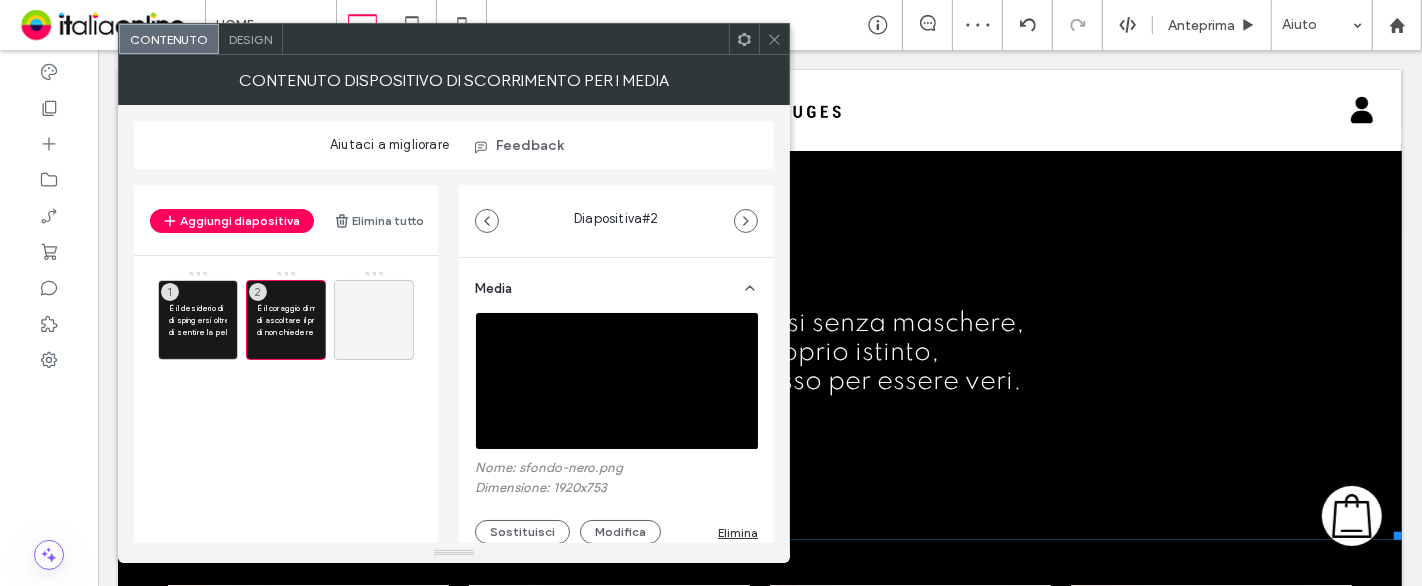 scroll, scrollTop: 0, scrollLeft: 0, axis: both 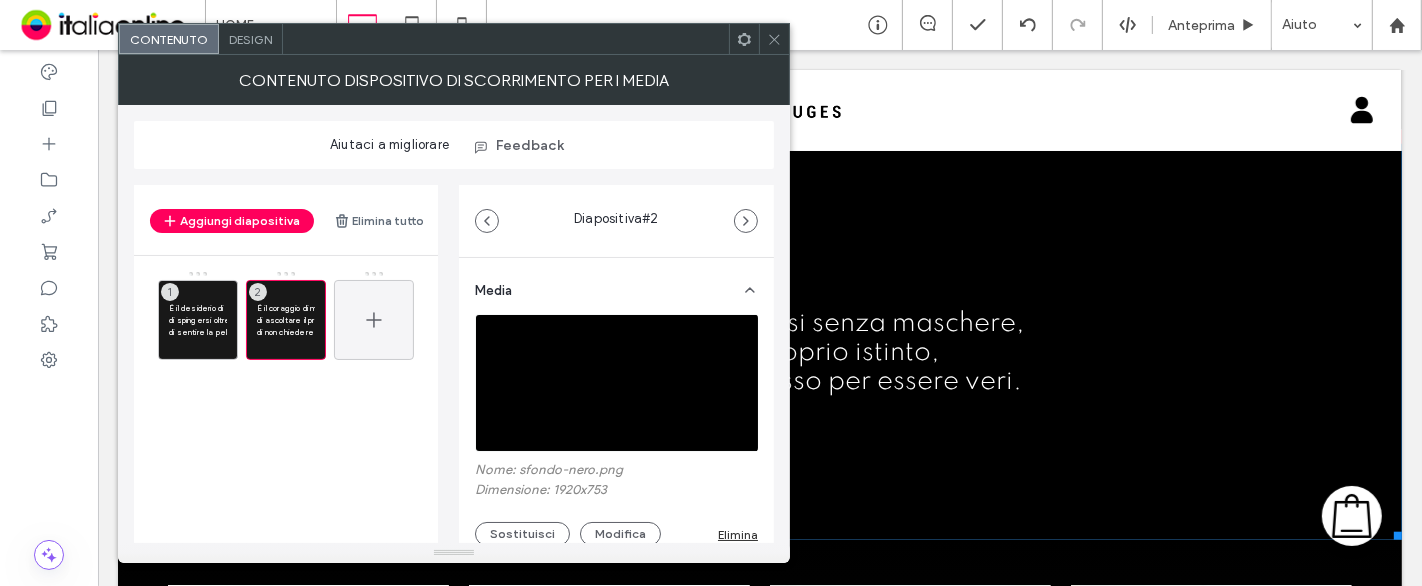 click at bounding box center [374, 320] 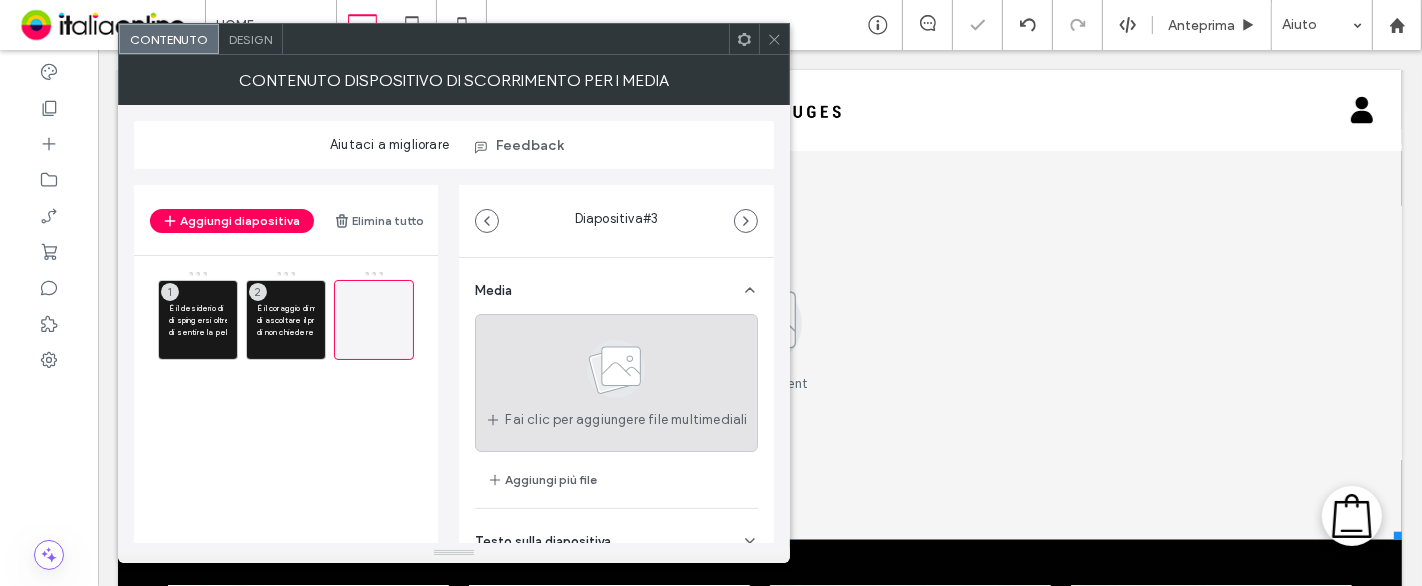 click 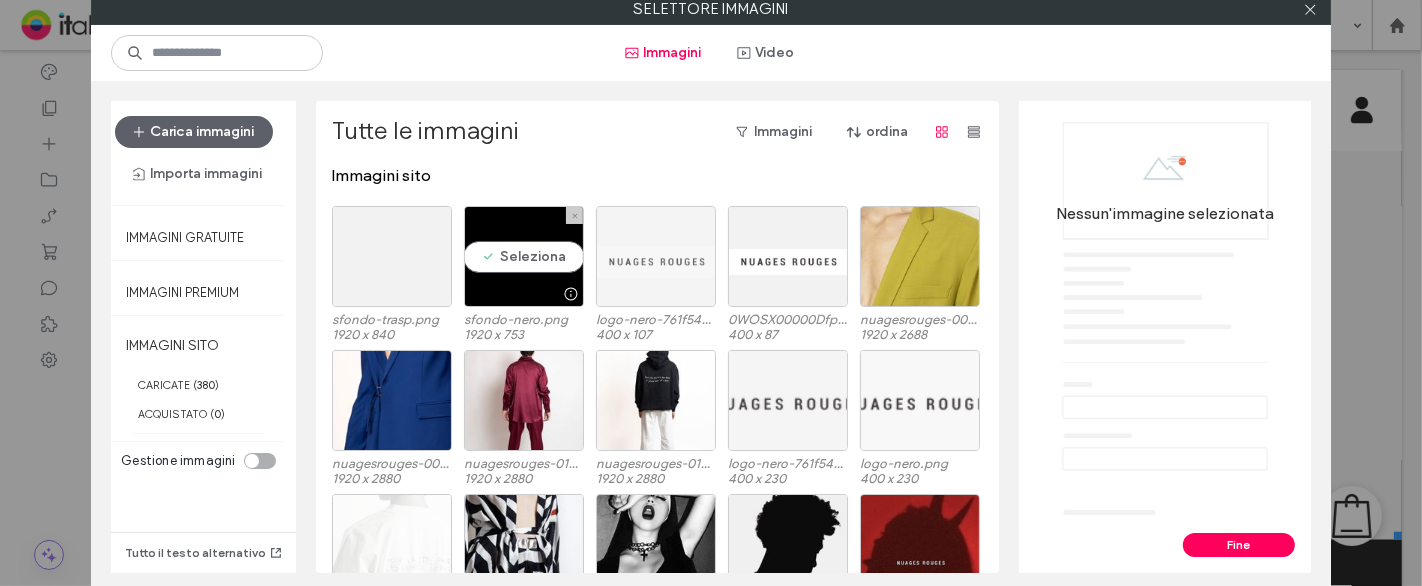 drag, startPoint x: 485, startPoint y: 254, endPoint x: 599, endPoint y: 265, distance: 114.52947 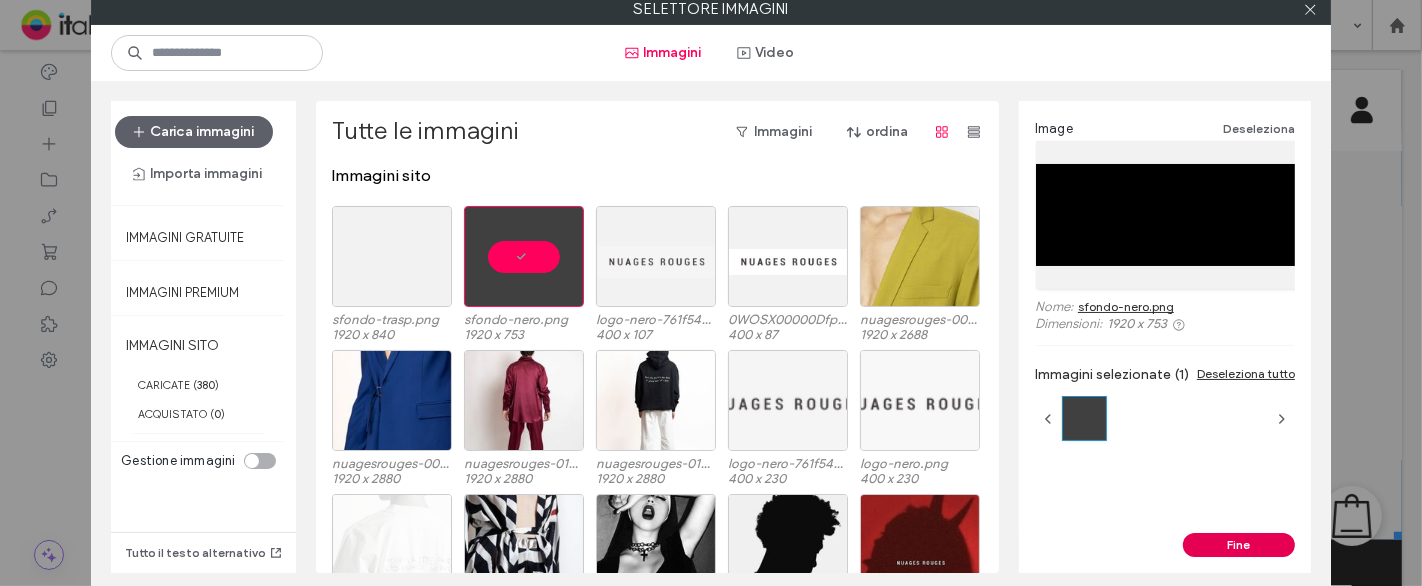 click on "Fine" at bounding box center [1239, 545] 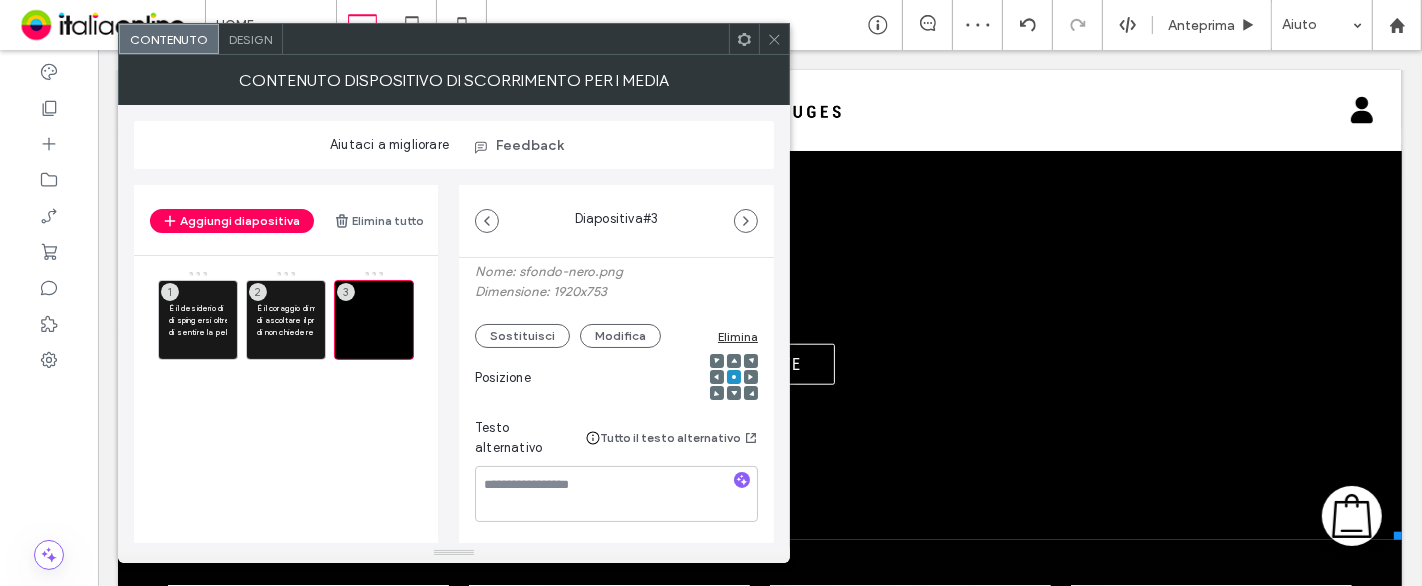 scroll, scrollTop: 333, scrollLeft: 0, axis: vertical 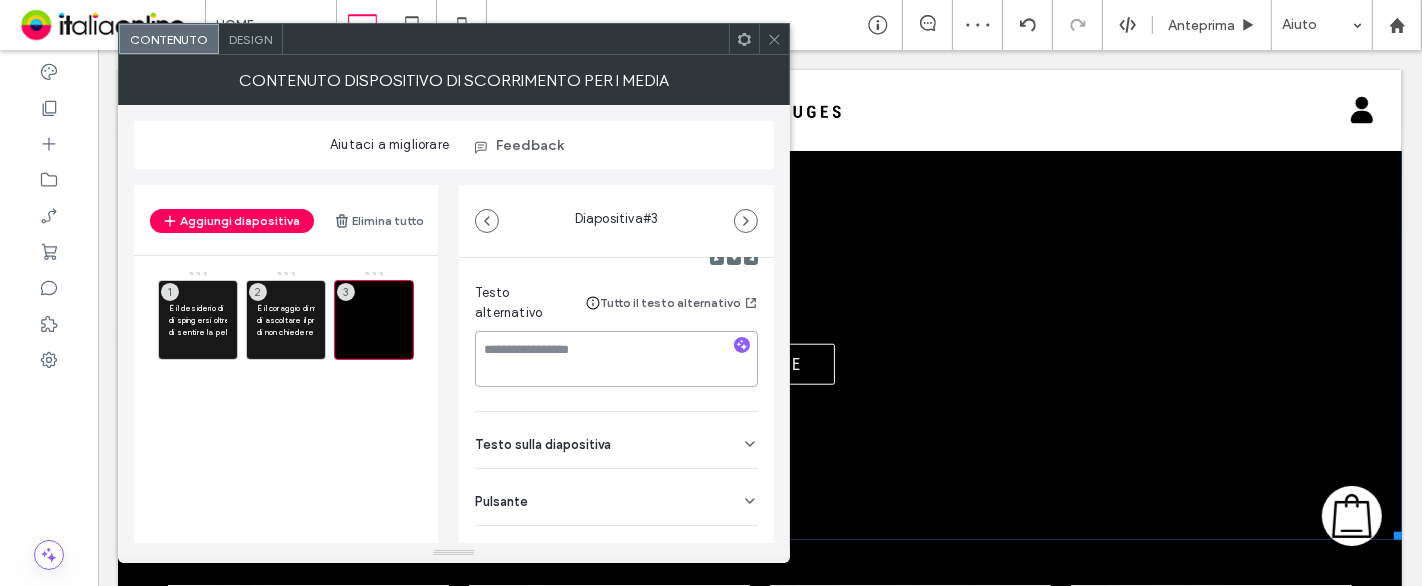 click at bounding box center (616, 359) 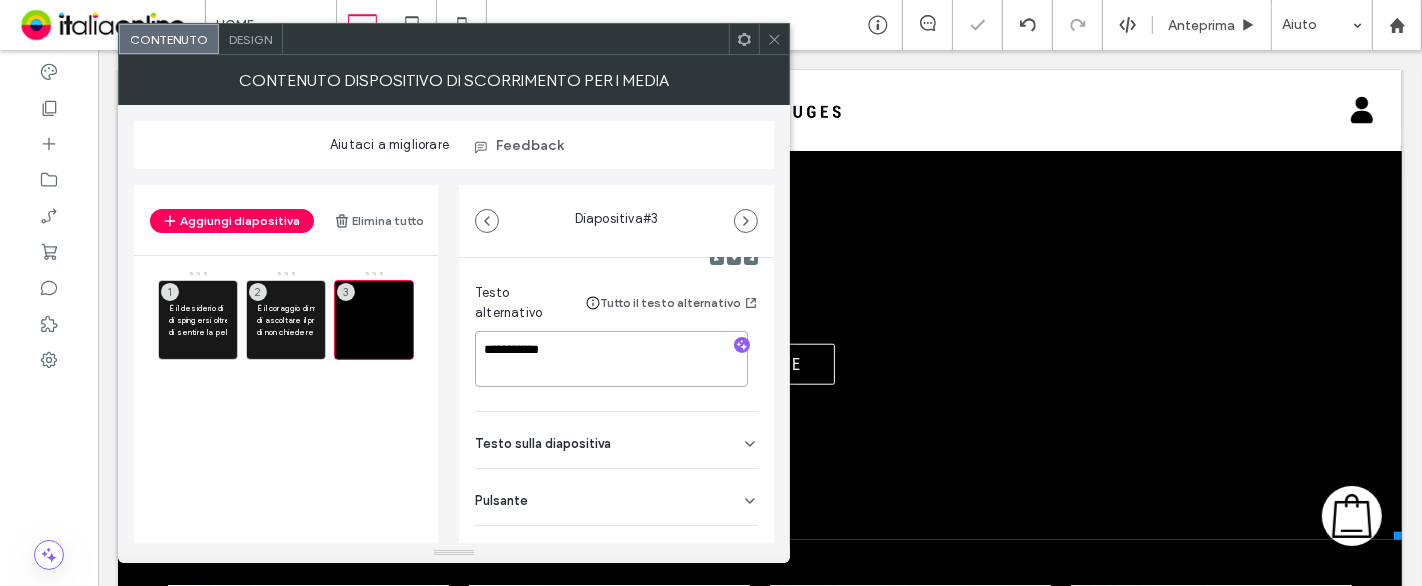 type on "**********" 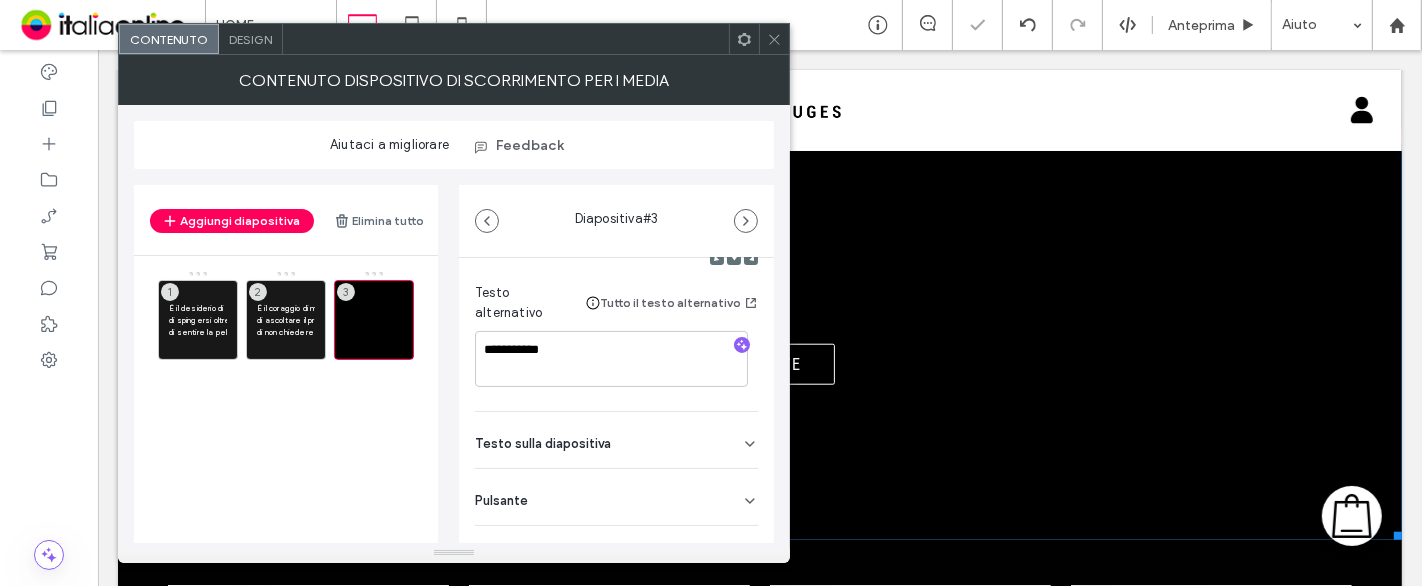 click on "Pulsante" at bounding box center (616, 497) 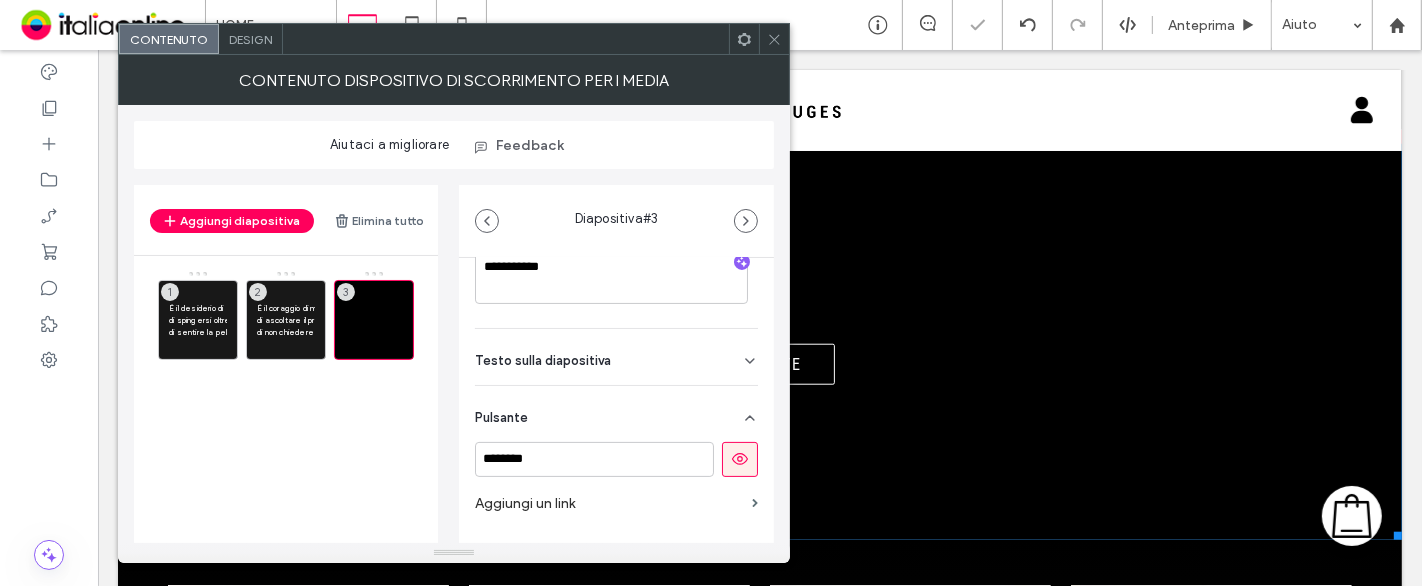 scroll, scrollTop: 418, scrollLeft: 0, axis: vertical 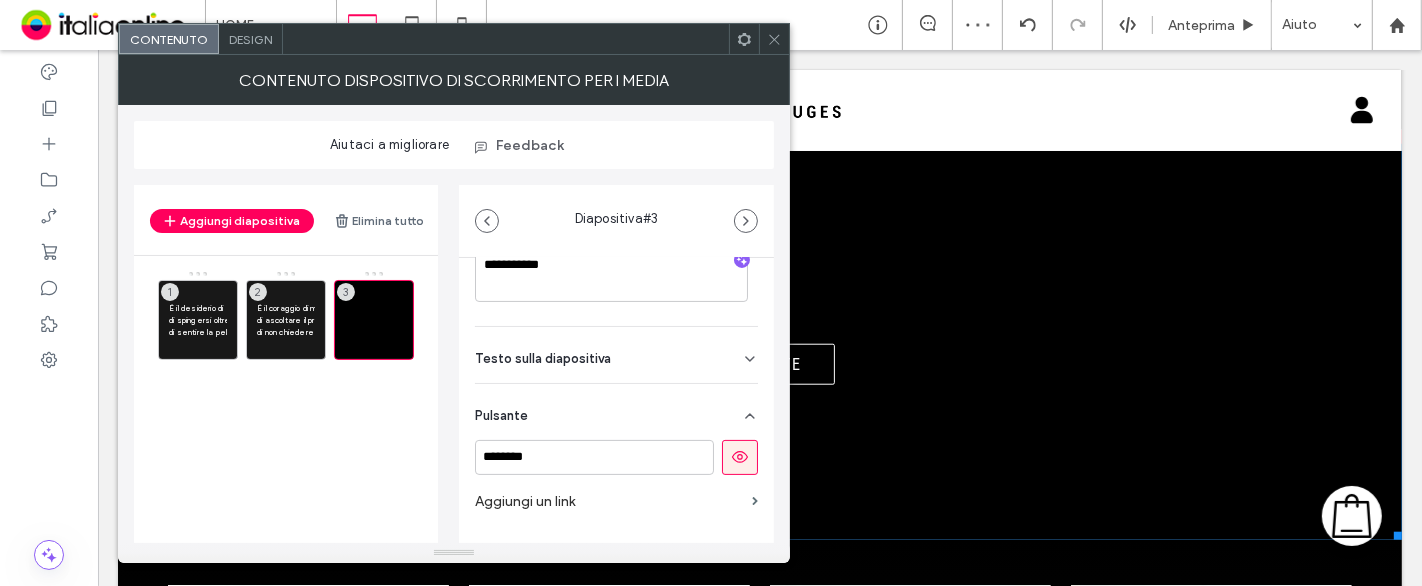 click at bounding box center [740, 457] 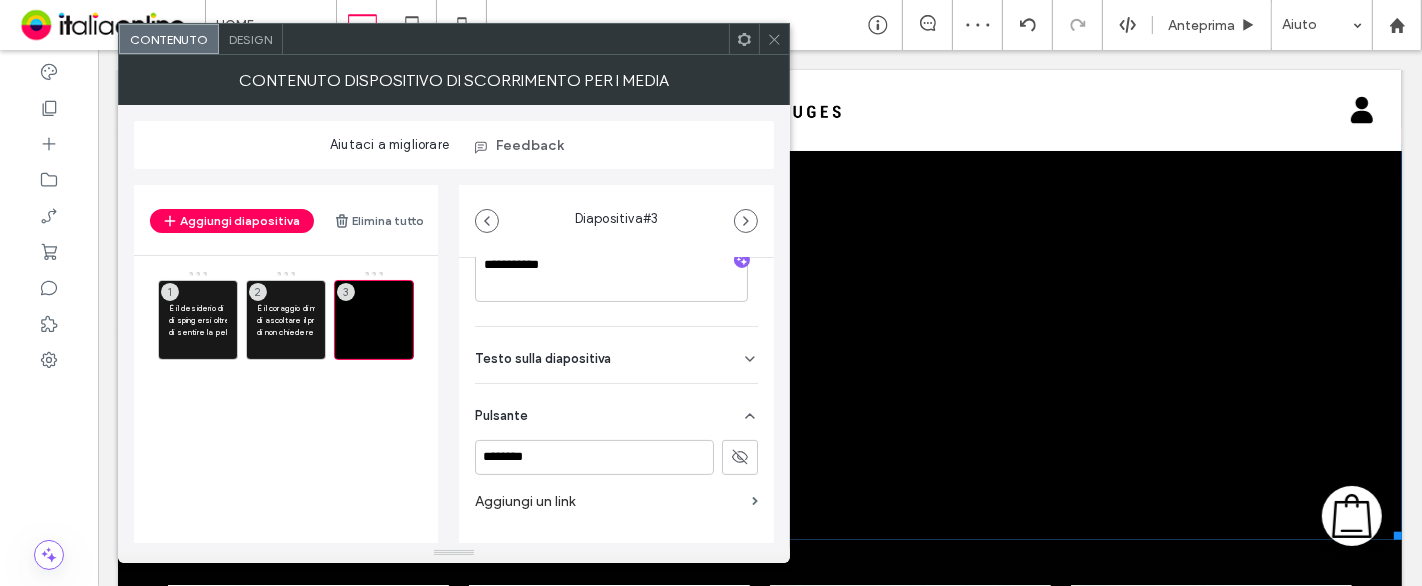 click on "Testo sulla diapositiva" at bounding box center [616, 355] 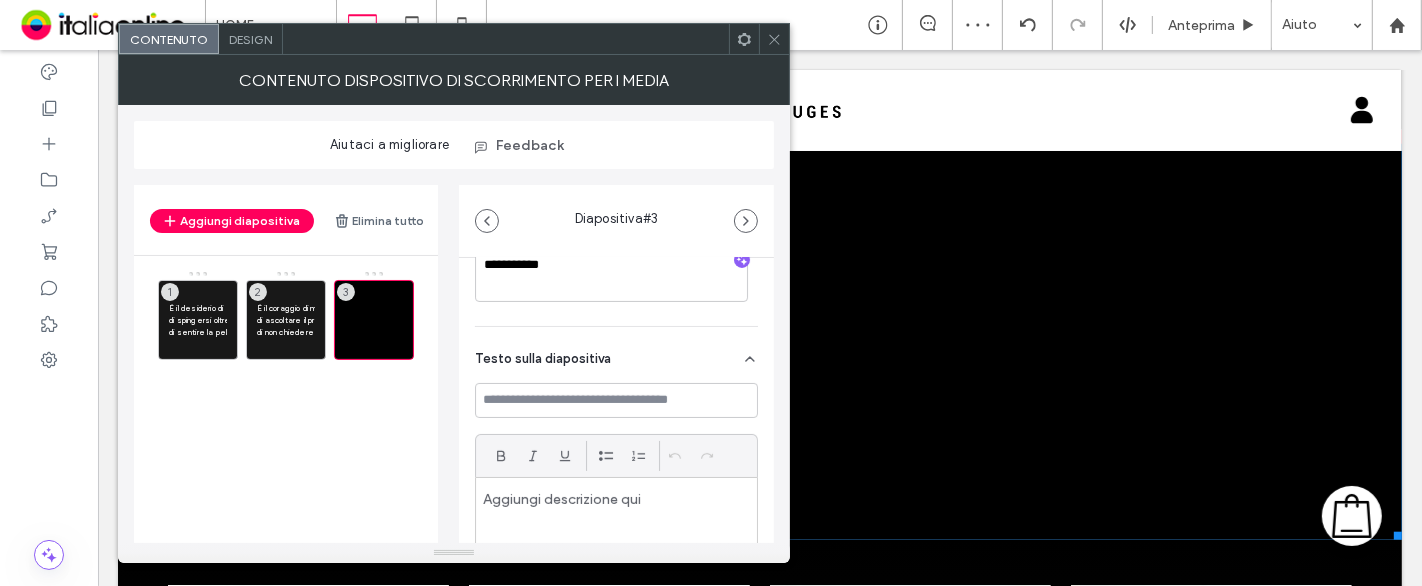 click at bounding box center (616, 535) 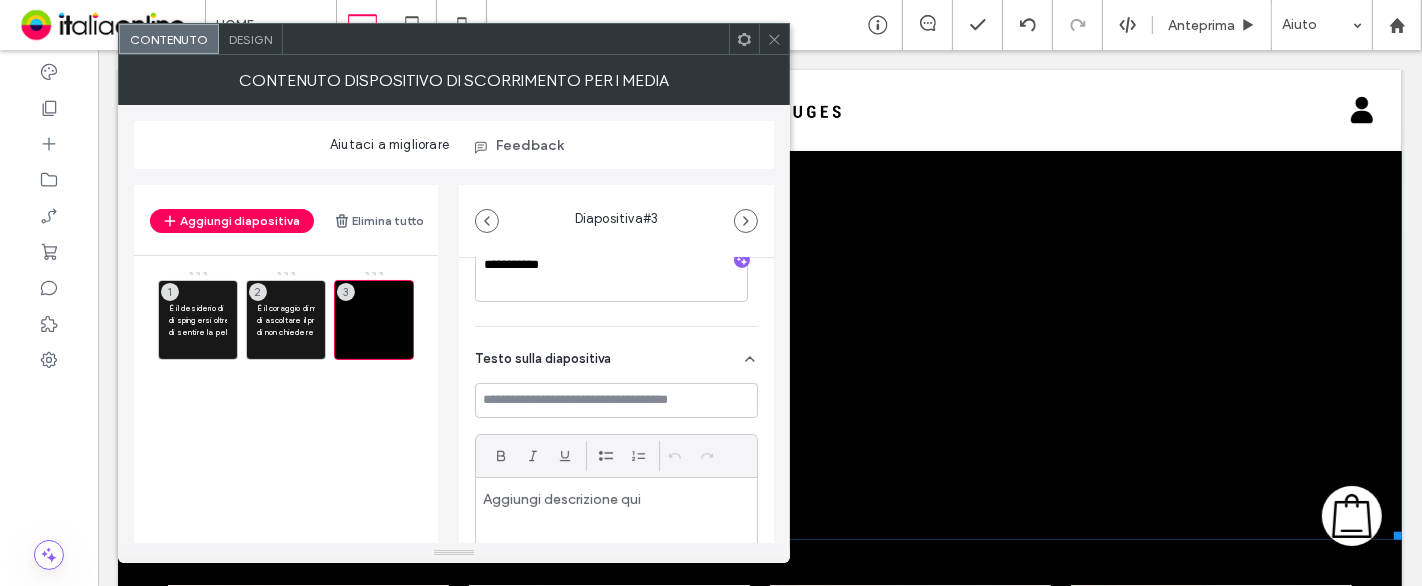 paste 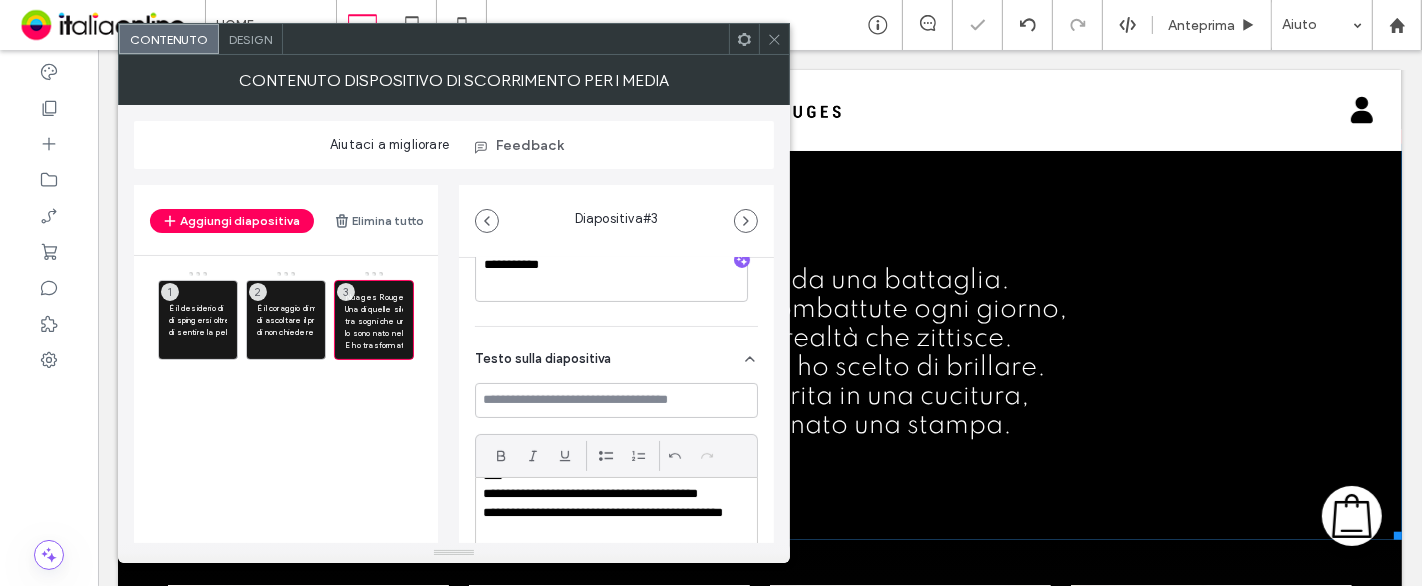 click on "**********" at bounding box center [616, 508] 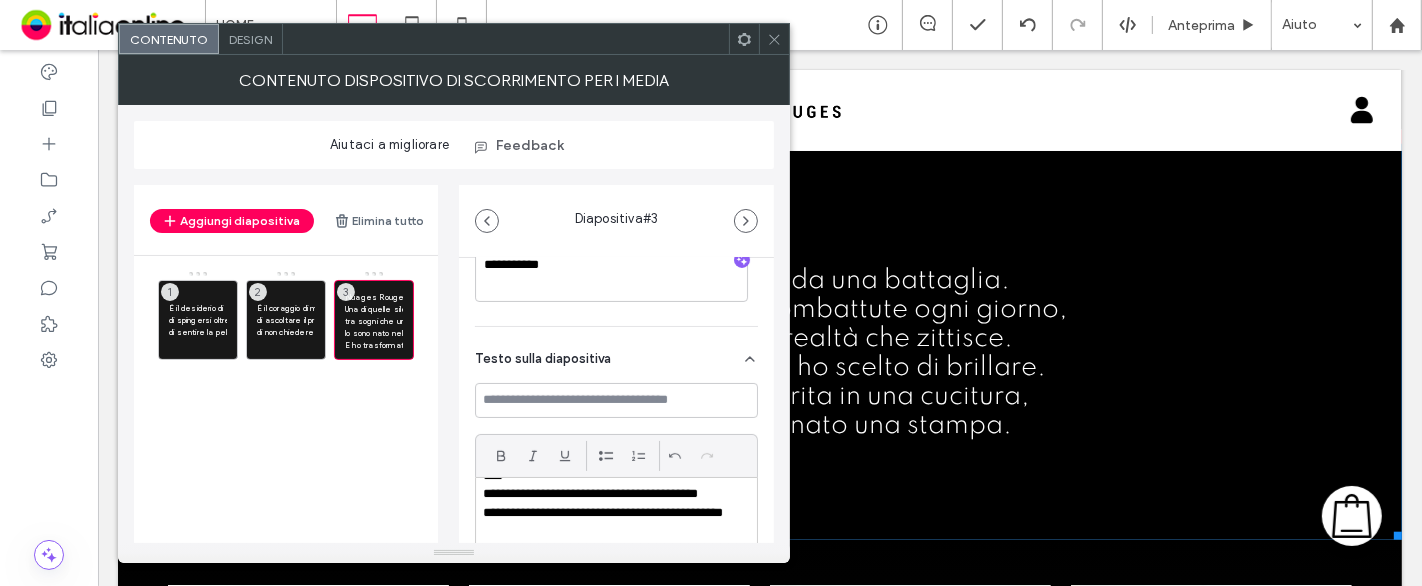 click at bounding box center (774, 39) 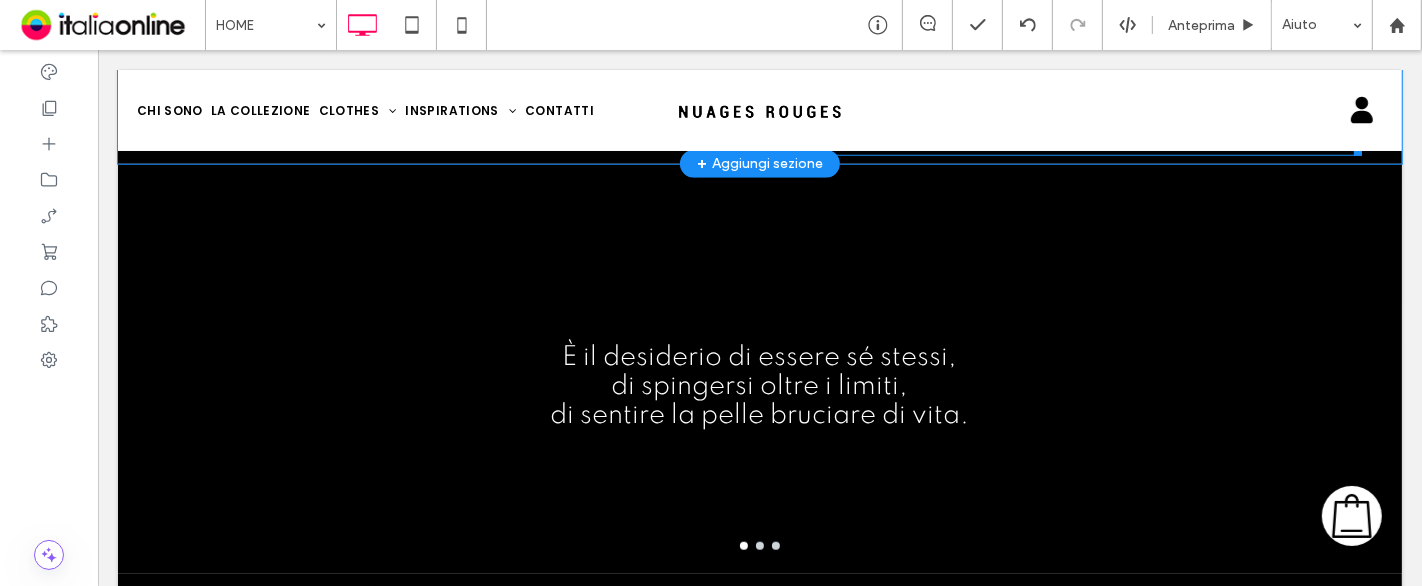 scroll, scrollTop: 1525, scrollLeft: 0, axis: vertical 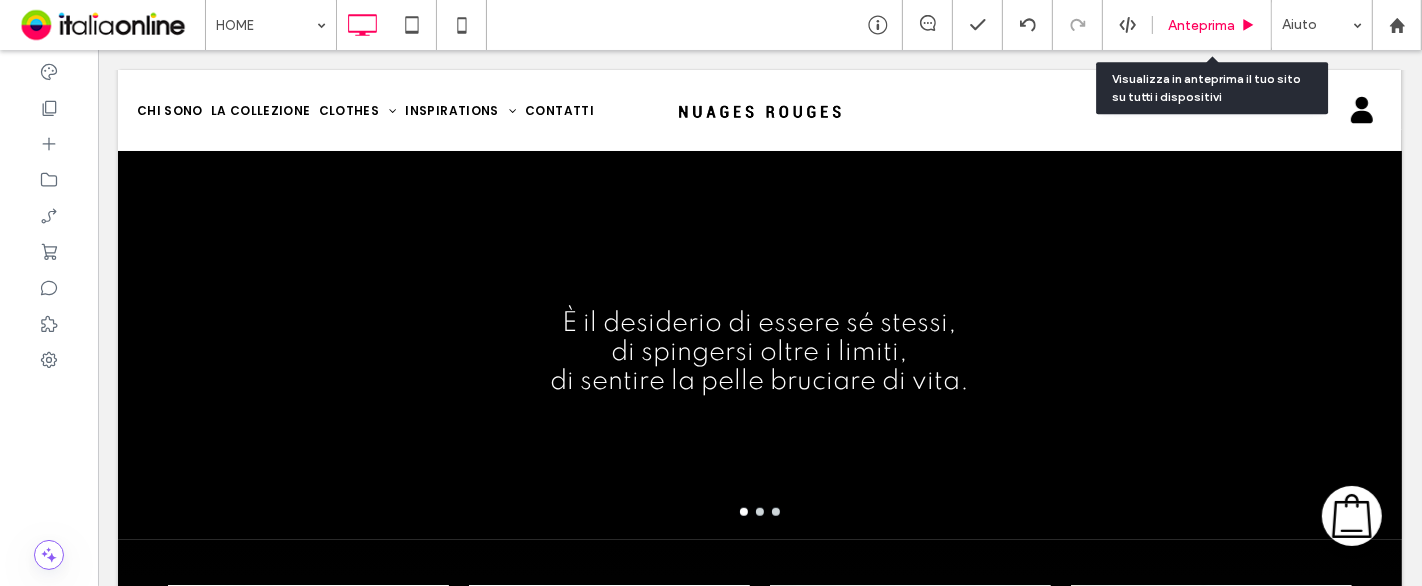 click on "Anteprima" at bounding box center [1212, 25] 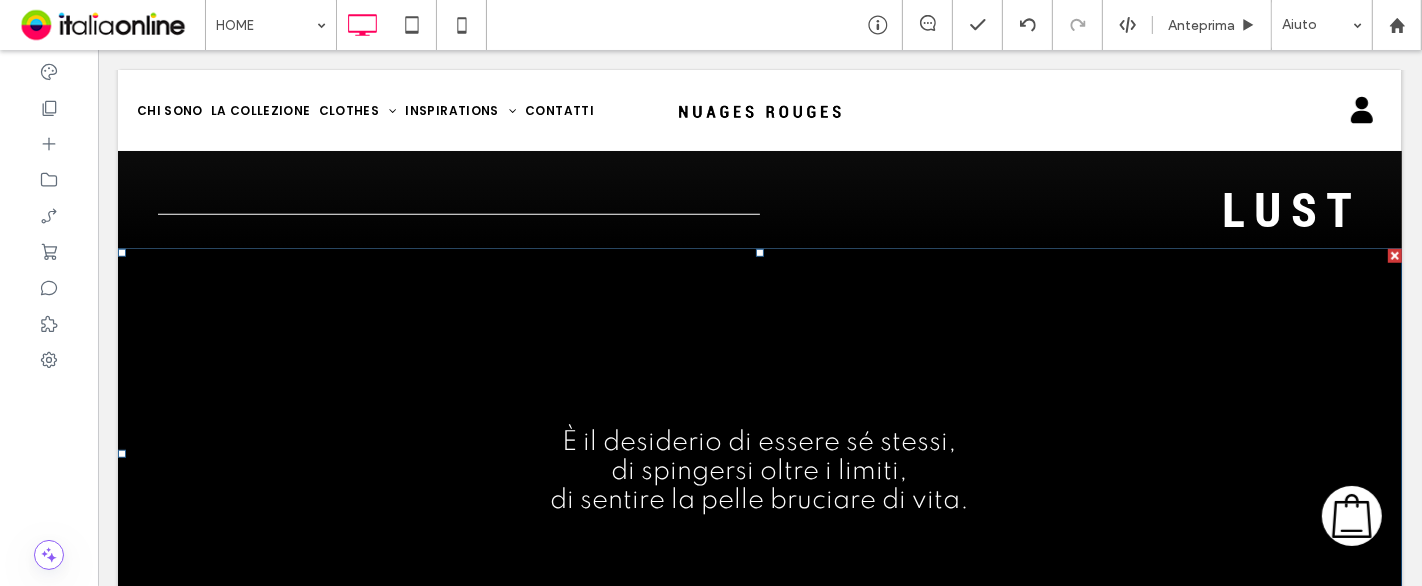 scroll, scrollTop: 1302, scrollLeft: 0, axis: vertical 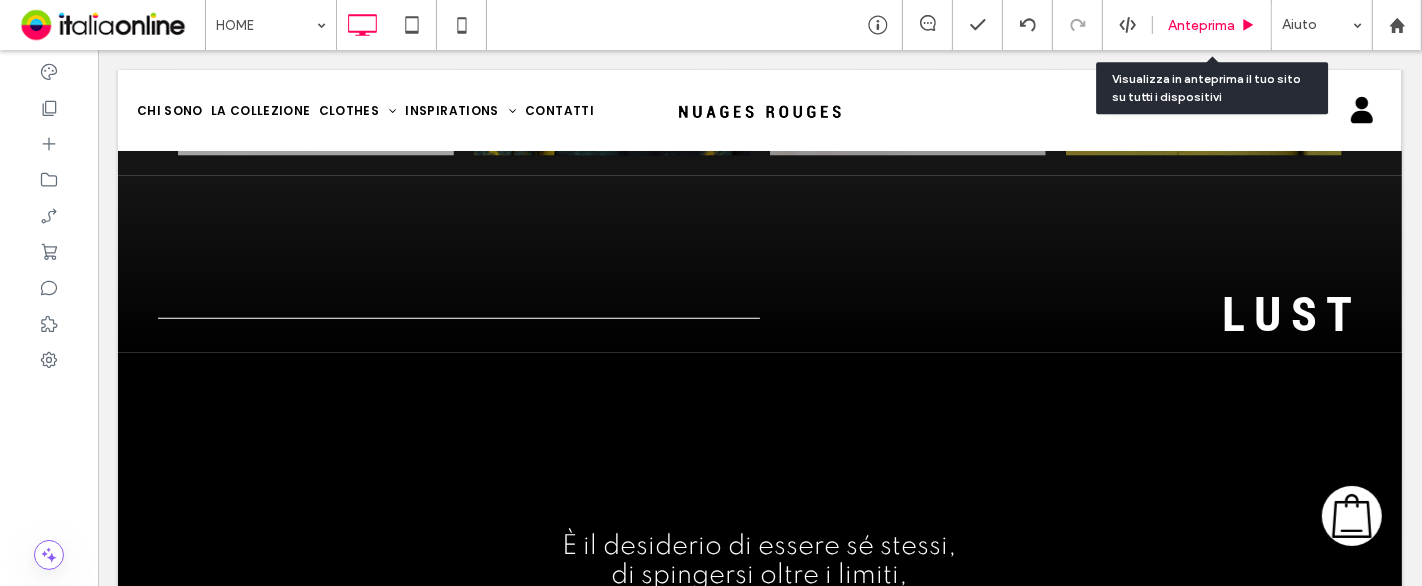 click on "Anteprima" at bounding box center [1212, 25] 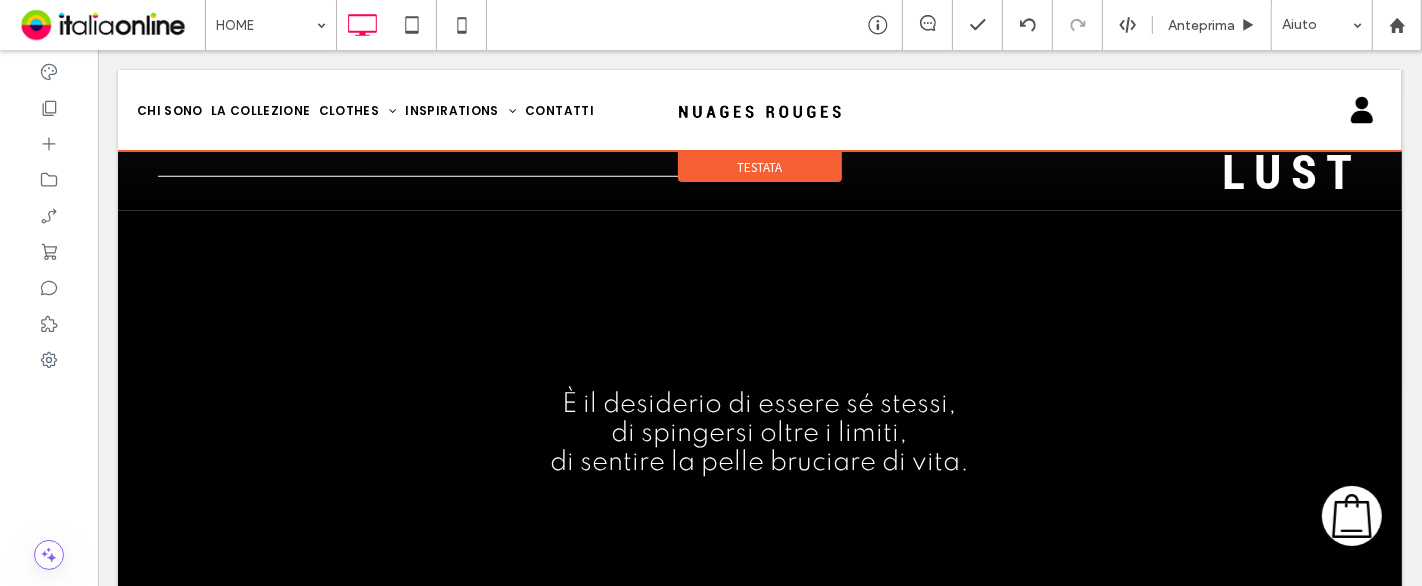scroll, scrollTop: 1555, scrollLeft: 0, axis: vertical 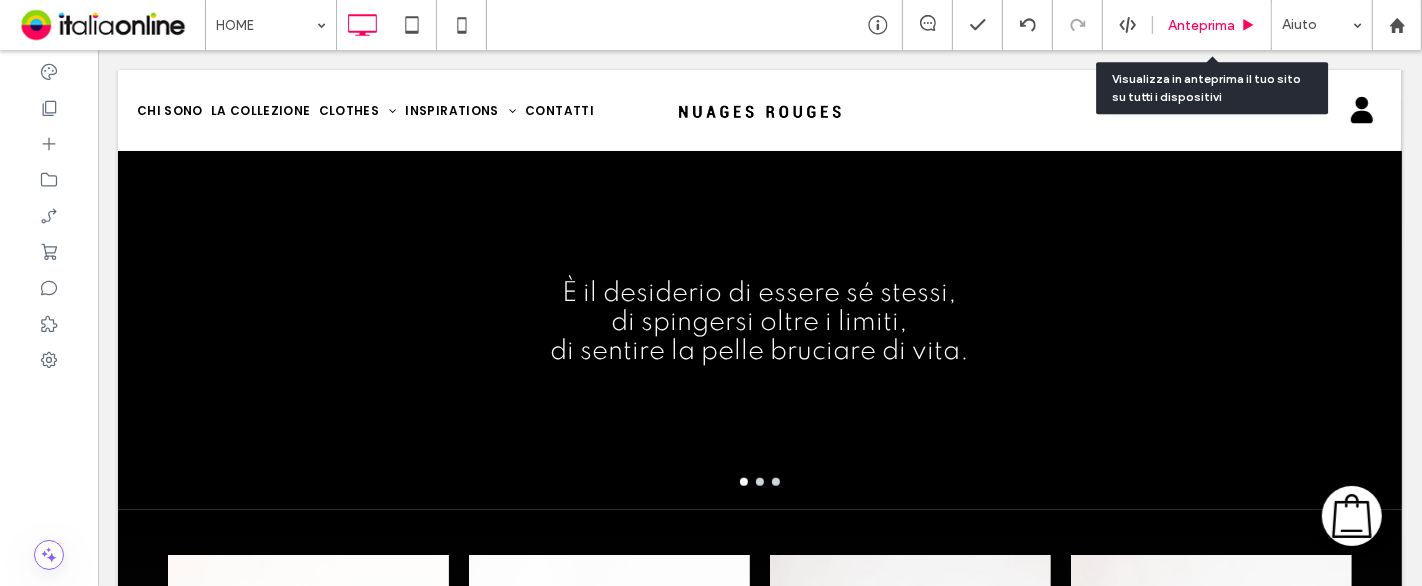 click on "Anteprima" at bounding box center [1212, 25] 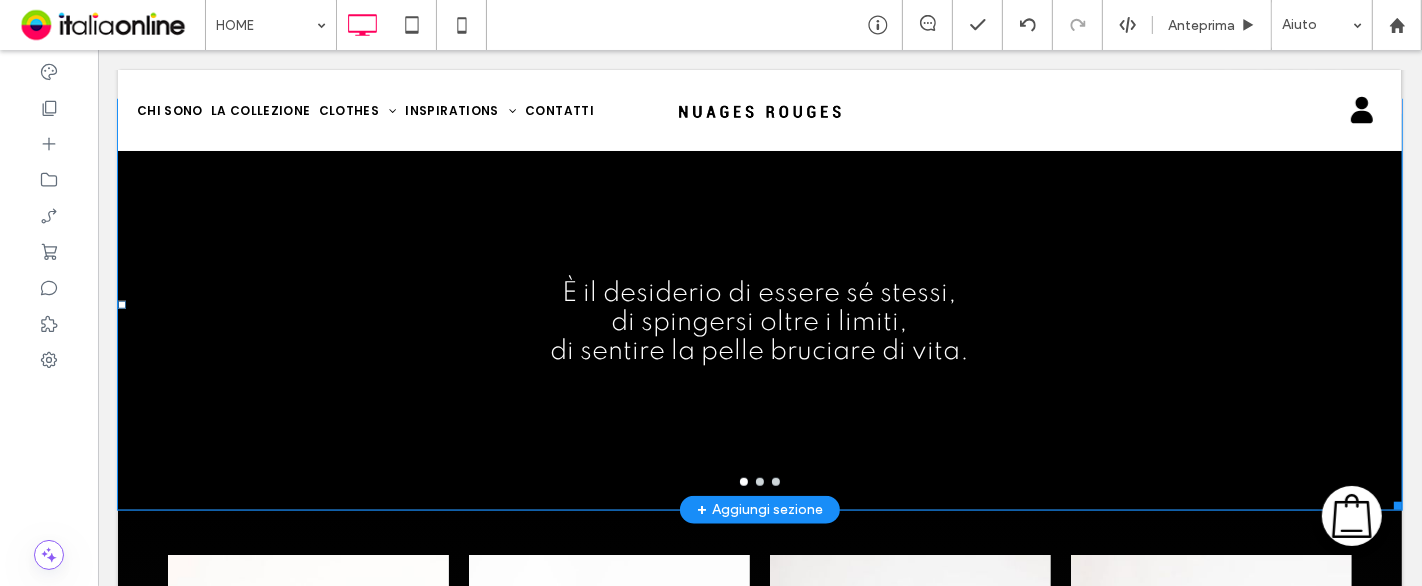 click on "di sentire la pelle bruciare di vita." at bounding box center (759, 351) 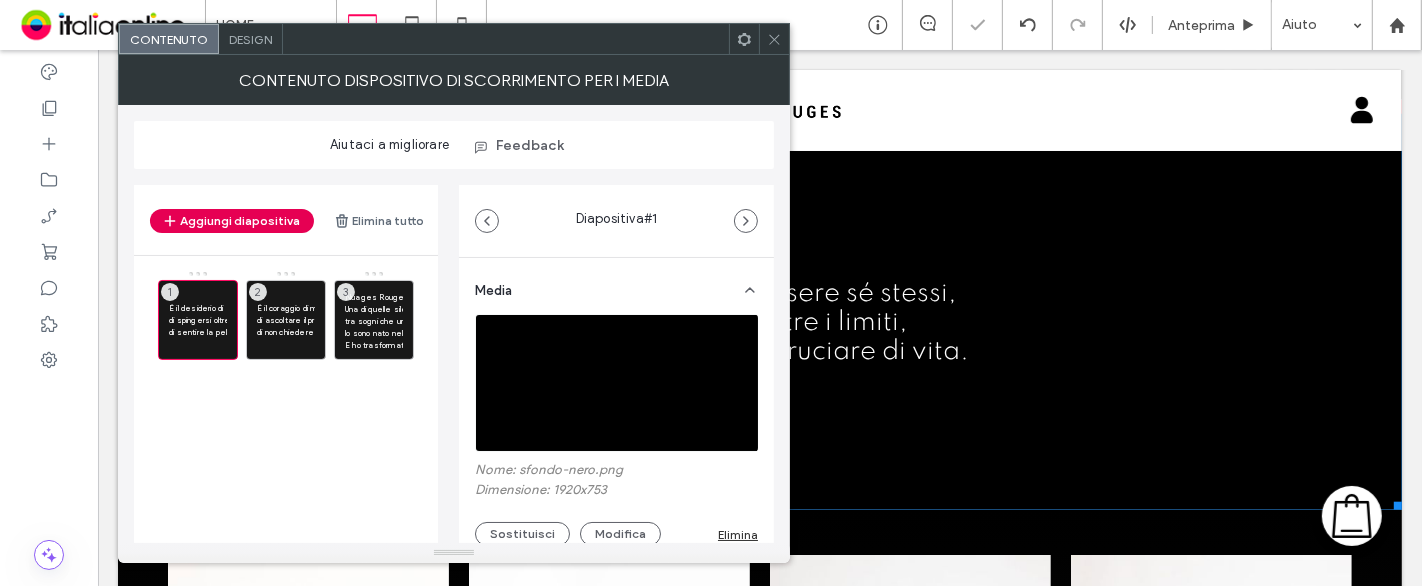 click on "Aggiungi diapositiva Elimina tutto" at bounding box center [286, 220] 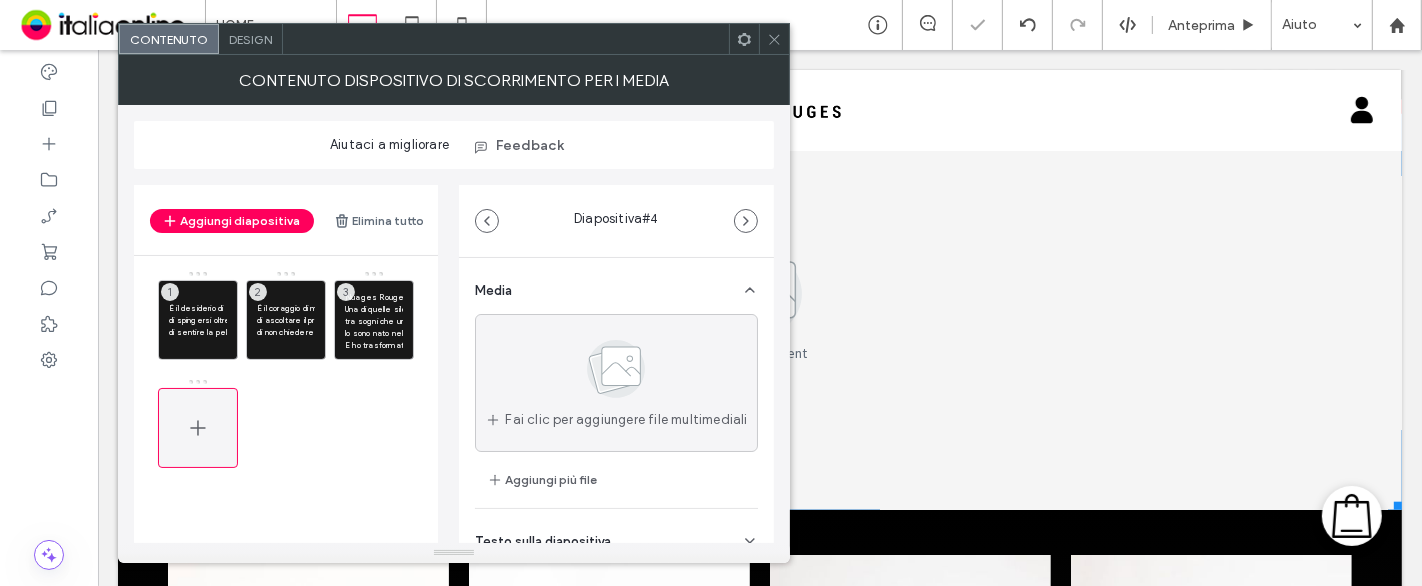click at bounding box center (198, 428) 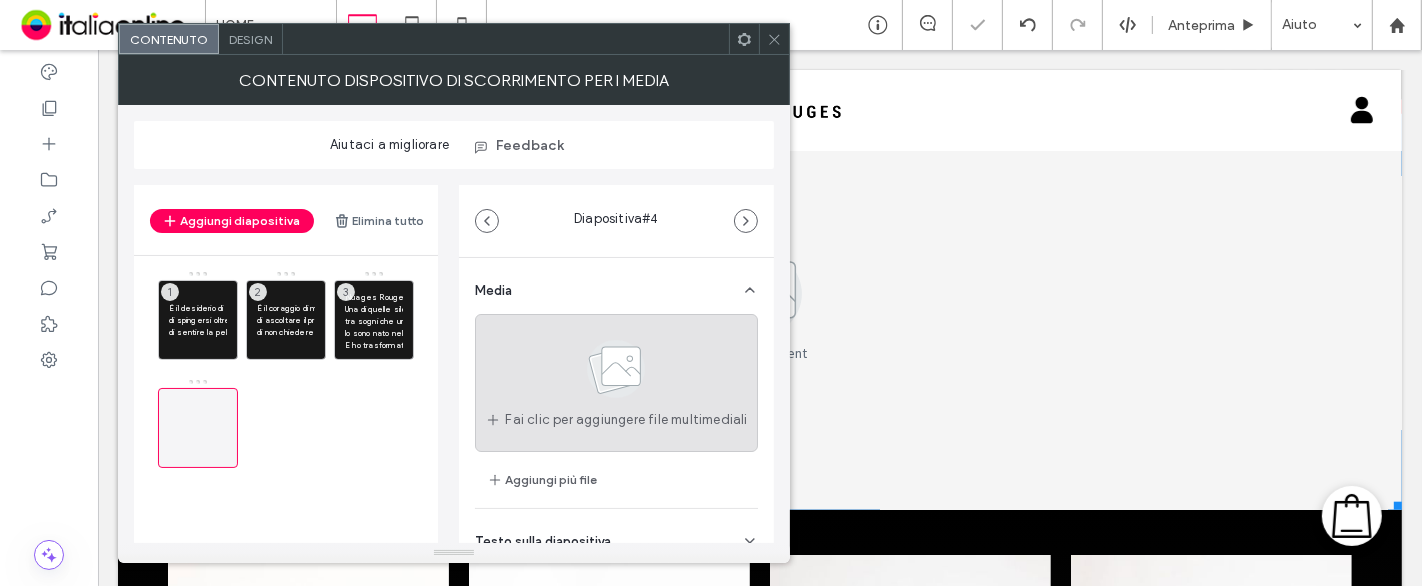 click on "Fai clic per aggiungere file multimediali" at bounding box center (616, 383) 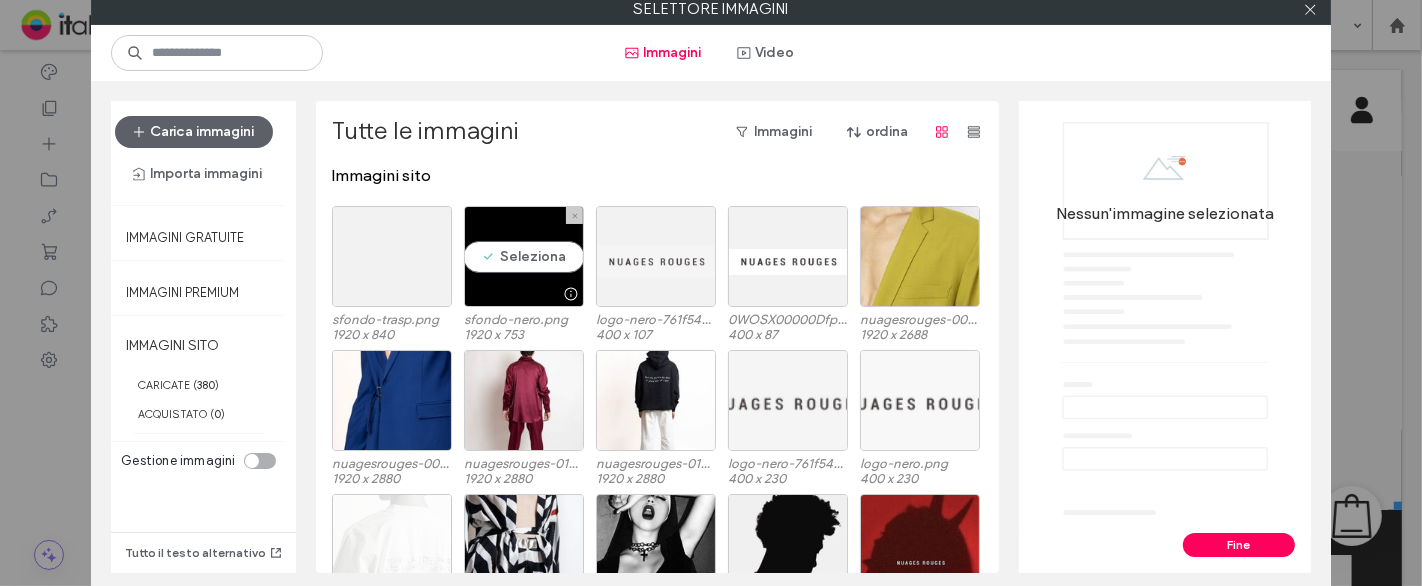 drag, startPoint x: 468, startPoint y: 241, endPoint x: 742, endPoint y: 318, distance: 284.61377 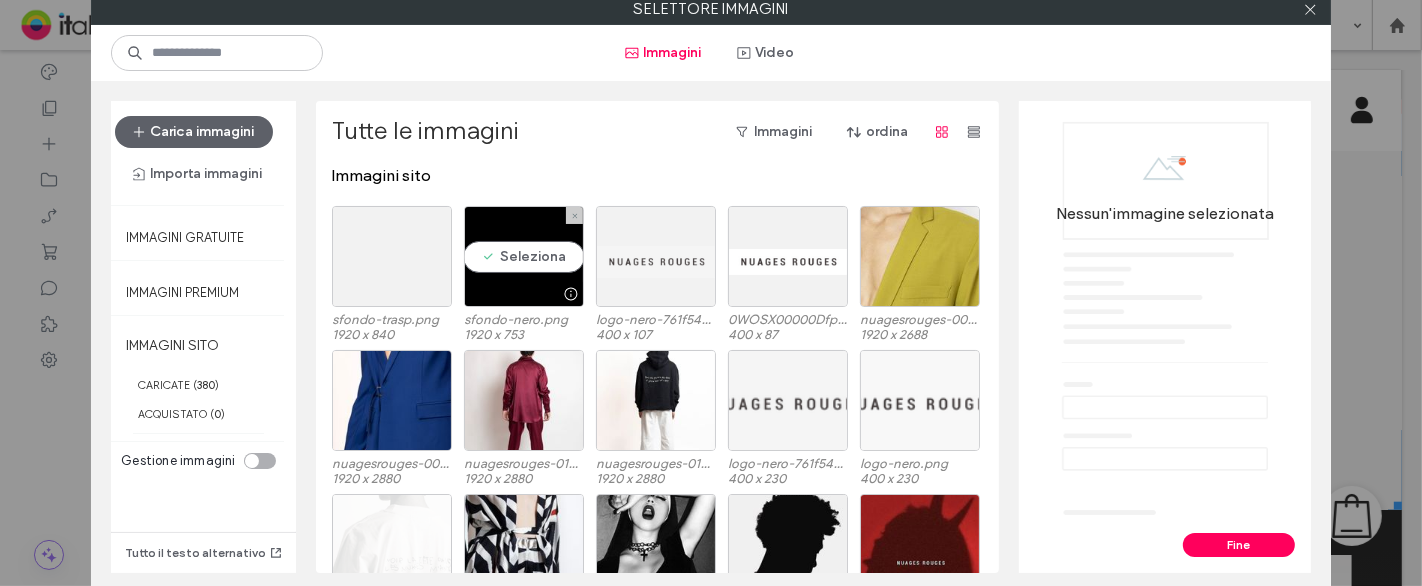 click on "Seleziona" at bounding box center (524, 256) 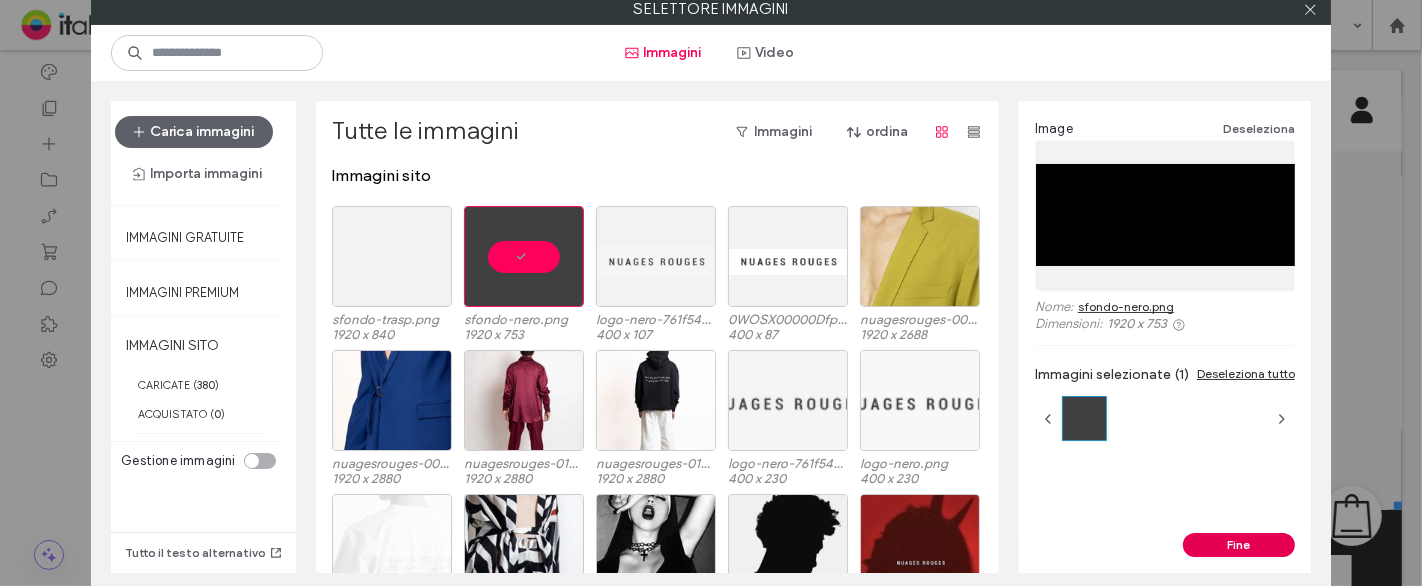 click on "Fine" at bounding box center (1239, 545) 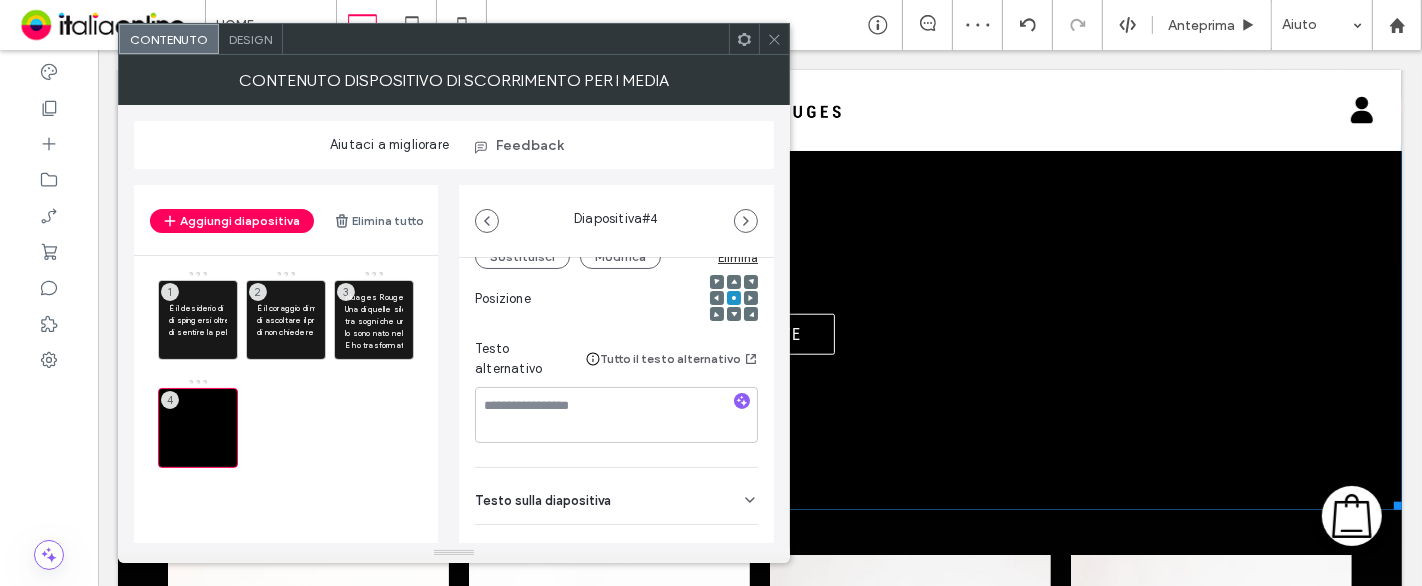 scroll, scrollTop: 333, scrollLeft: 0, axis: vertical 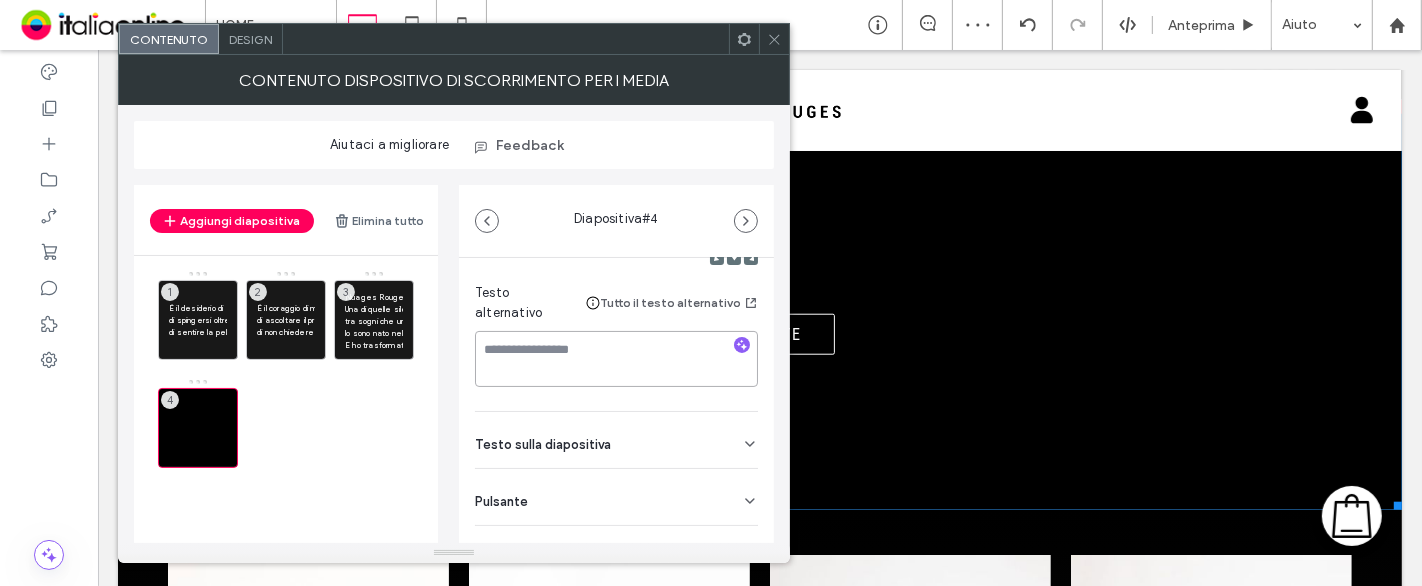 click at bounding box center (616, 359) 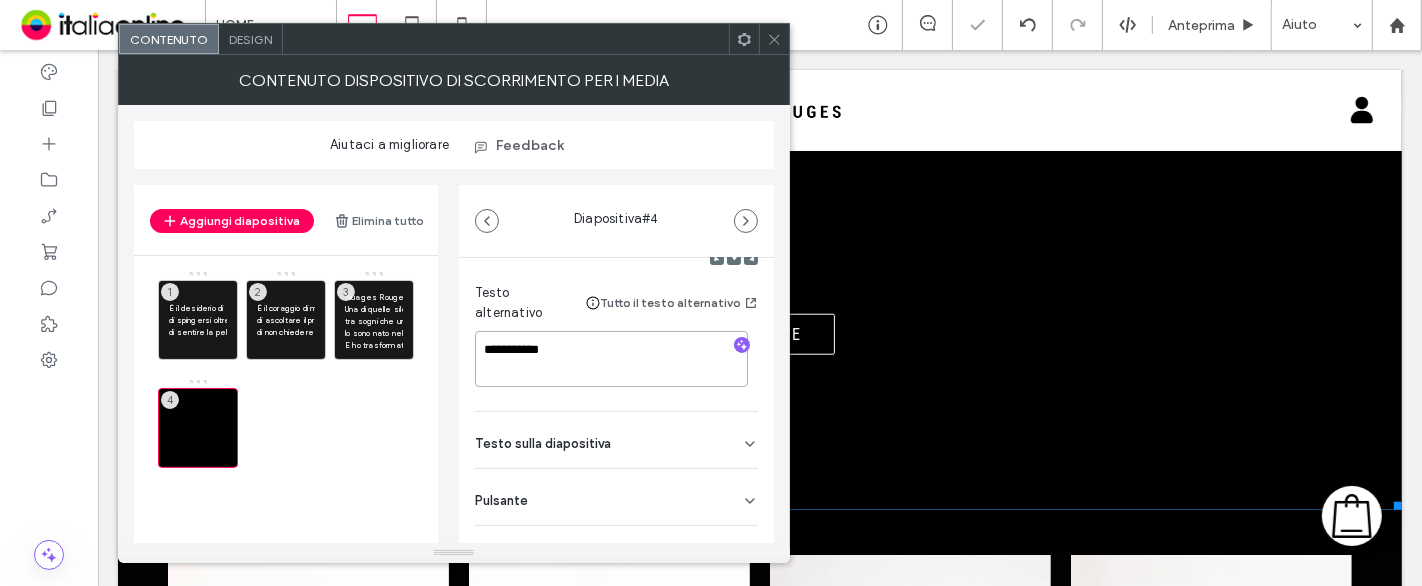 type on "**********" 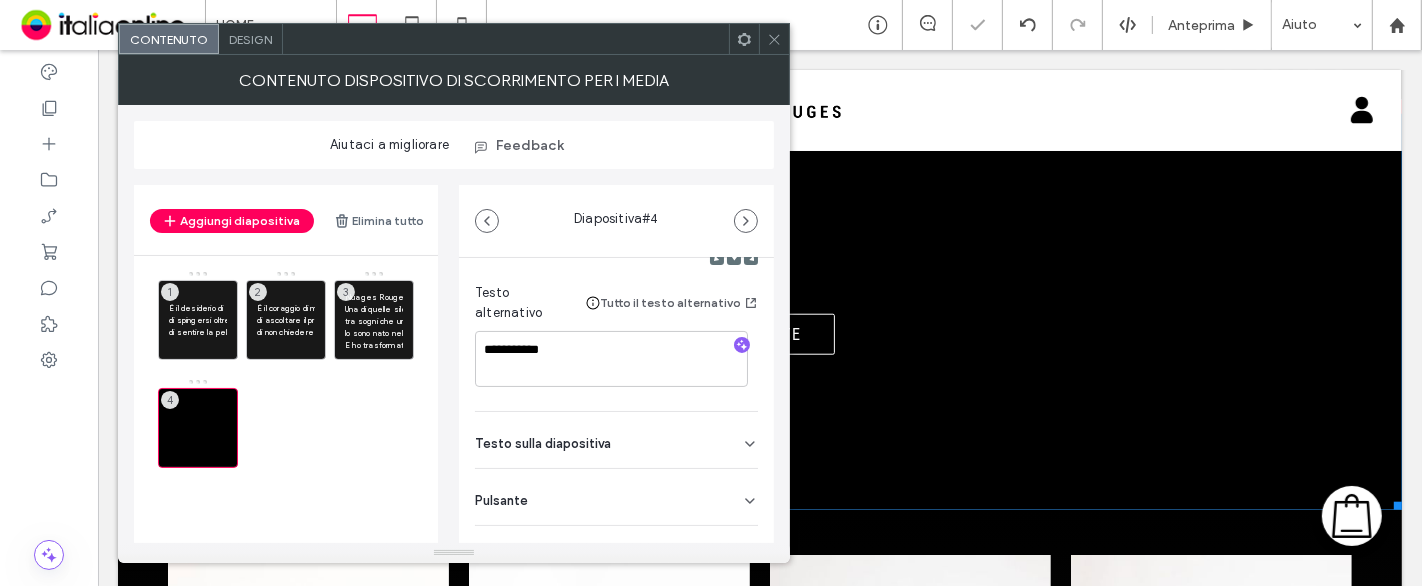 click on "Pulsante" at bounding box center [616, 497] 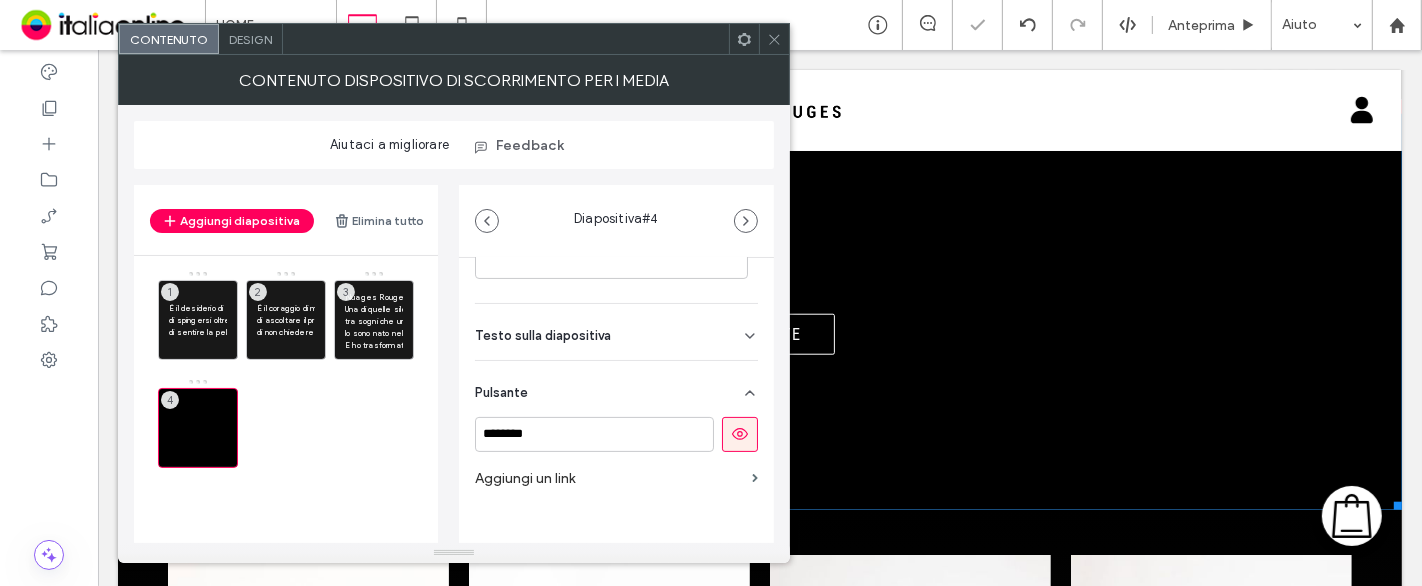 scroll, scrollTop: 448, scrollLeft: 0, axis: vertical 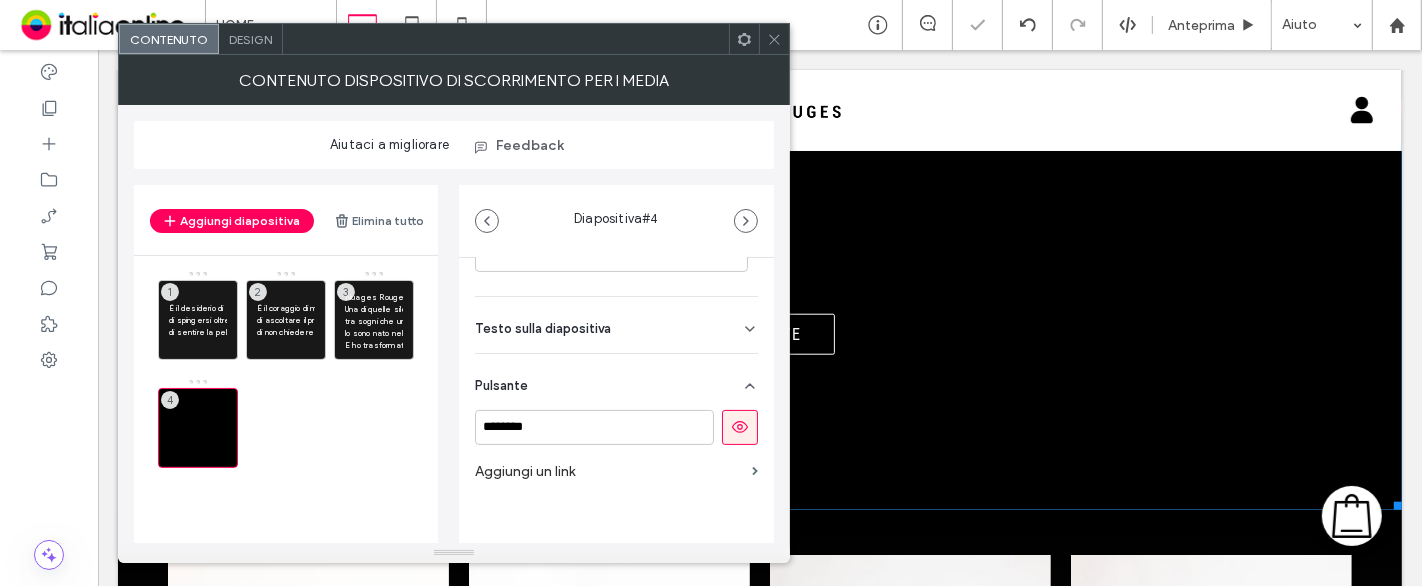 drag, startPoint x: 732, startPoint y: 419, endPoint x: 720, endPoint y: 418, distance: 12.0415945 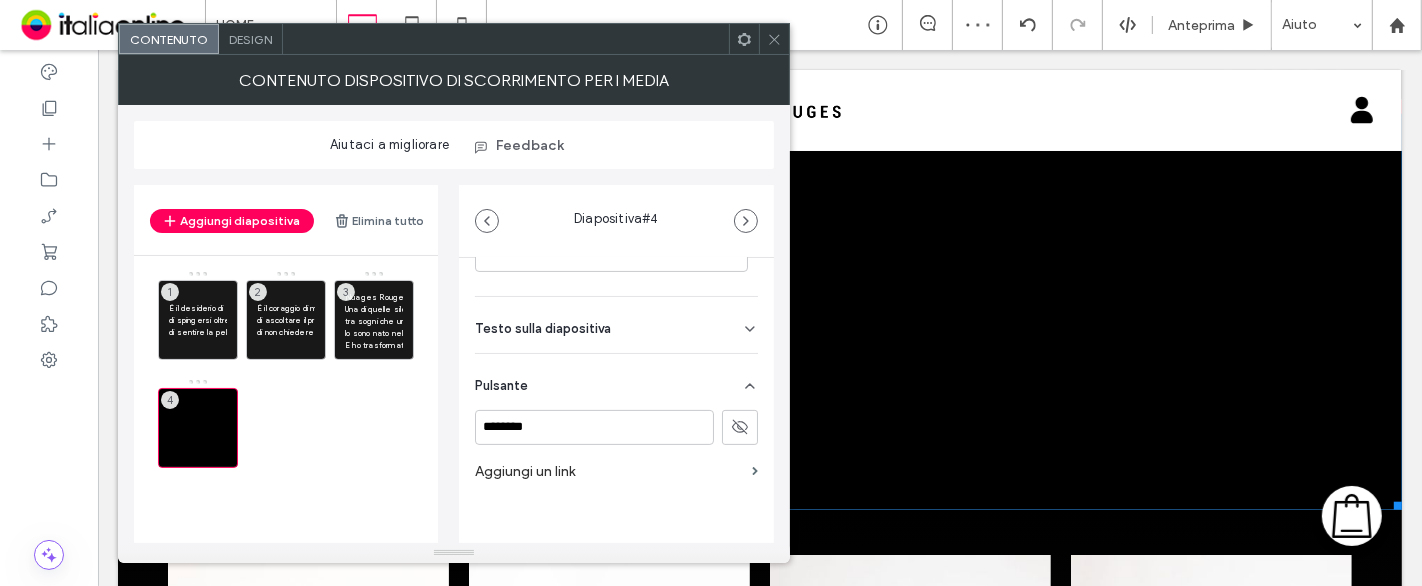 click on "Testo sulla diapositiva" at bounding box center [616, 325] 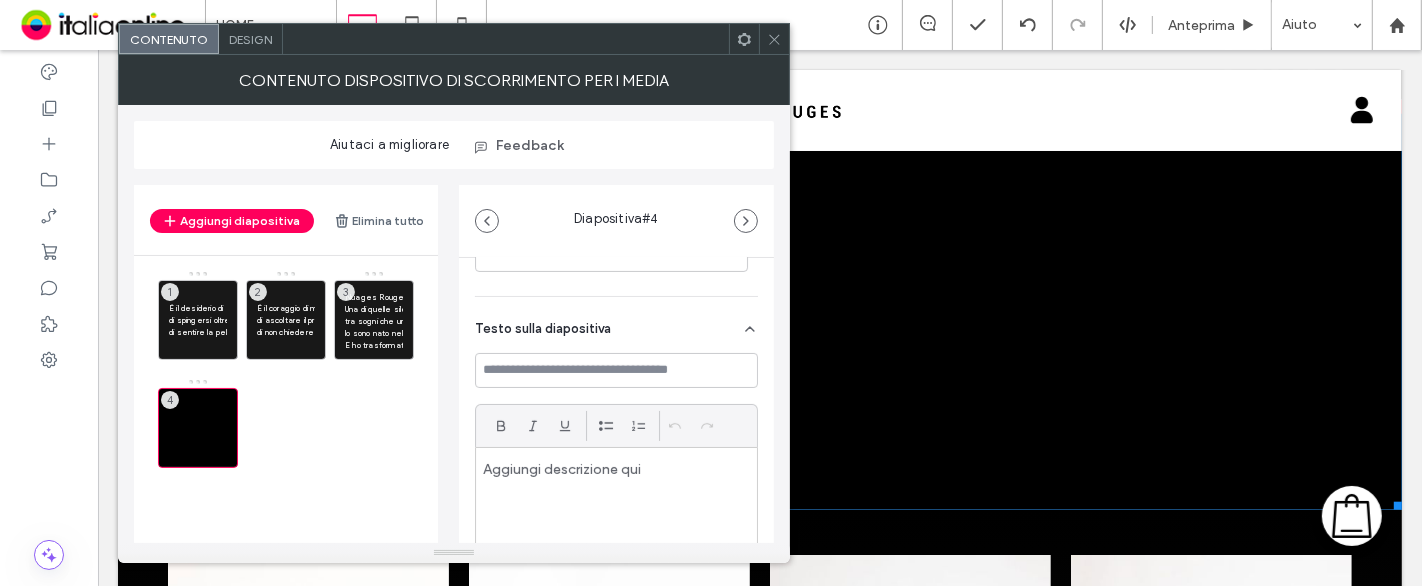 click at bounding box center (616, 505) 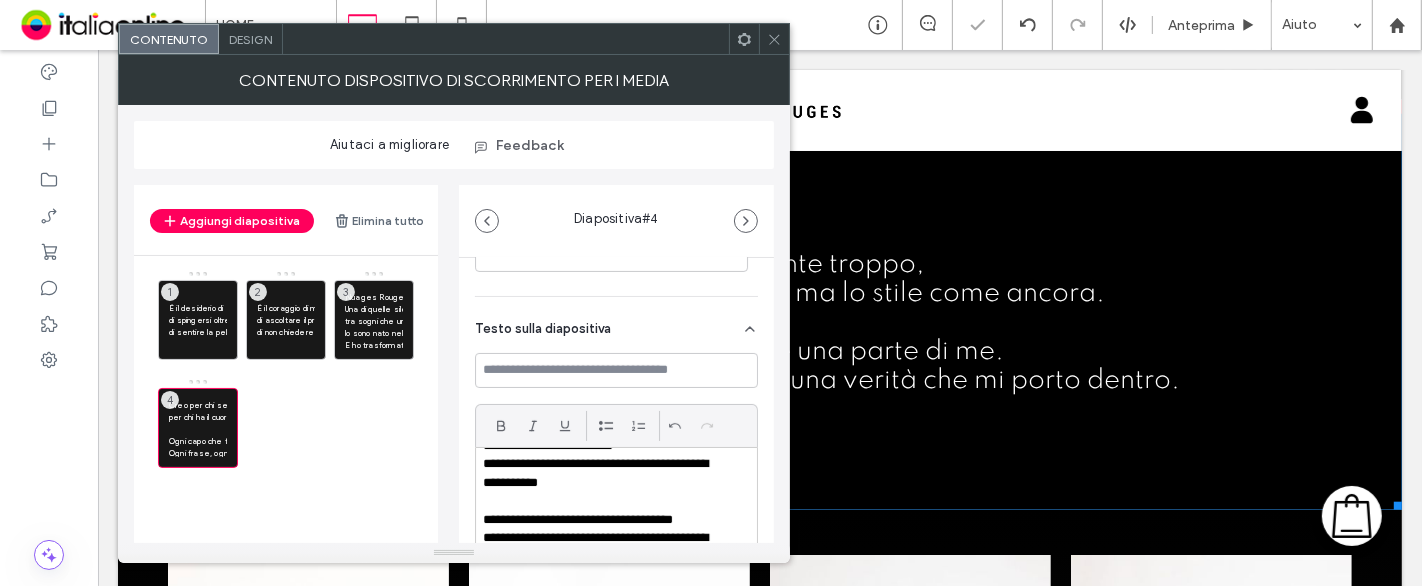 click on "**********" at bounding box center [616, 478] 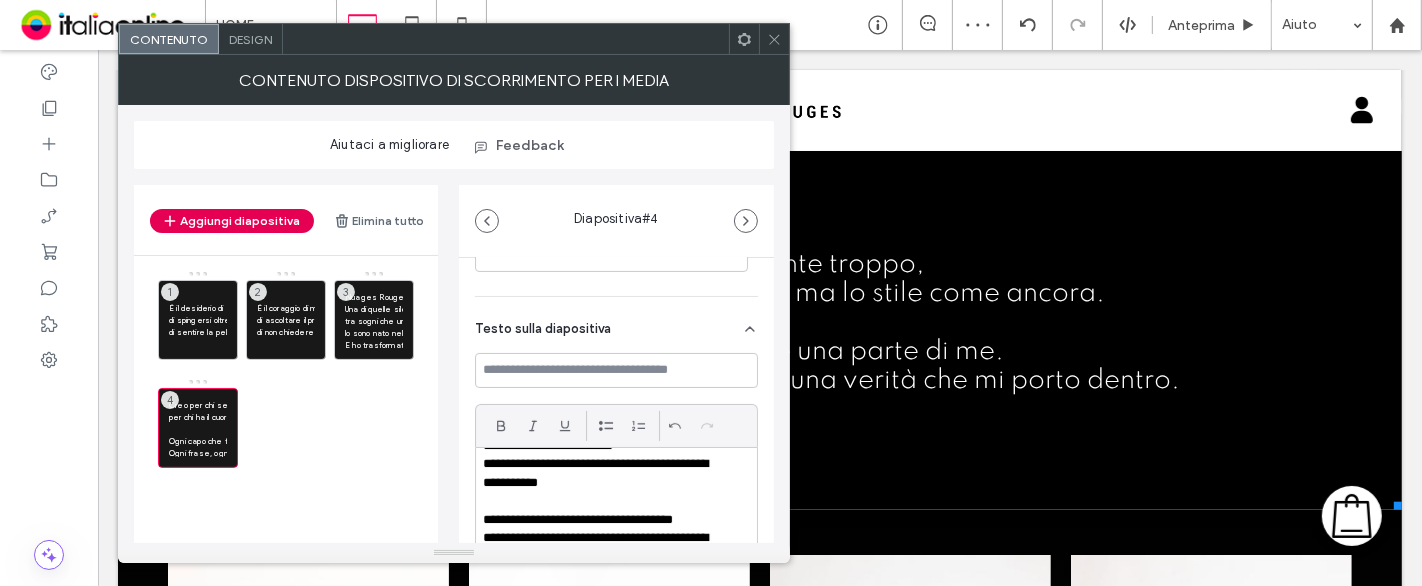 click on "Aggiungi diapositiva" at bounding box center [232, 221] 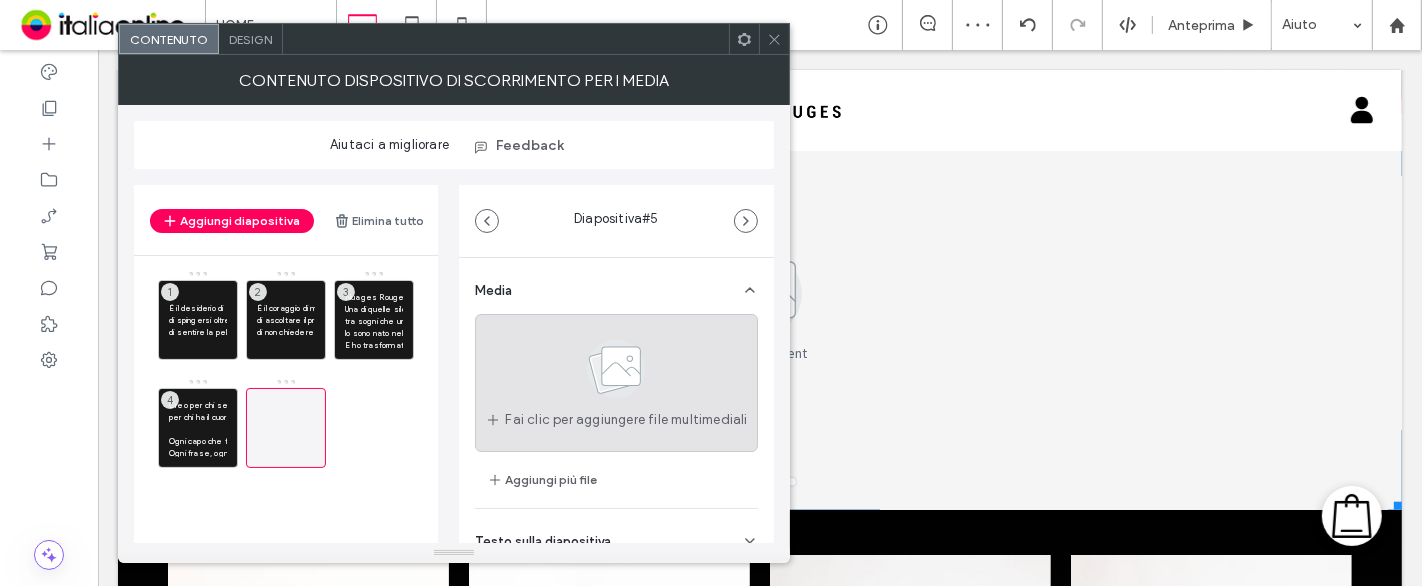 click 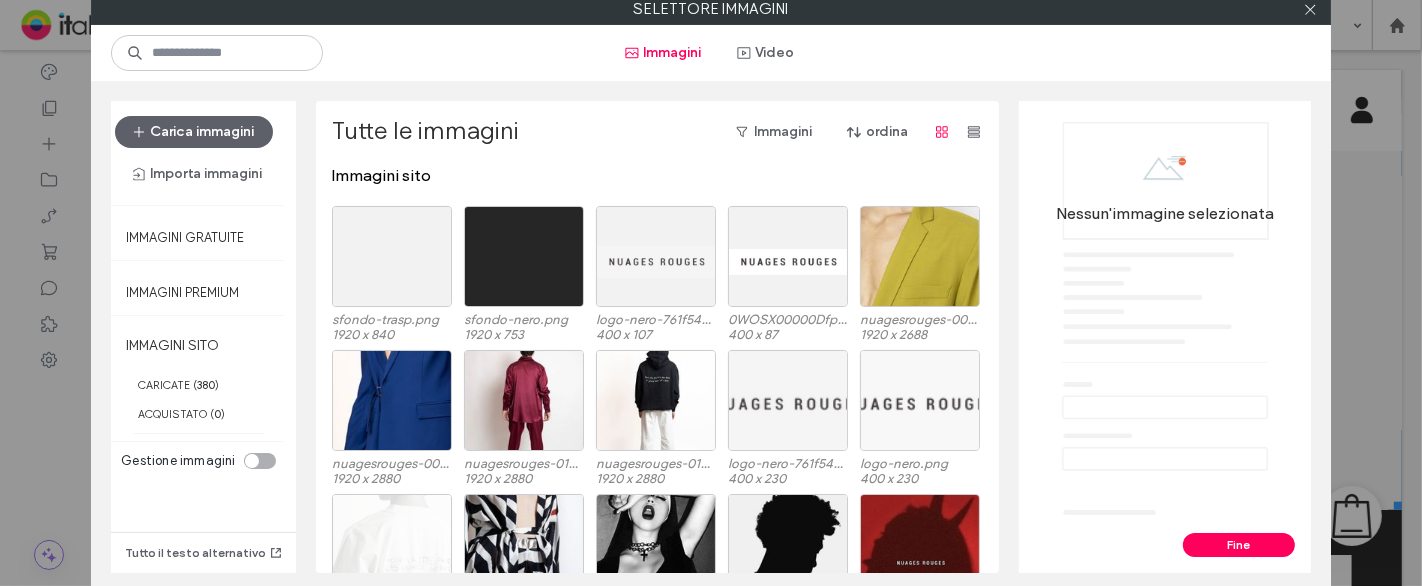 click at bounding box center (524, 256) 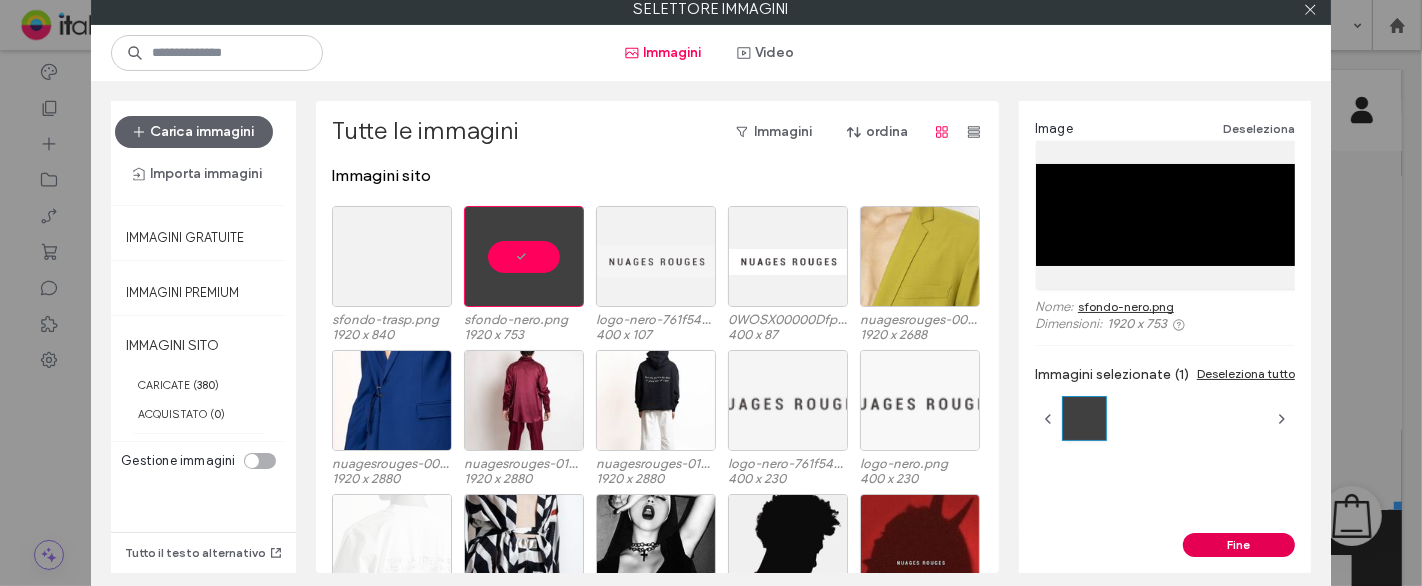click on "Fine" at bounding box center [1239, 545] 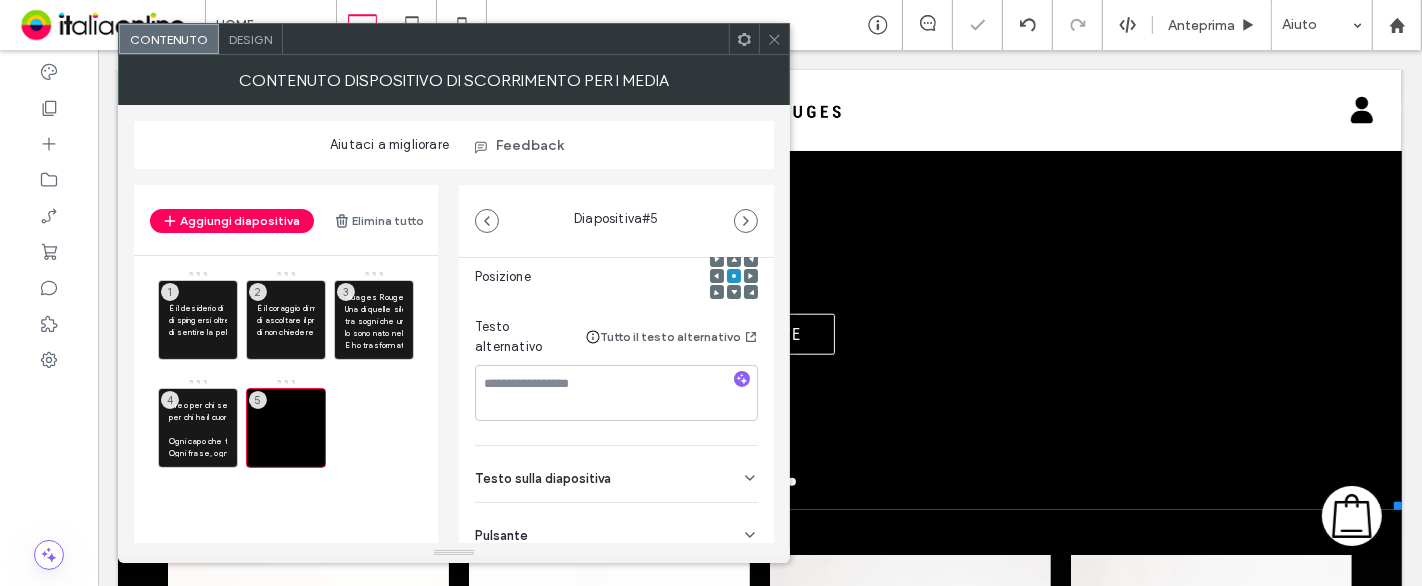scroll, scrollTop: 333, scrollLeft: 0, axis: vertical 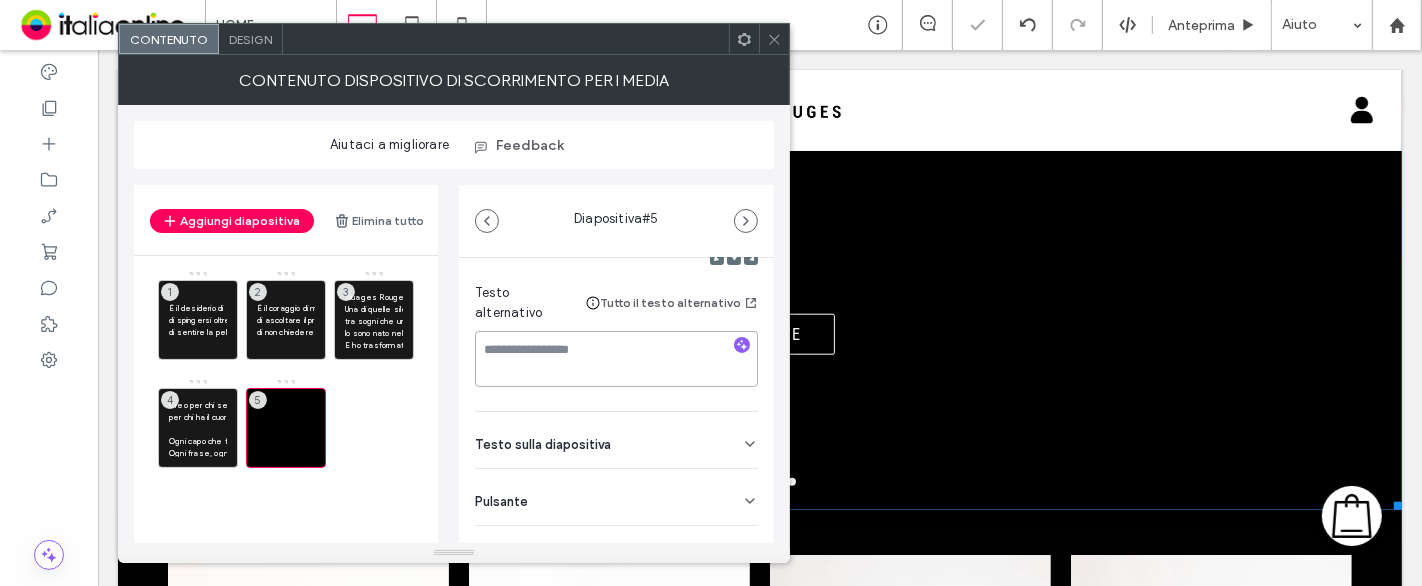 click at bounding box center [616, 359] 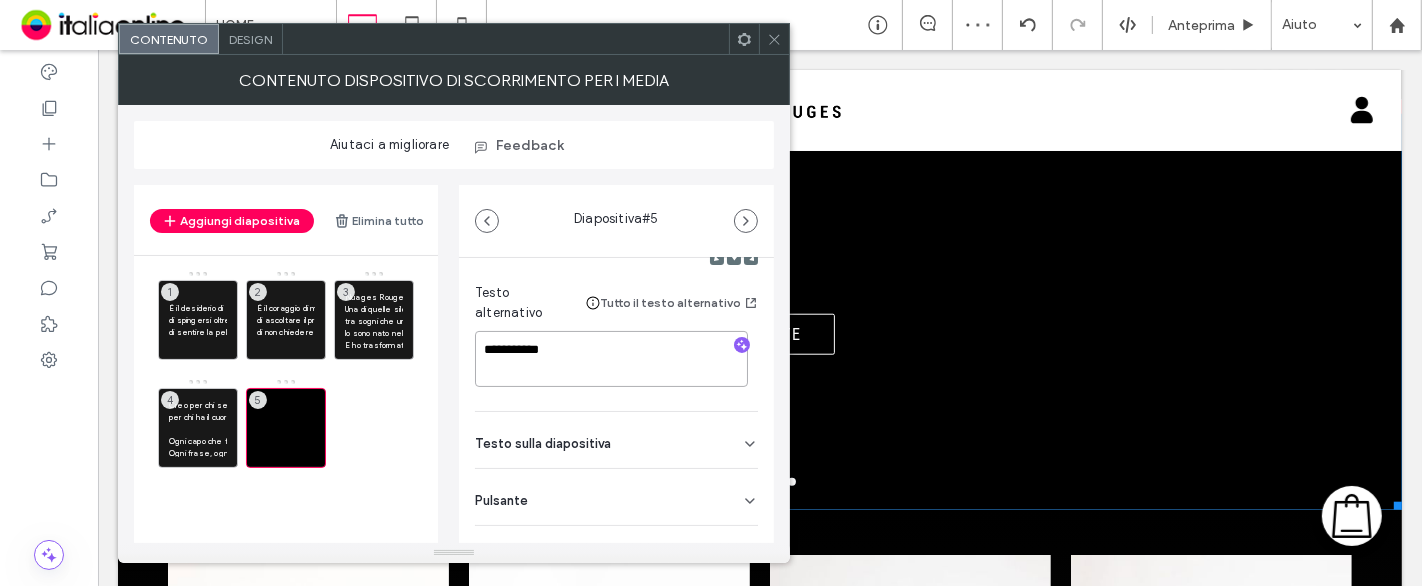 type on "**********" 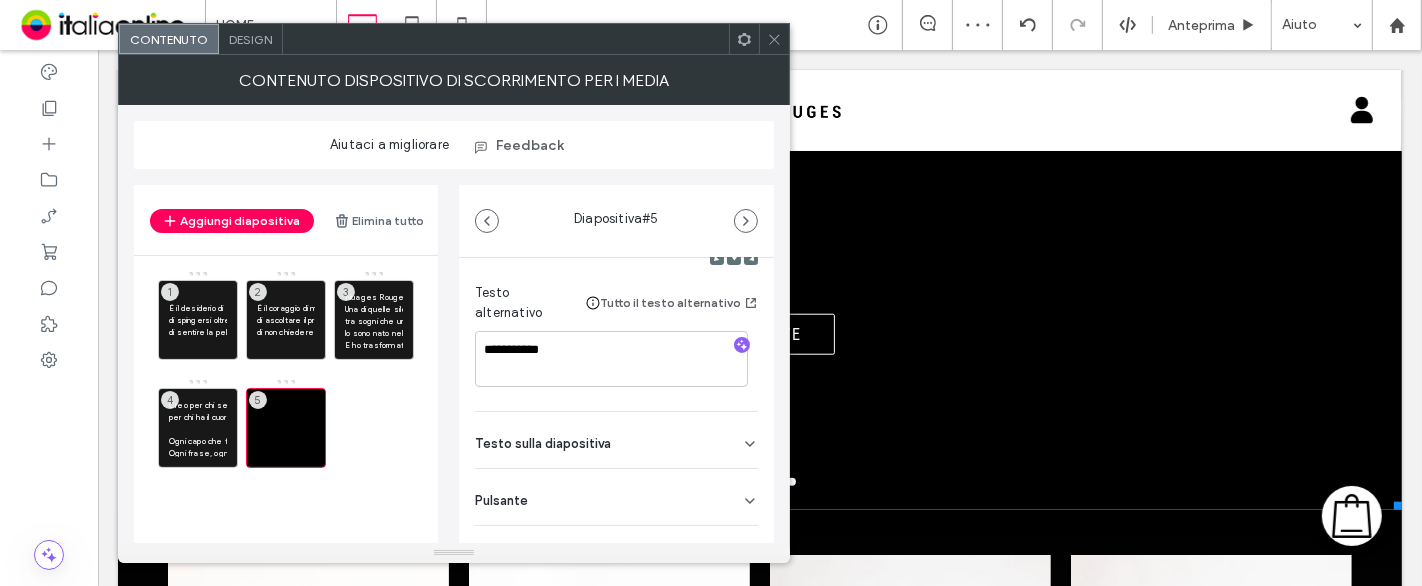 click on "Pulsante" at bounding box center [616, 497] 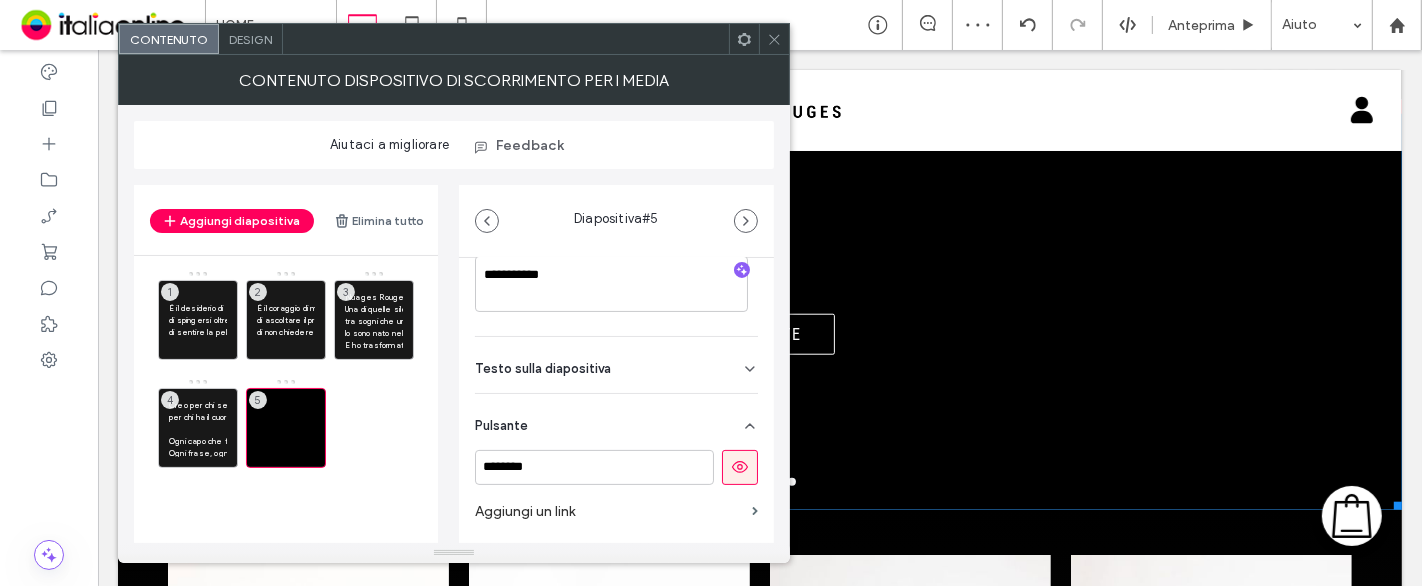 scroll, scrollTop: 457, scrollLeft: 0, axis: vertical 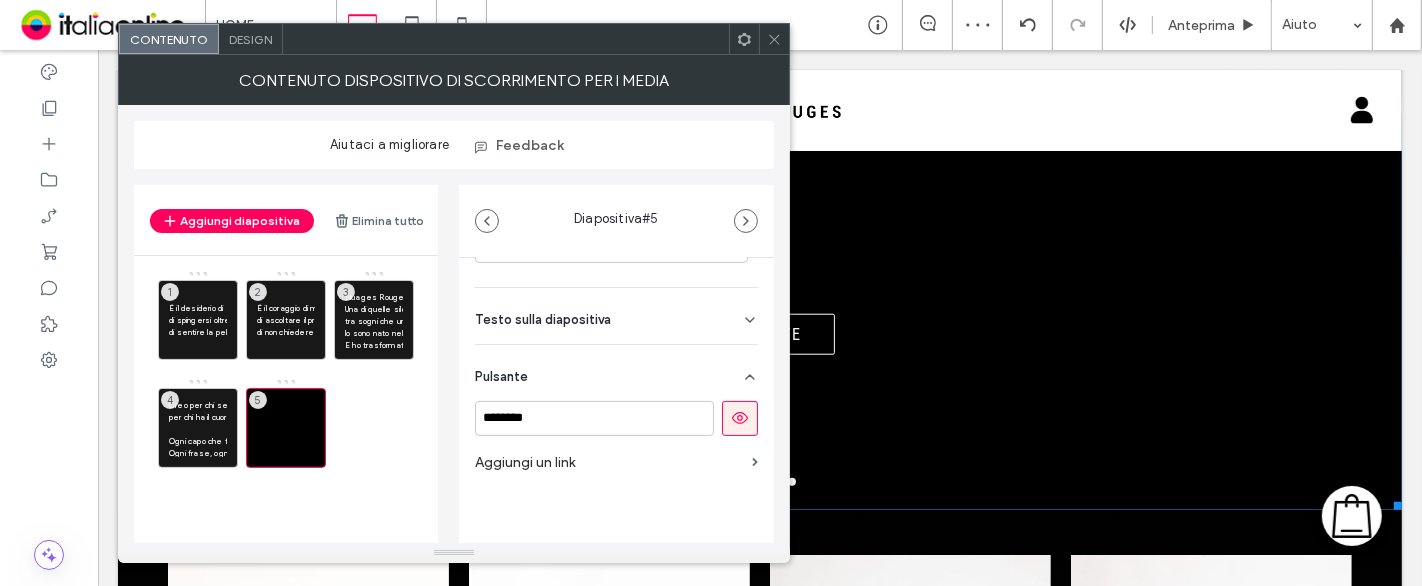 drag, startPoint x: 731, startPoint y: 424, endPoint x: 777, endPoint y: 415, distance: 46.872166 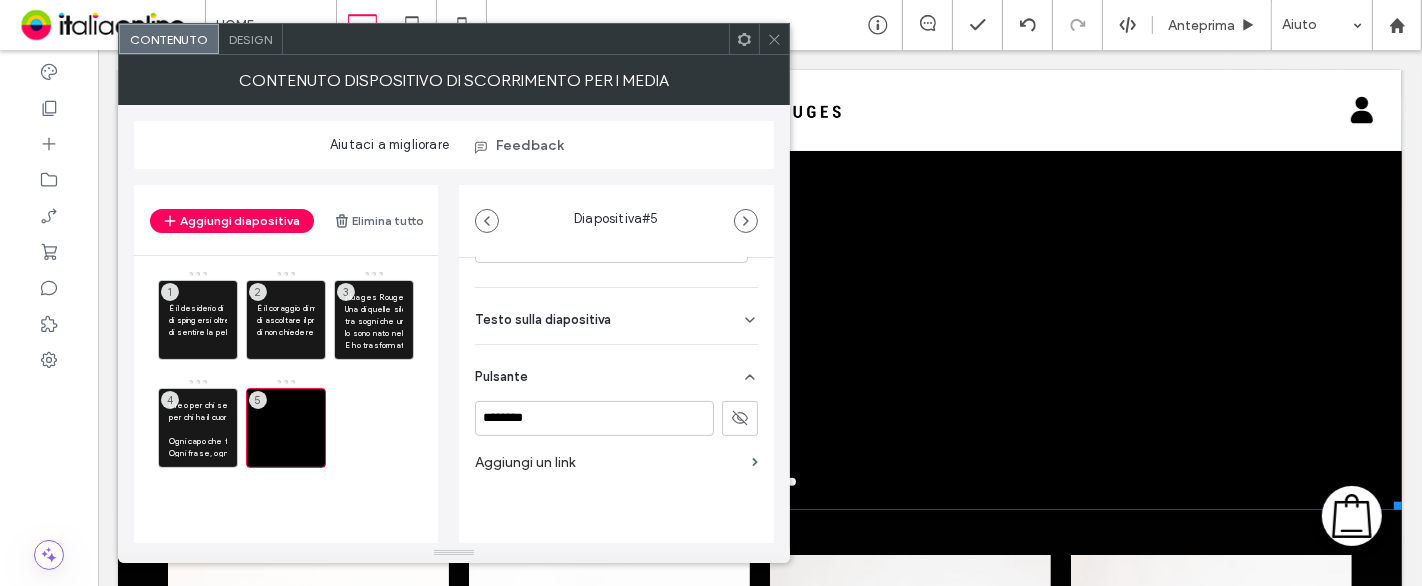 click on "Testo sulla diapositiva" at bounding box center [616, 316] 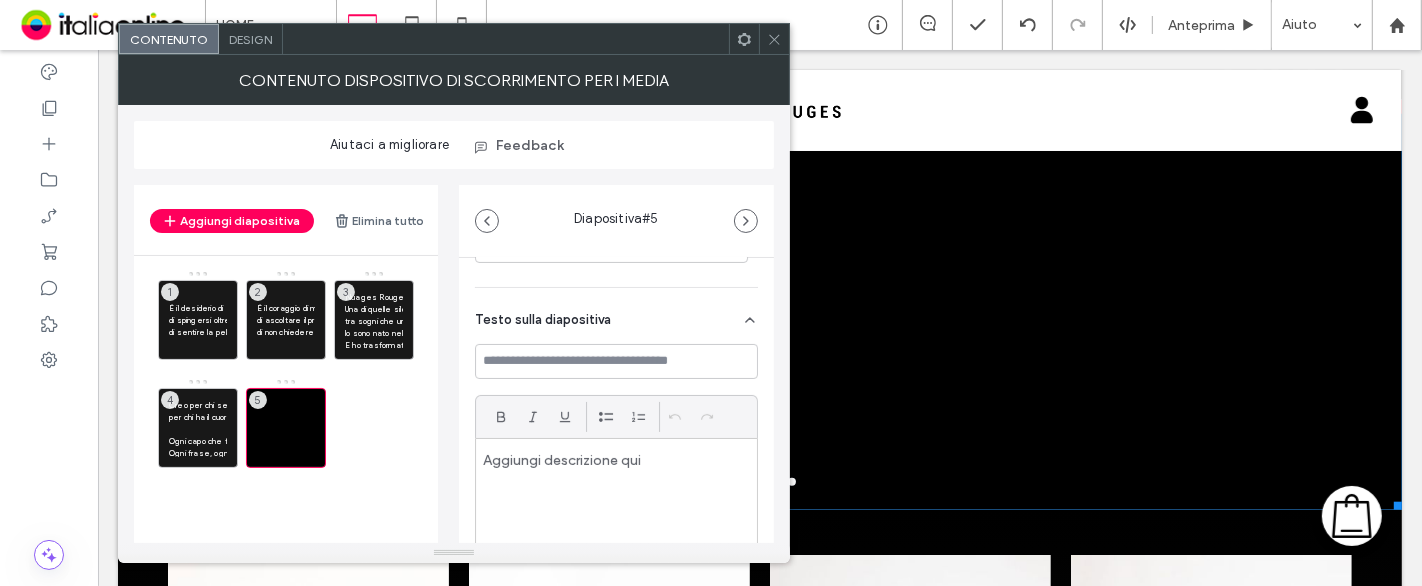 click at bounding box center [616, 460] 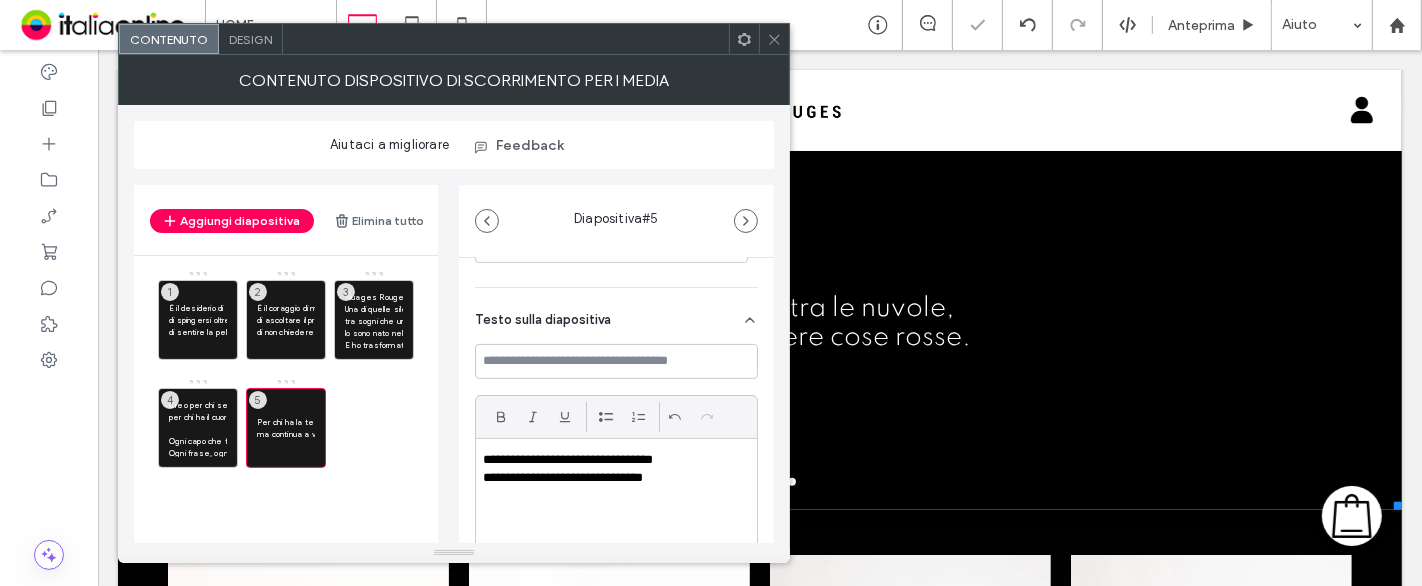 click on "**********" at bounding box center [616, 469] 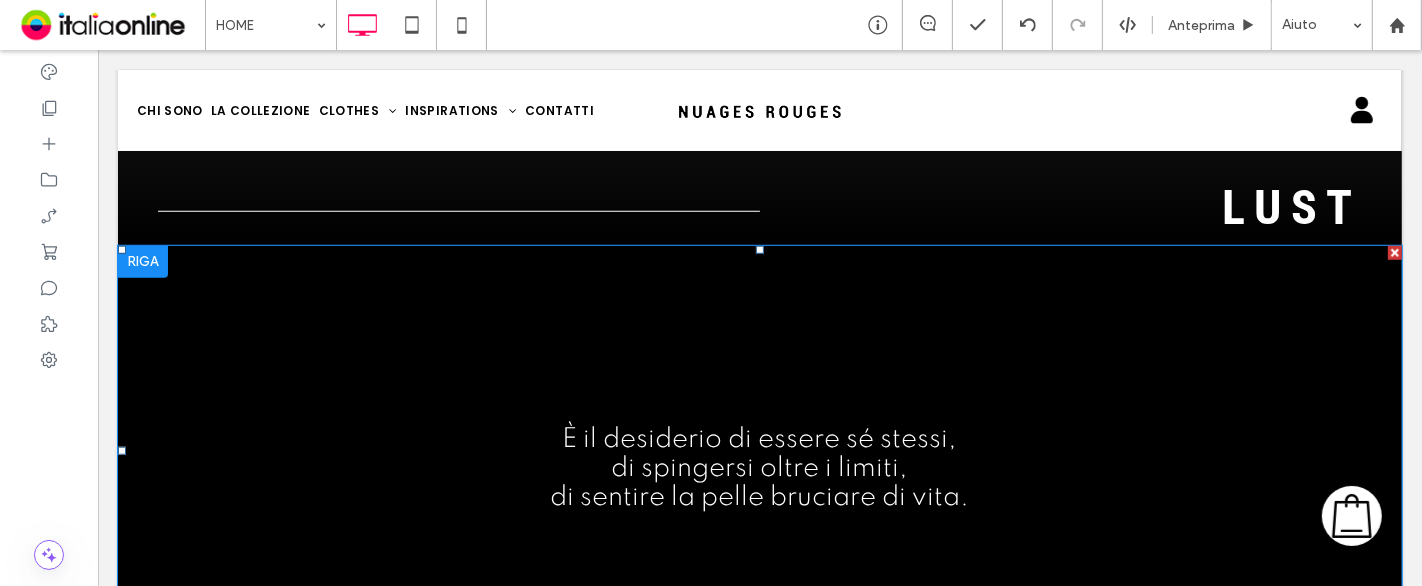 scroll, scrollTop: 1444, scrollLeft: 0, axis: vertical 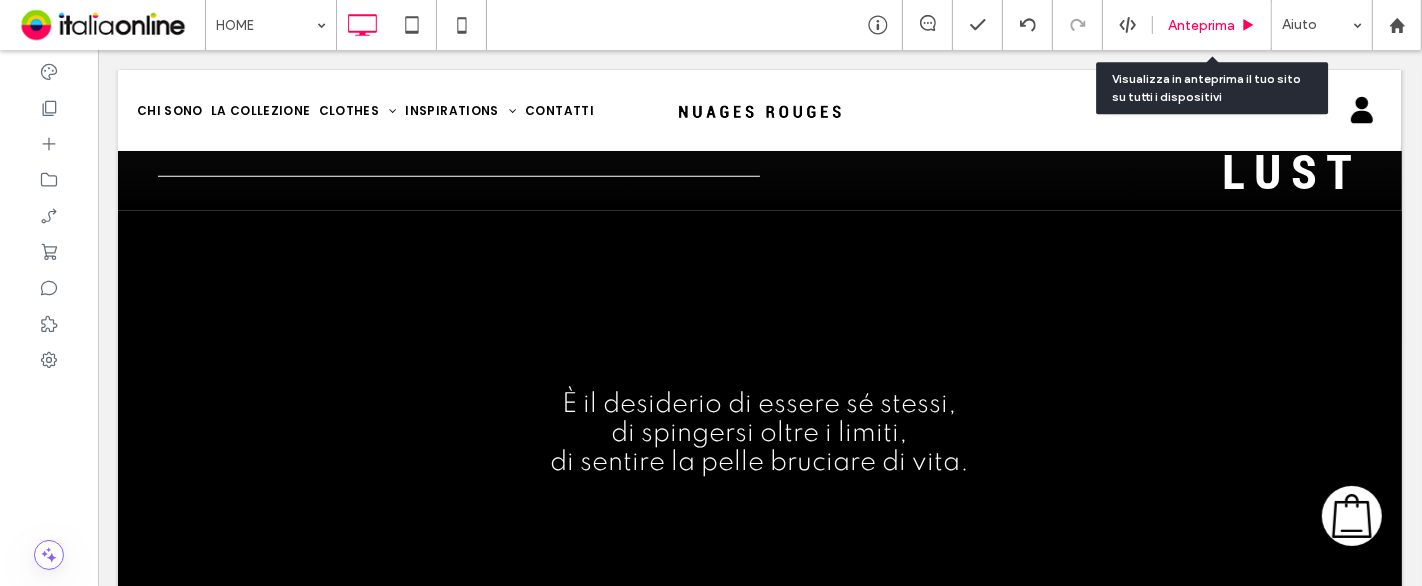 click on "Anteprima" at bounding box center [1201, 25] 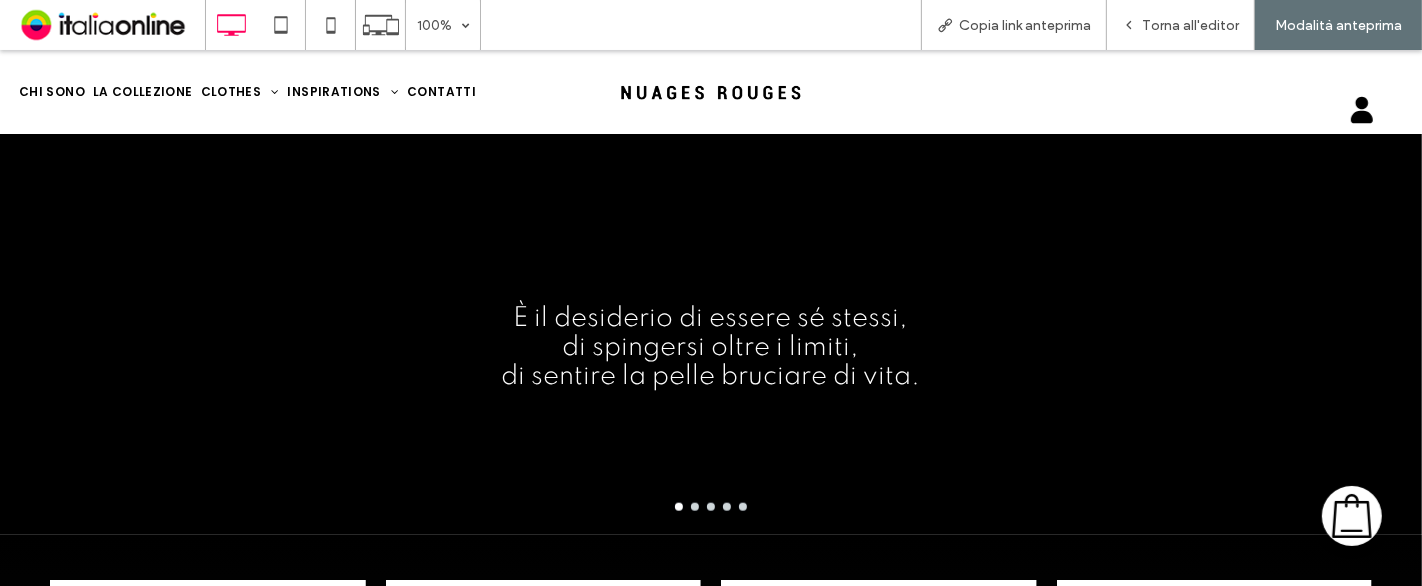 scroll, scrollTop: 1715, scrollLeft: 0, axis: vertical 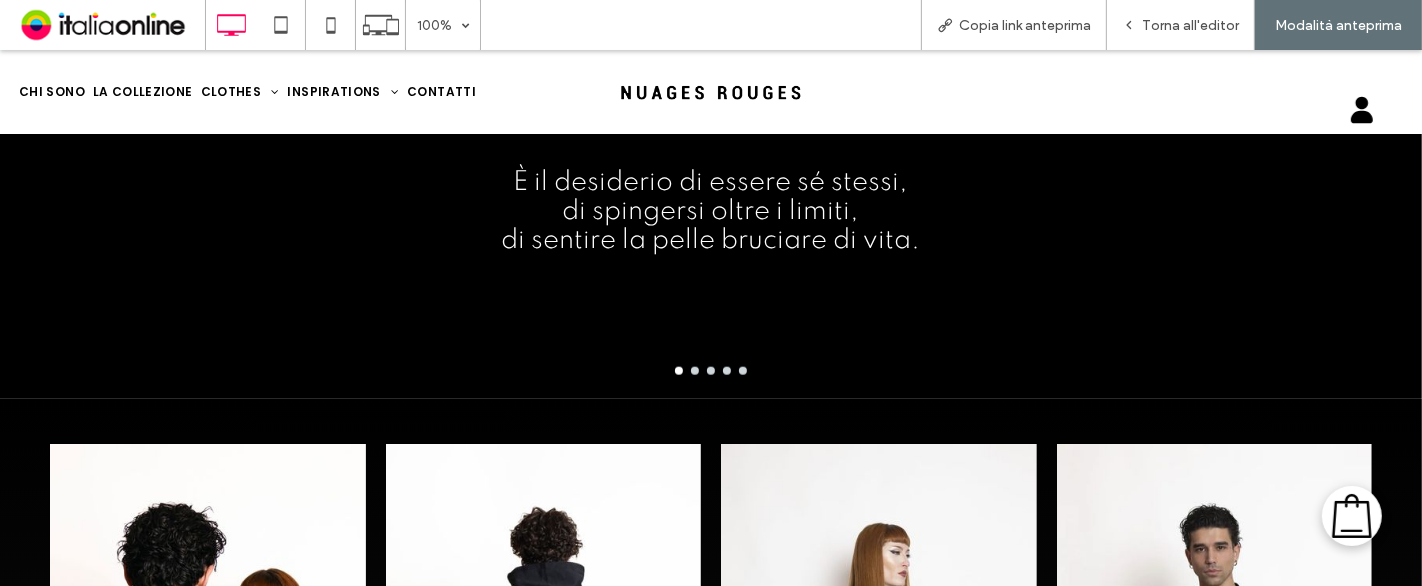 click at bounding box center [695, 371] 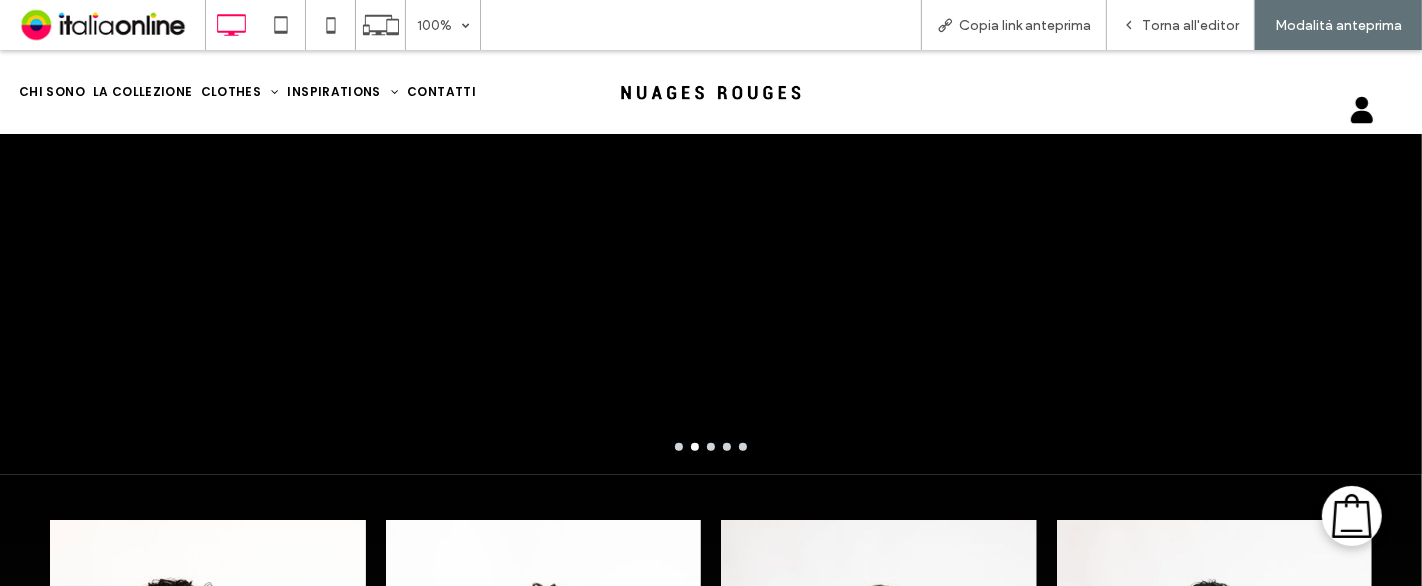 scroll, scrollTop: 1604, scrollLeft: 0, axis: vertical 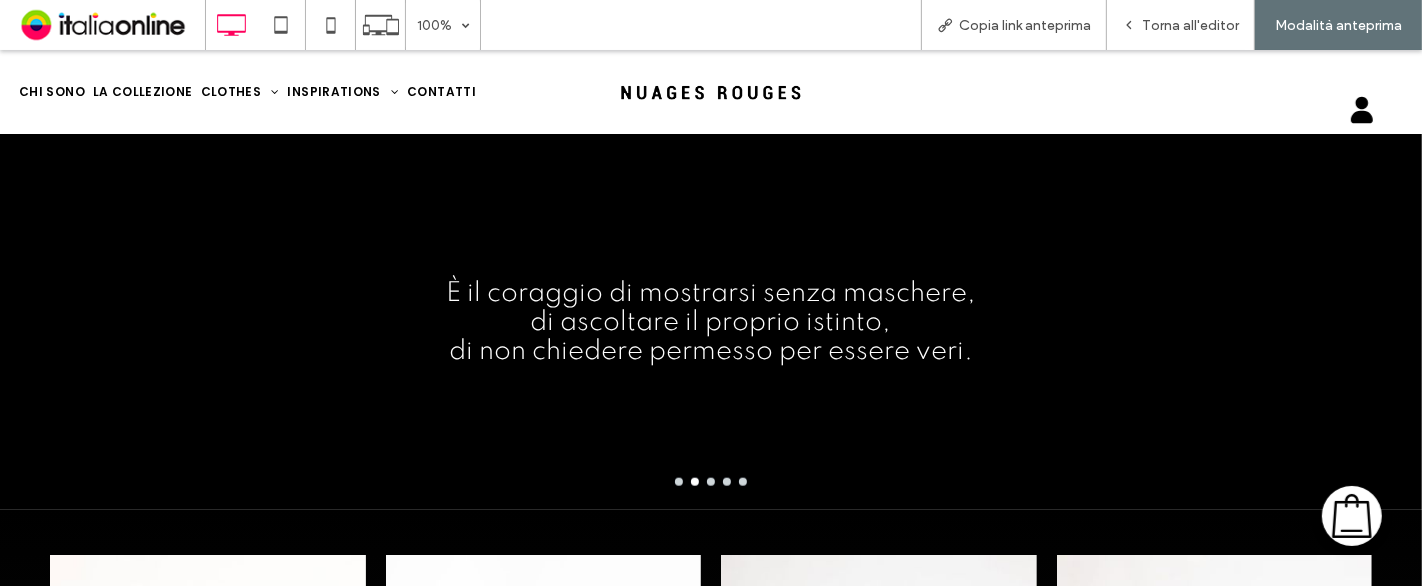 click at bounding box center (711, 482) 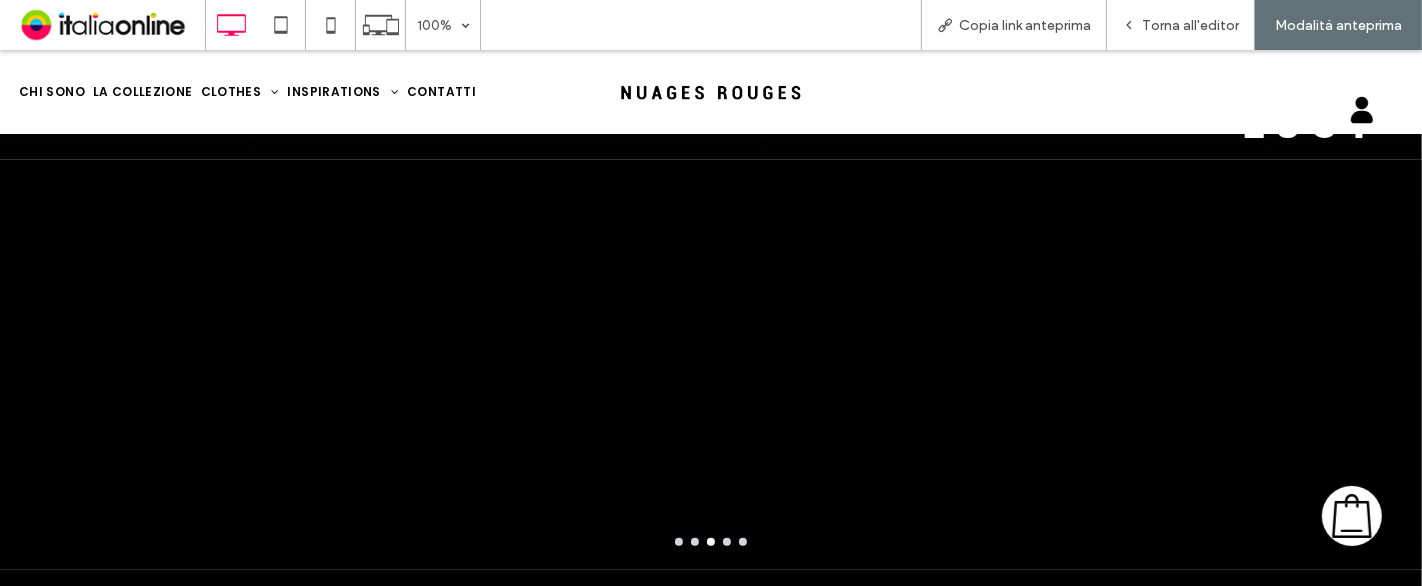 scroll, scrollTop: 1493, scrollLeft: 0, axis: vertical 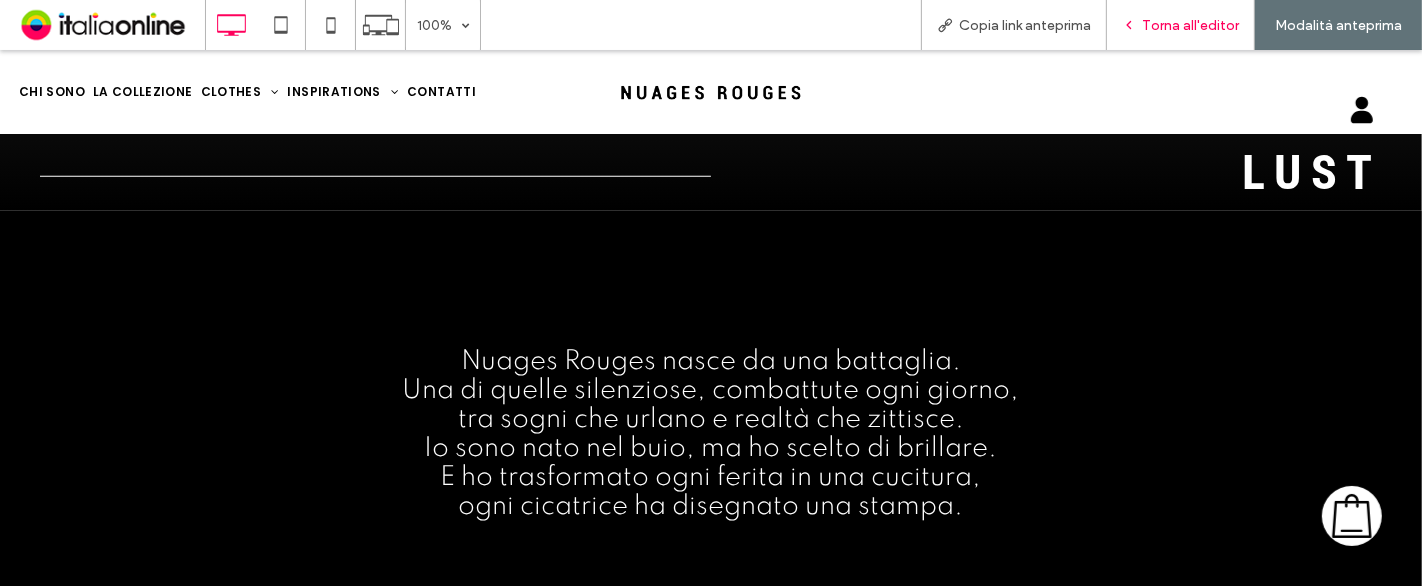 click on "Torna all'editor" at bounding box center [1190, 25] 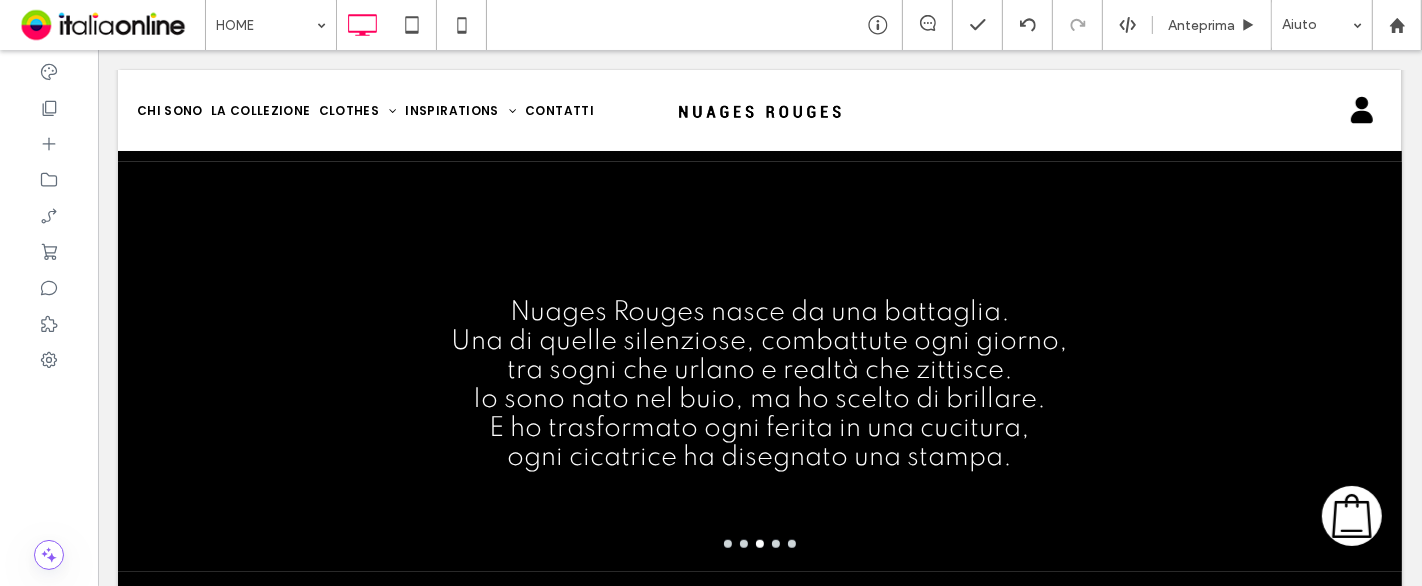 scroll, scrollTop: 1444, scrollLeft: 0, axis: vertical 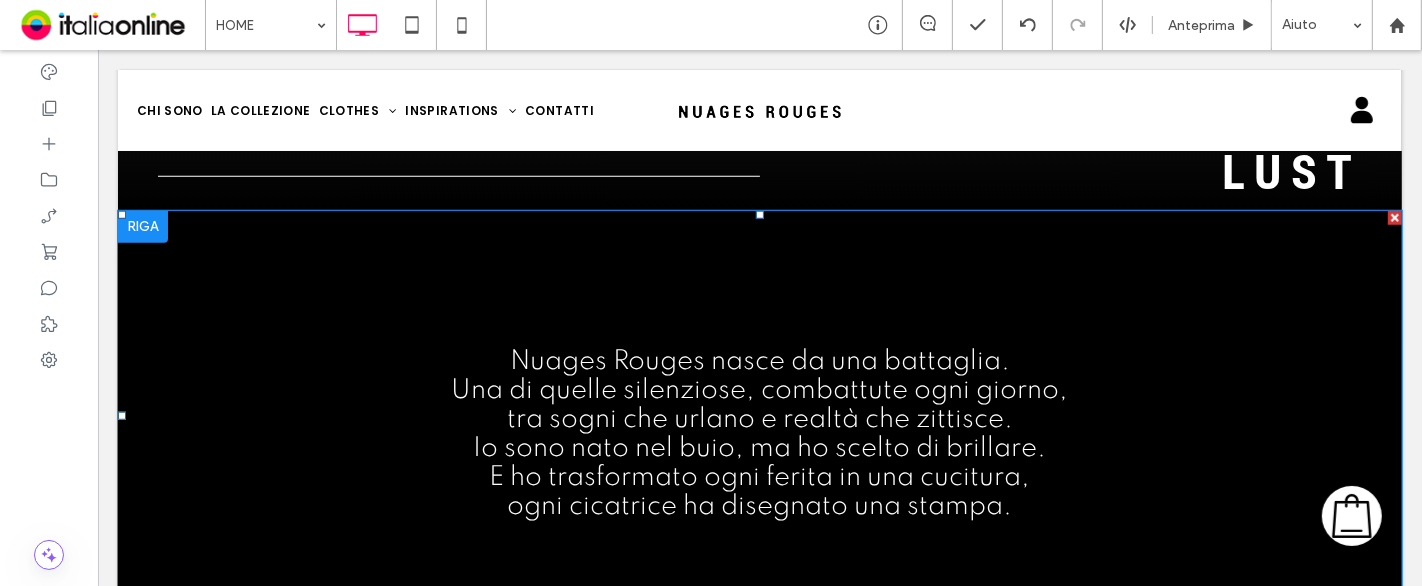 click on "Io sono nato nel buio, ma ho scelto di brillare." at bounding box center (759, 448) 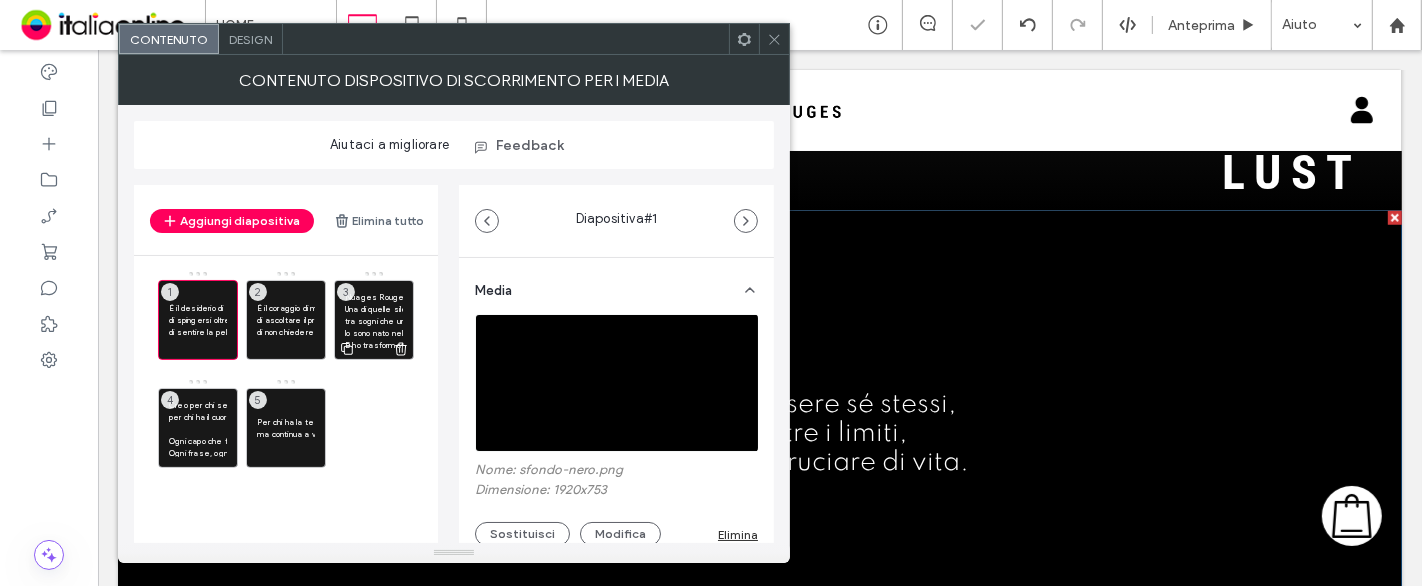 click on "tra sogni che urlano e realtà che zittisce." at bounding box center [374, 321] 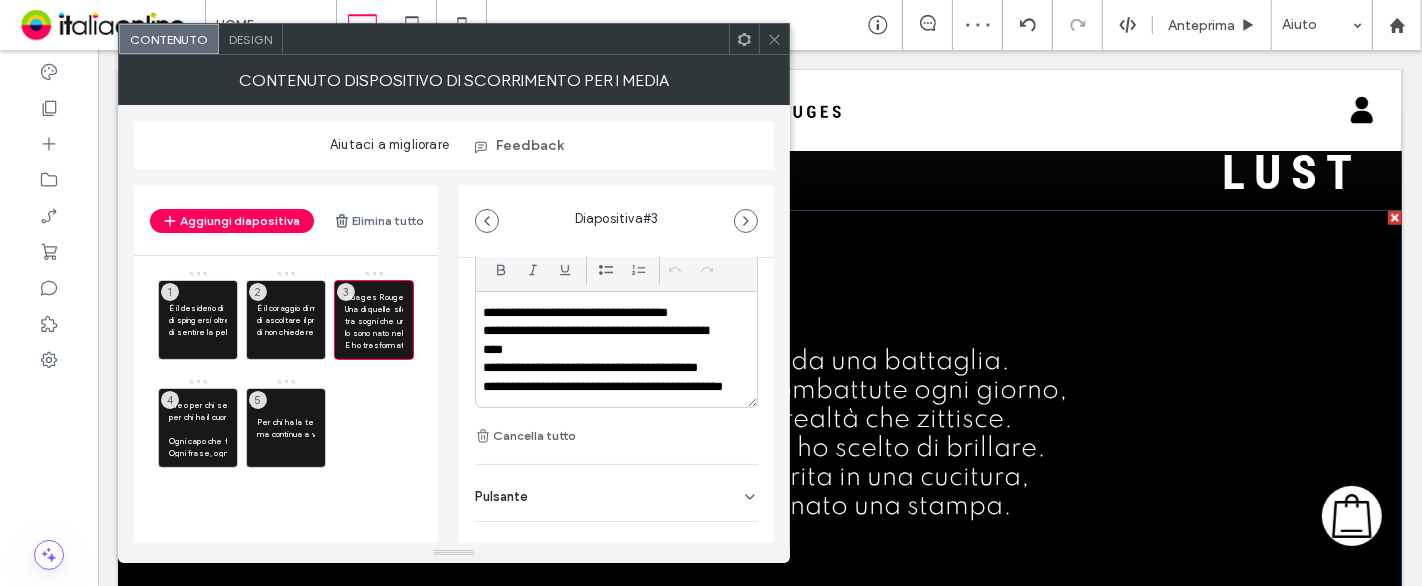 scroll, scrollTop: 628, scrollLeft: 0, axis: vertical 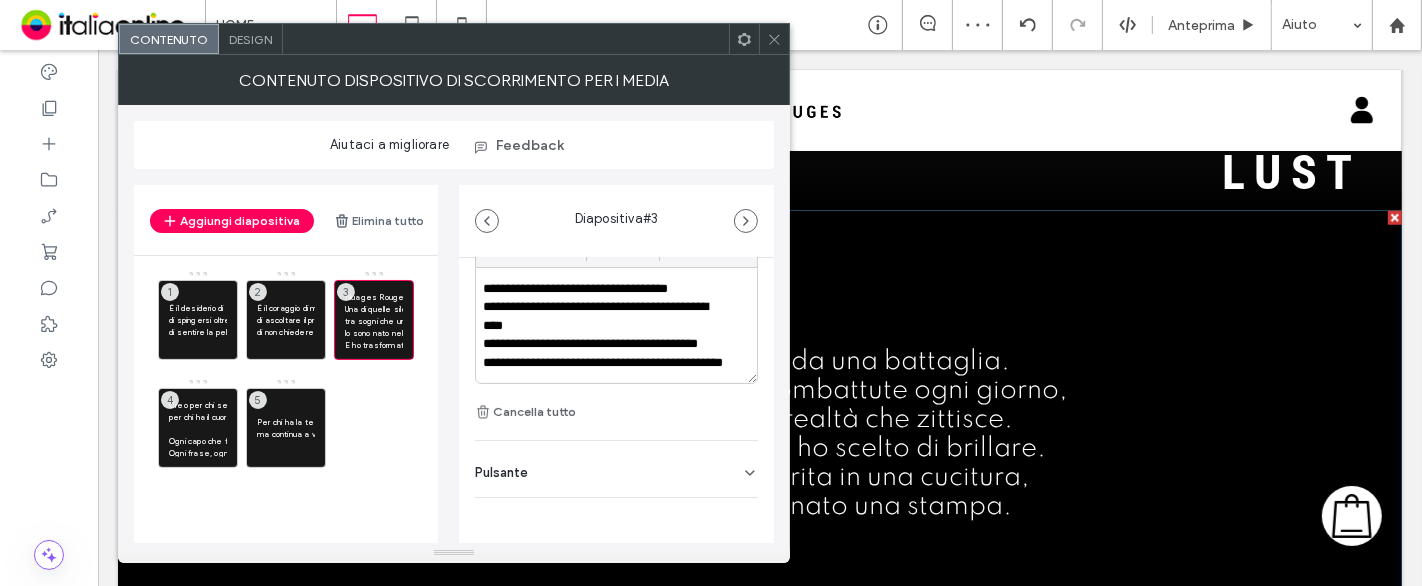 click on "**********" at bounding box center (603, 316) 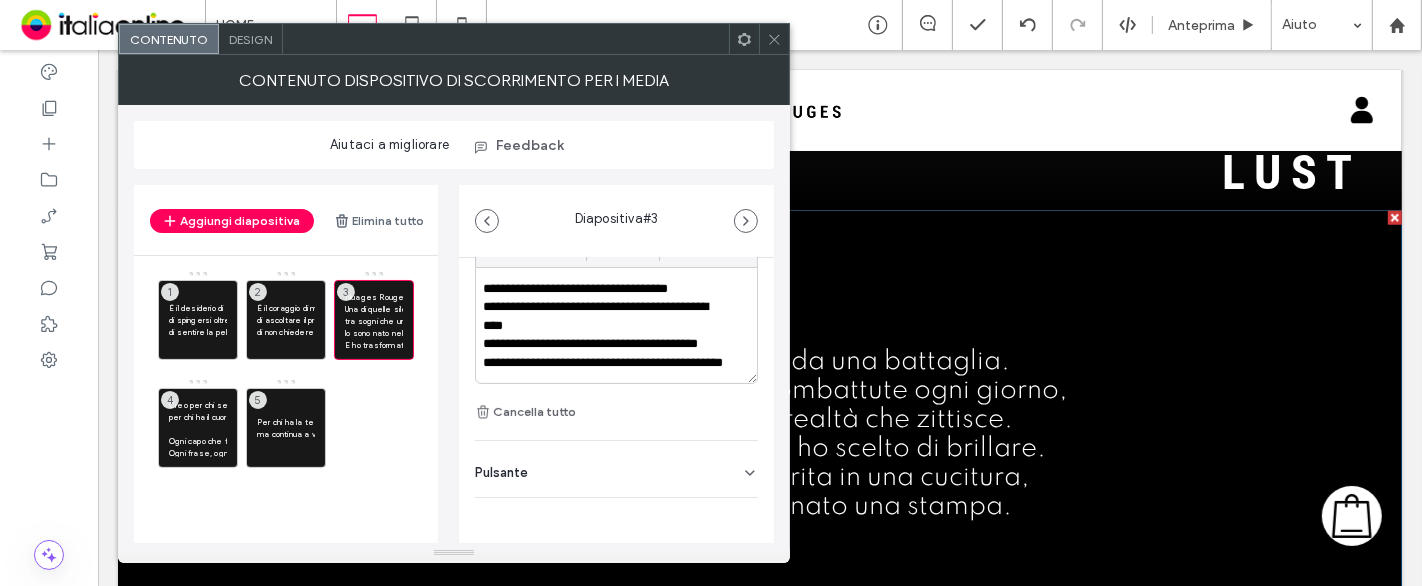 scroll, scrollTop: 74, scrollLeft: 0, axis: vertical 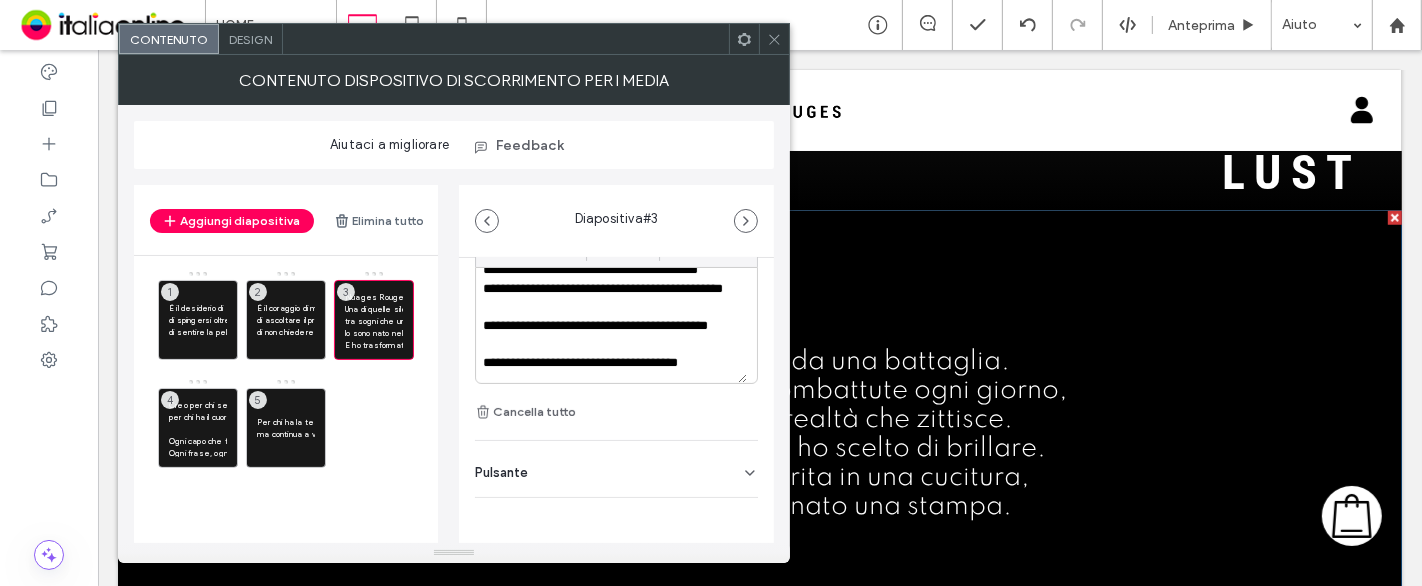 click on "**********" at bounding box center (603, 298) 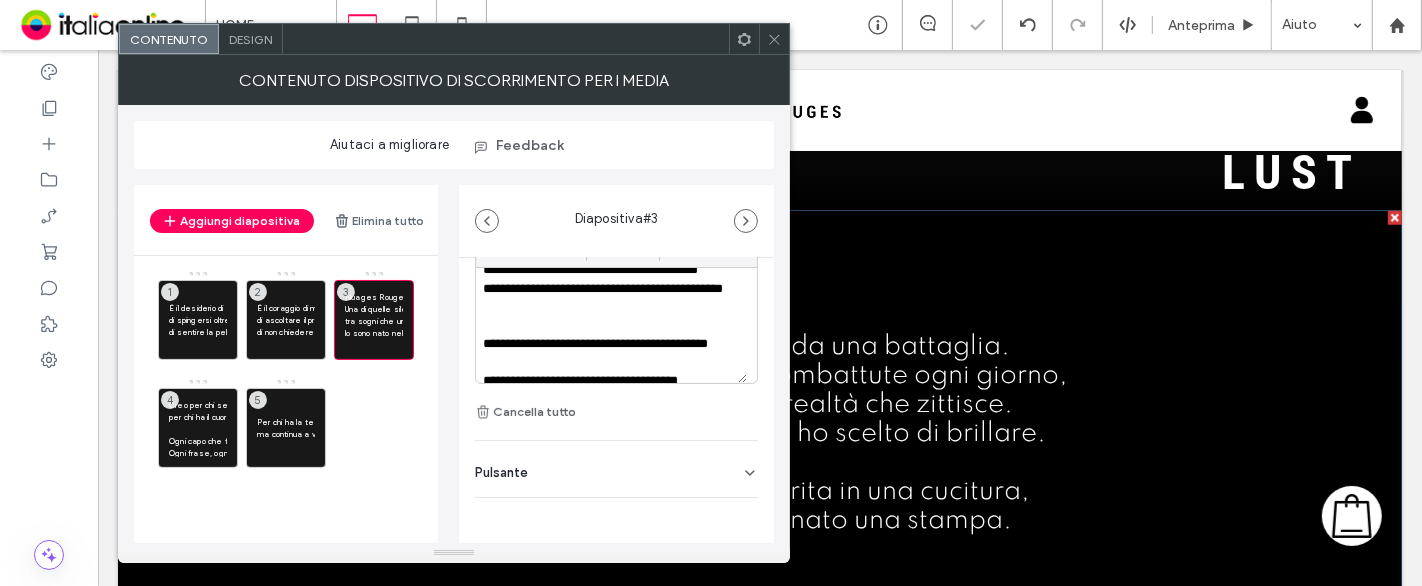 scroll, scrollTop: 92, scrollLeft: 0, axis: vertical 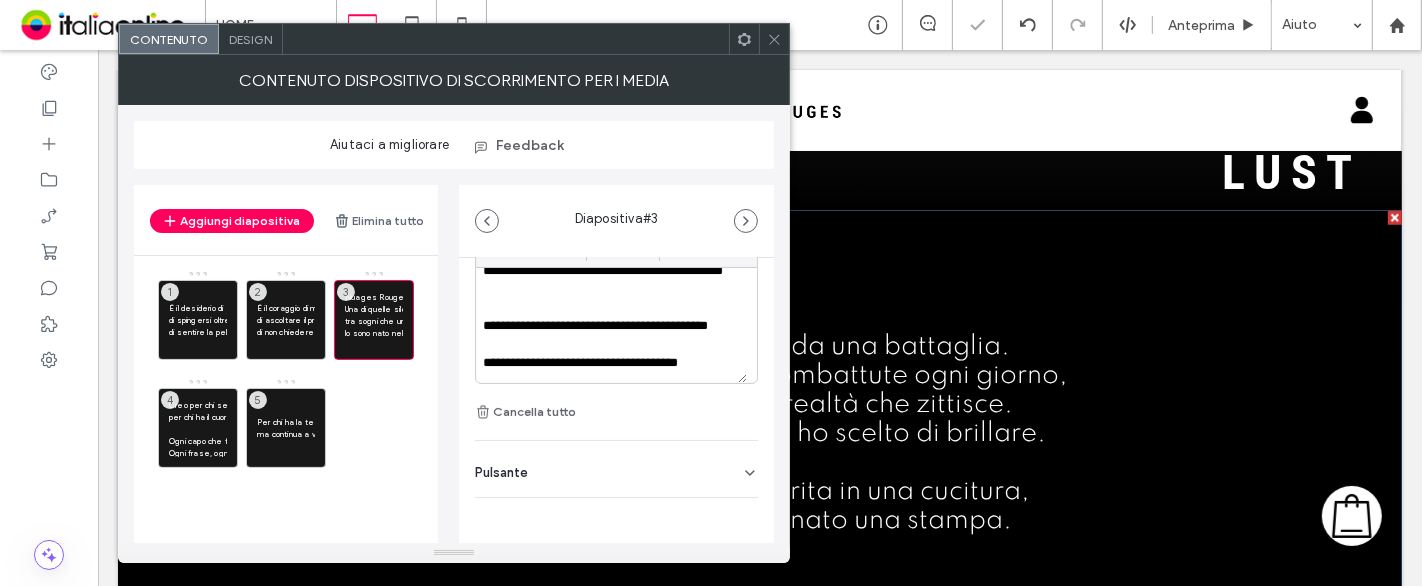 click on "**********" at bounding box center [603, 335] 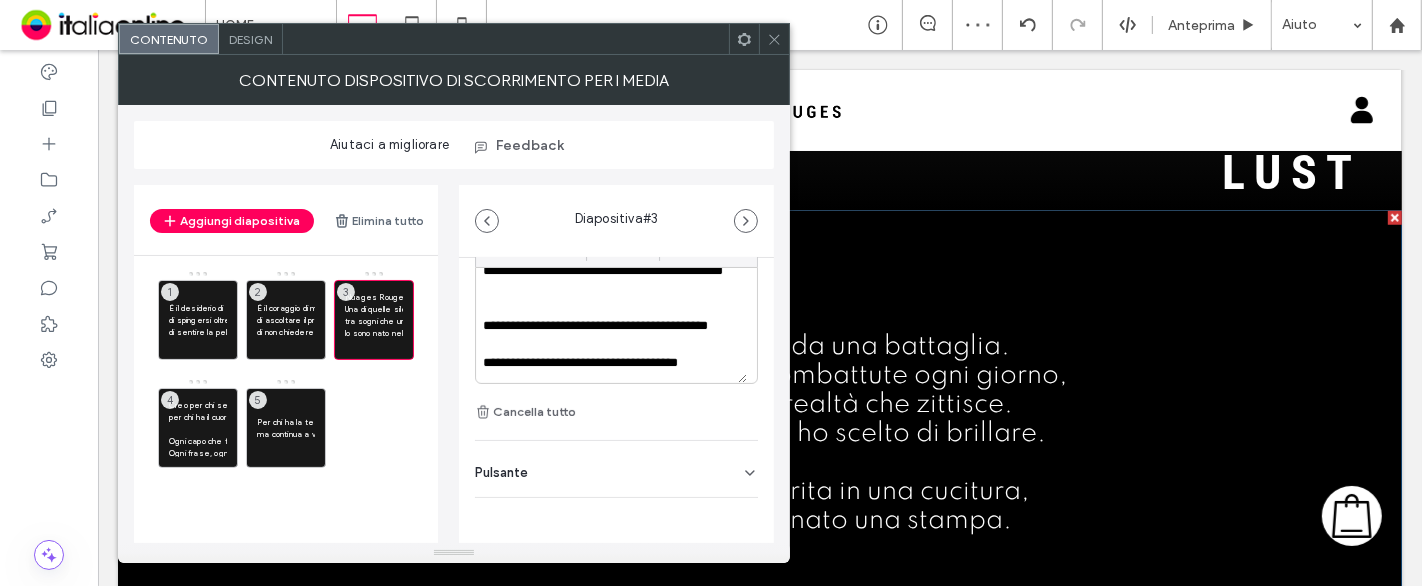 click 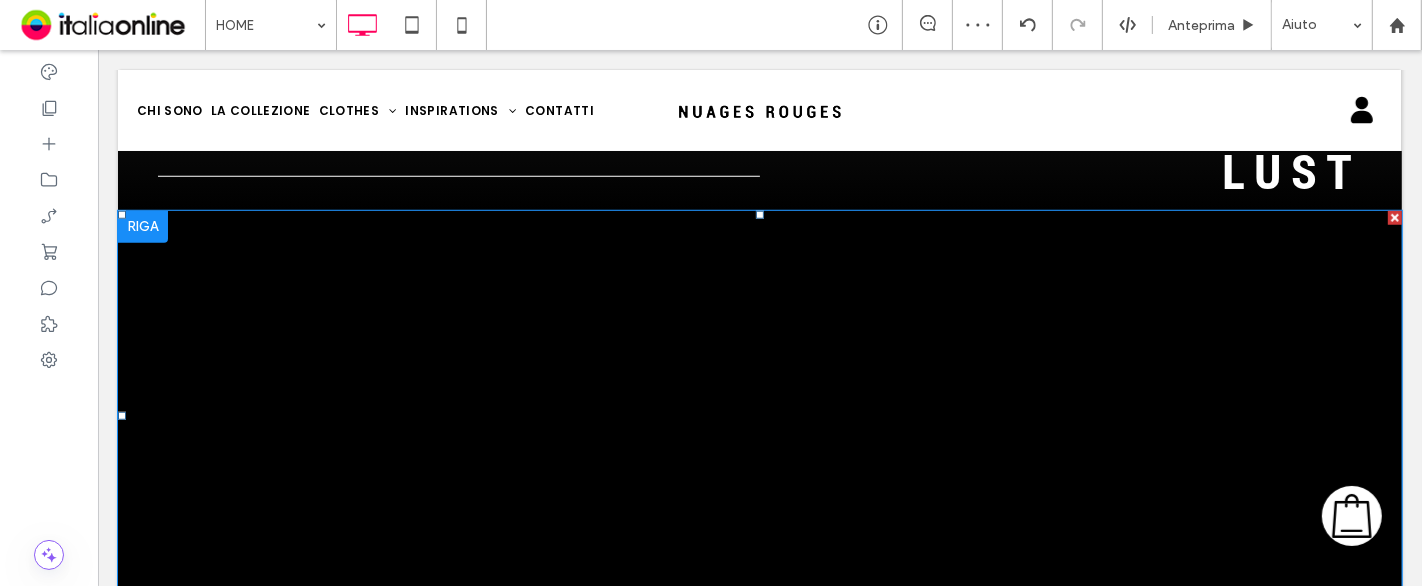 scroll, scrollTop: 1555, scrollLeft: 0, axis: vertical 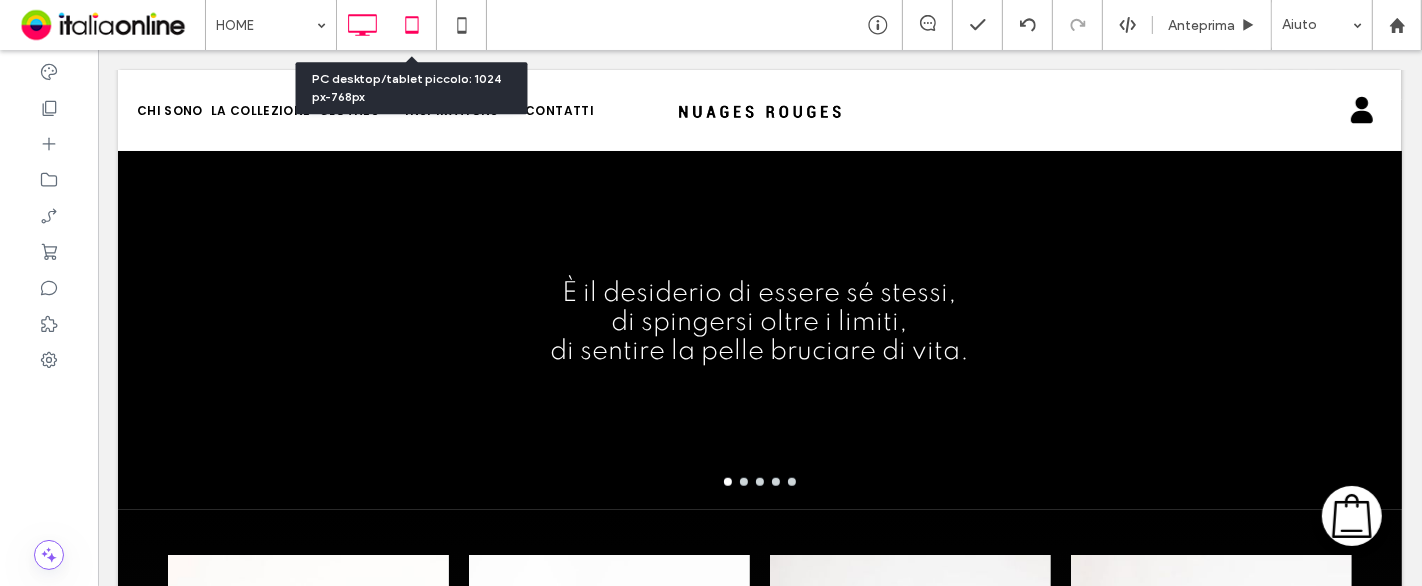click 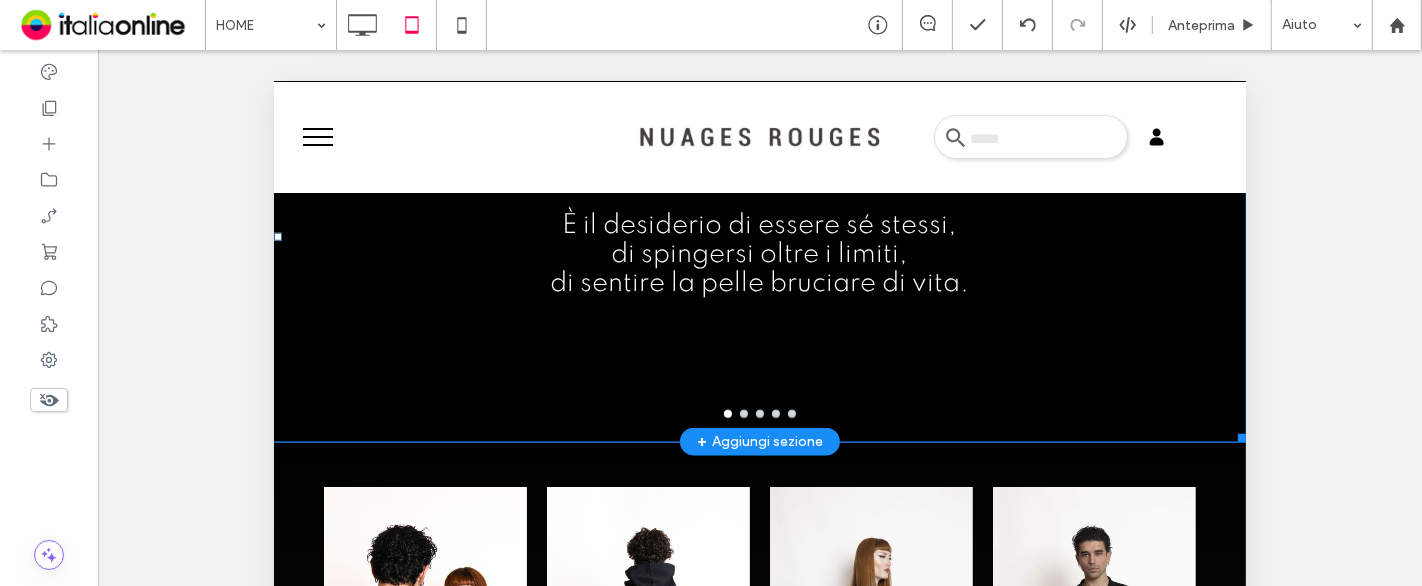 scroll, scrollTop: 1444, scrollLeft: 0, axis: vertical 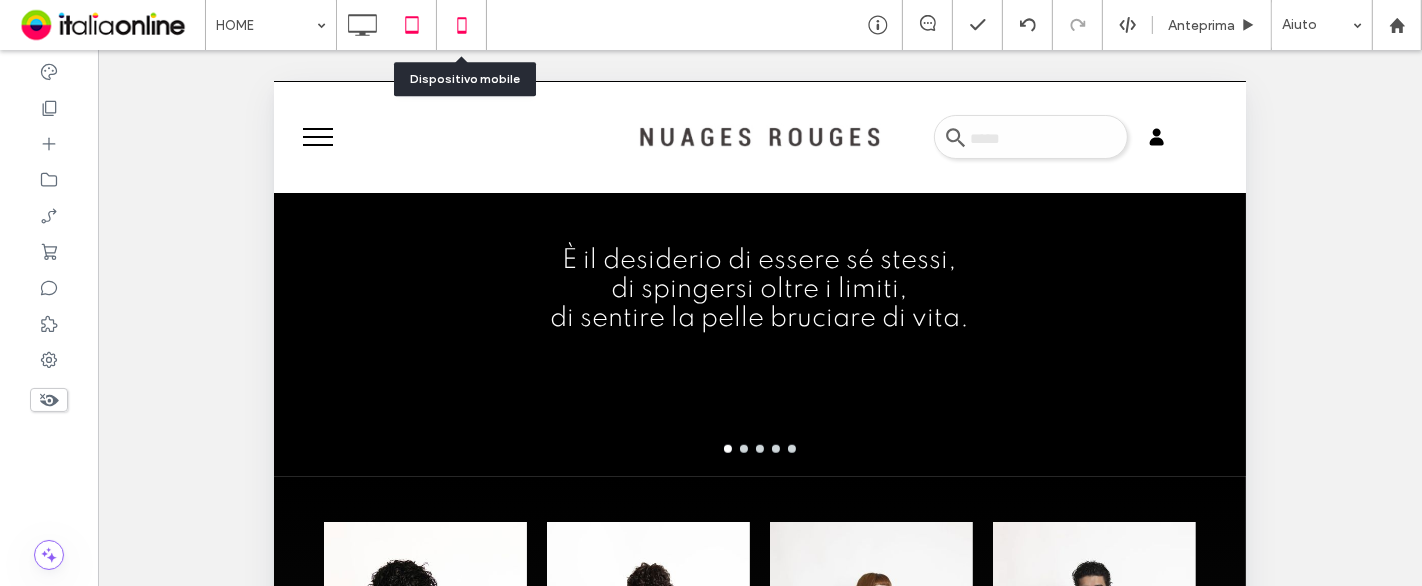 click 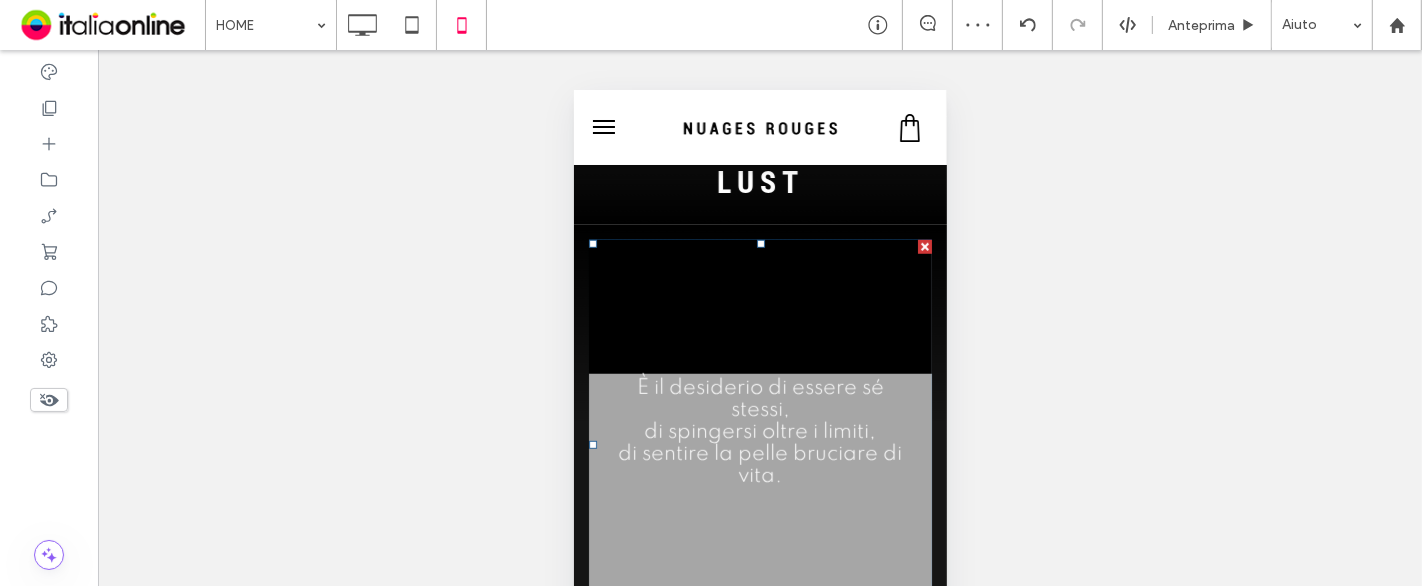 scroll, scrollTop: 1333, scrollLeft: 0, axis: vertical 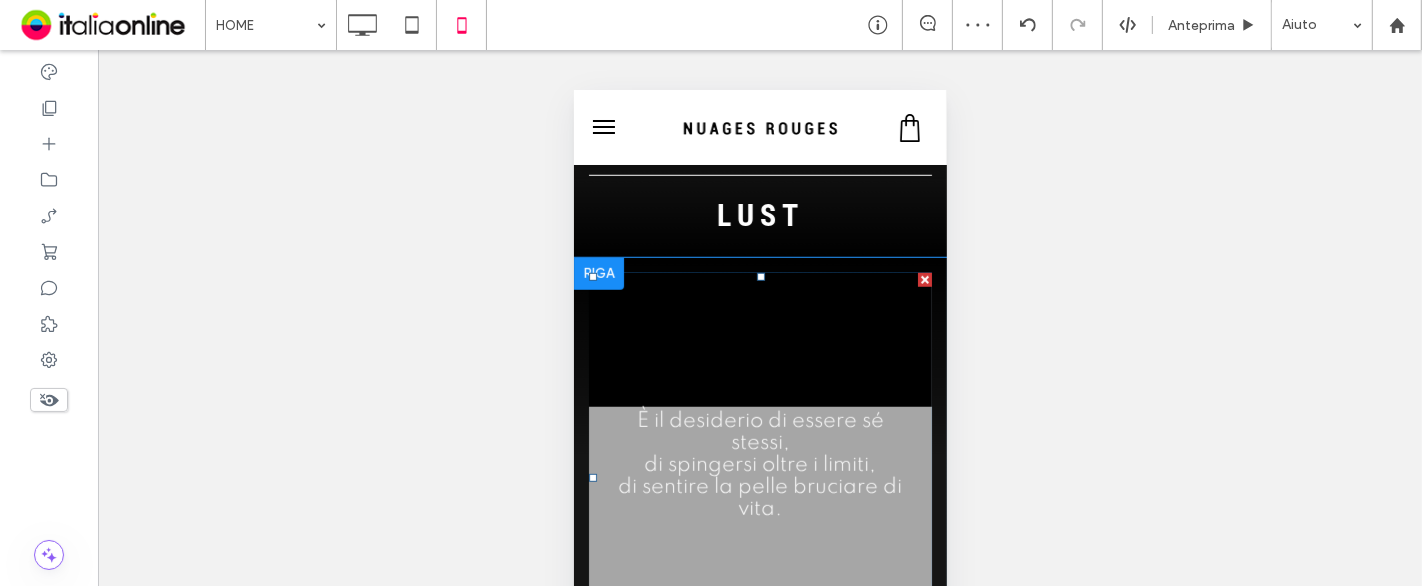 click on "È il desiderio di essere sé stessi, di spingersi oltre i limiti, di sentire la pelle bruciare di vita." at bounding box center [759, 459] 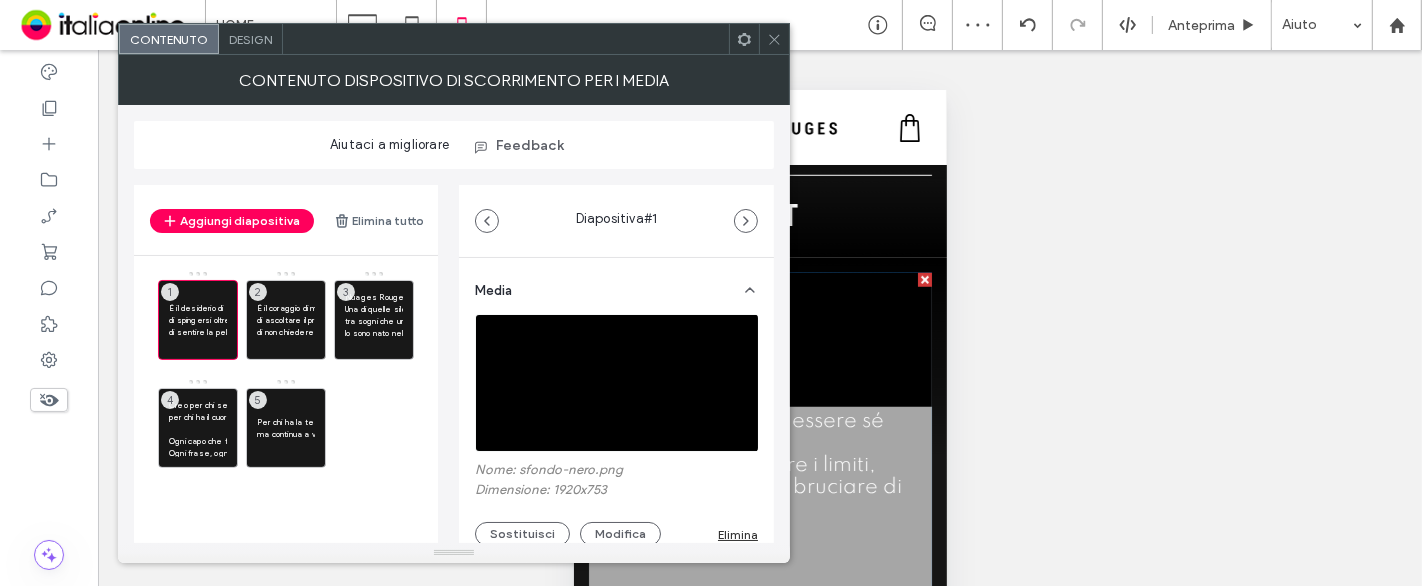 click on "Design" at bounding box center [251, 39] 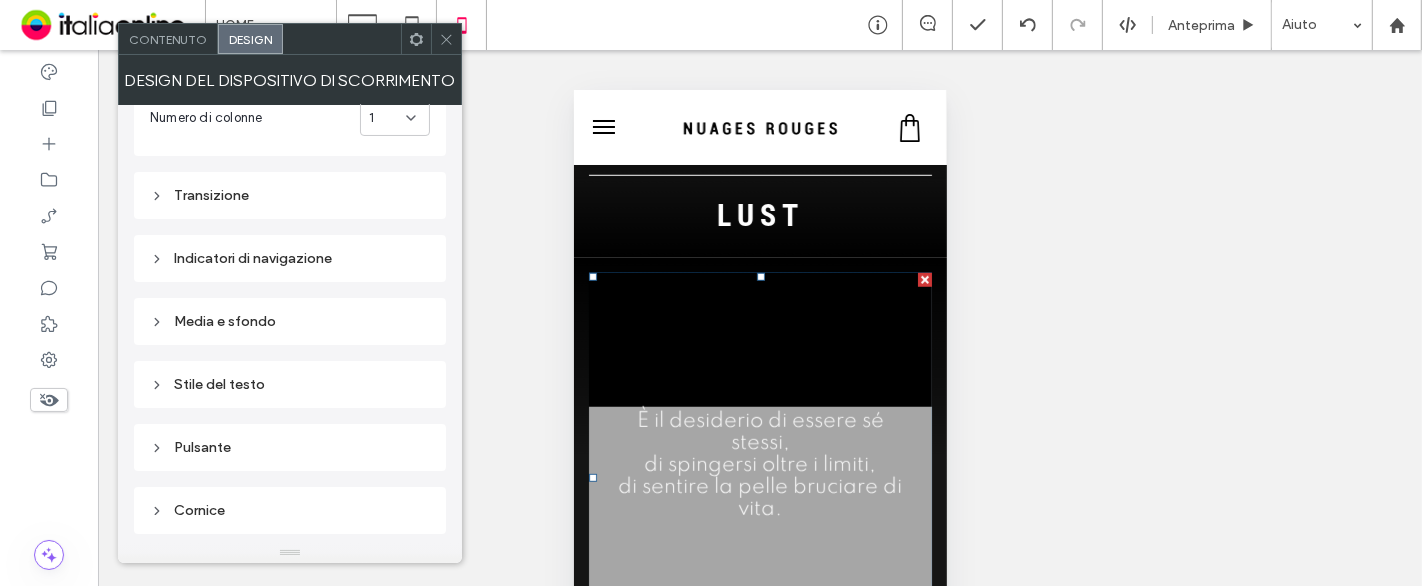 scroll, scrollTop: 333, scrollLeft: 0, axis: vertical 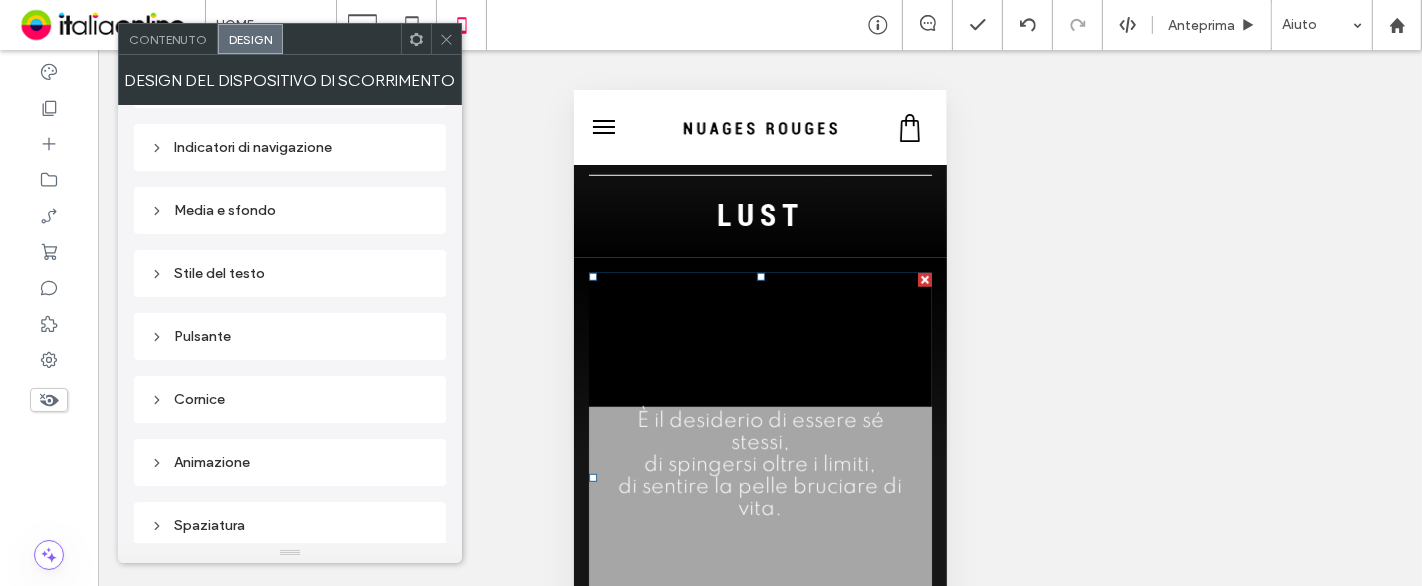 click on "Media e sfondo" at bounding box center (290, 210) 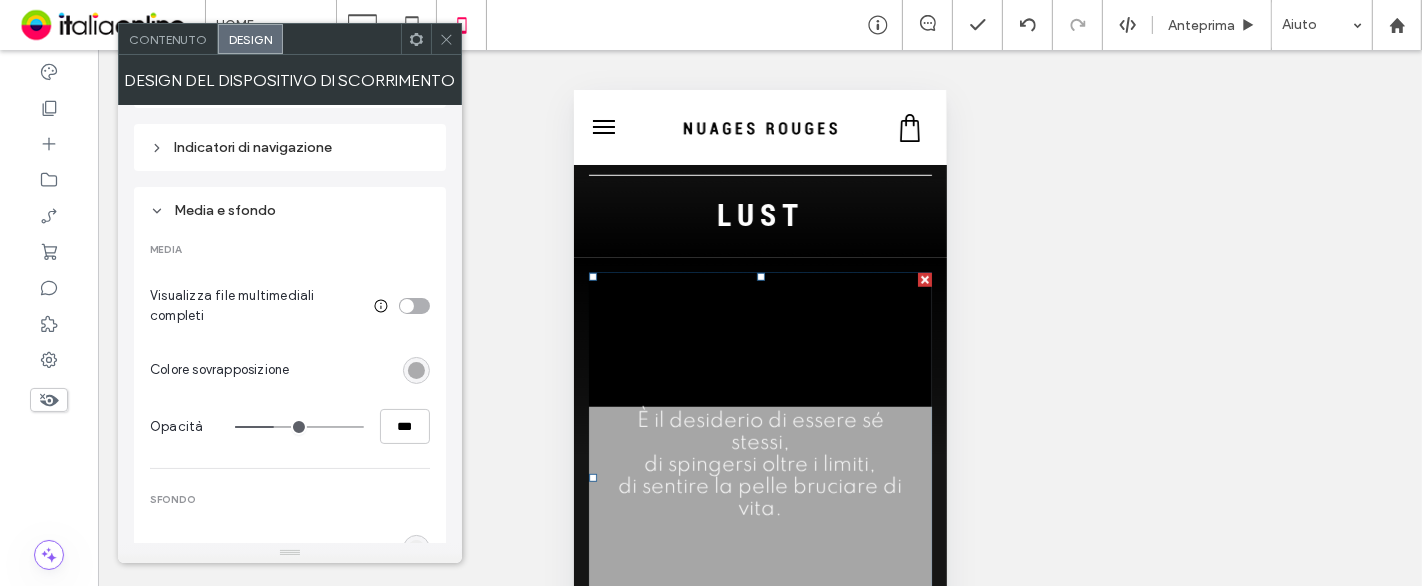 click at bounding box center [416, 370] 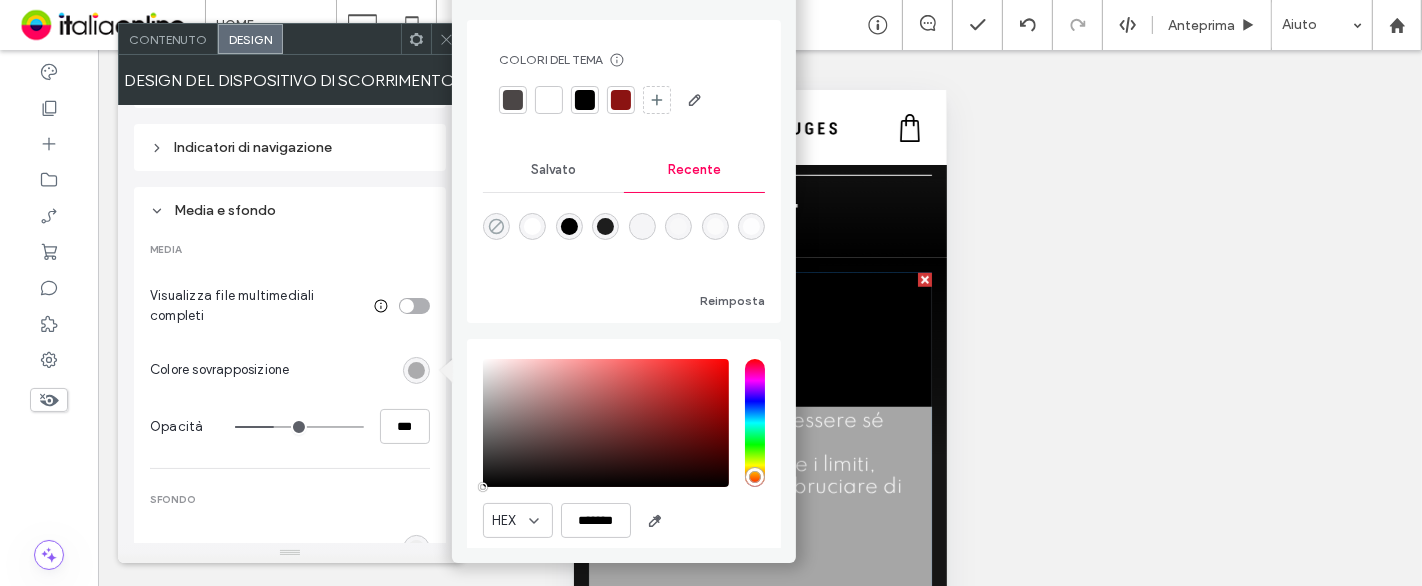 click 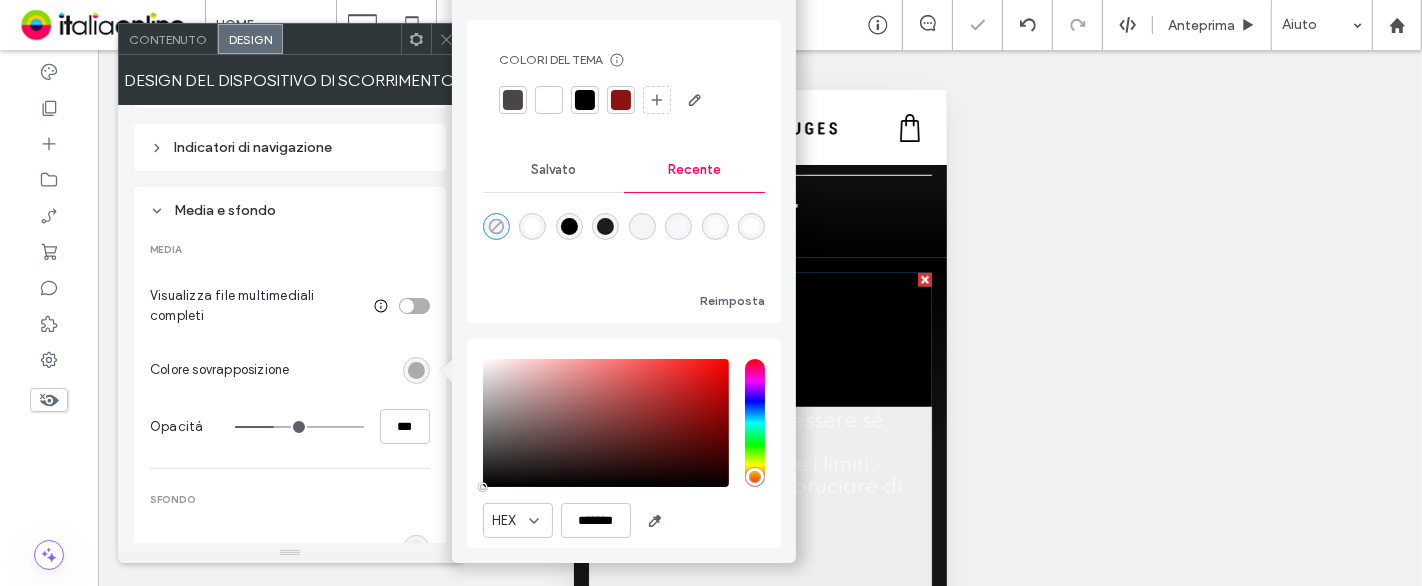 type on "*" 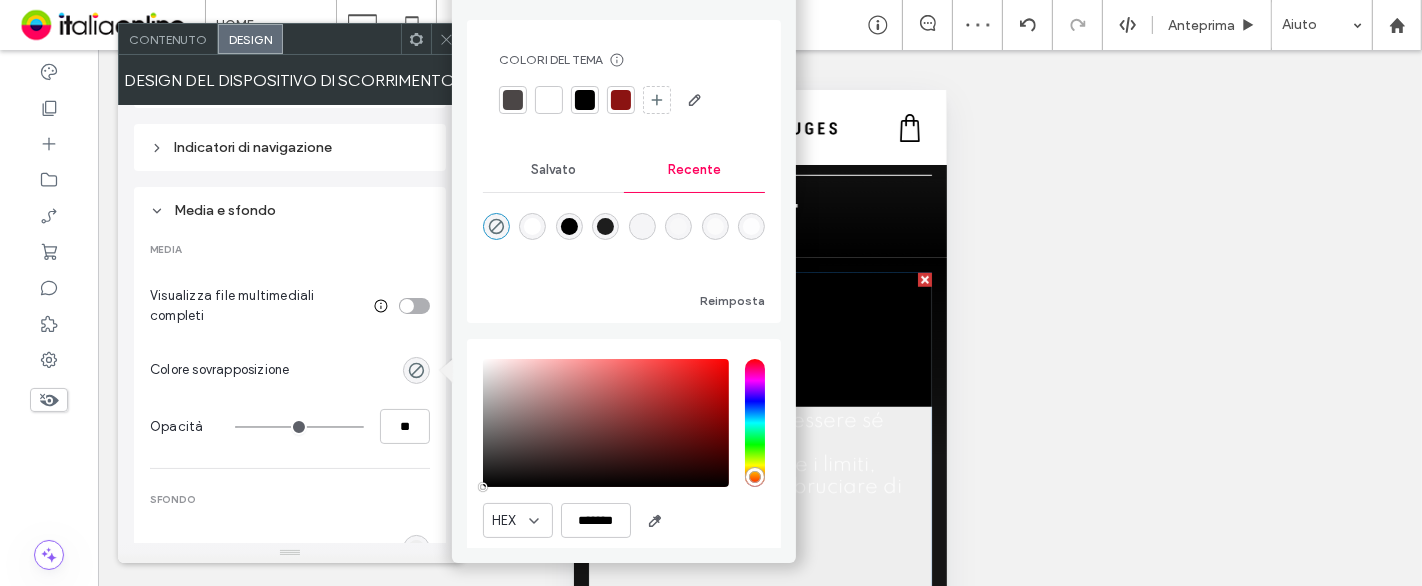 click at bounding box center (585, 100) 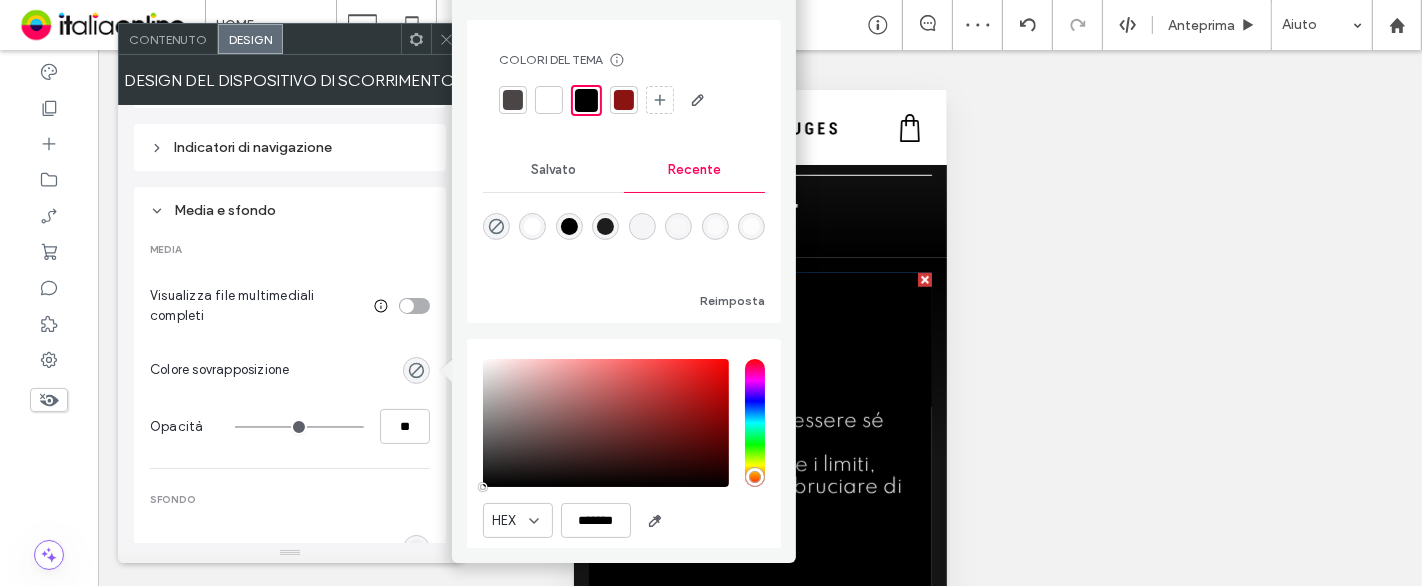 type on "***" 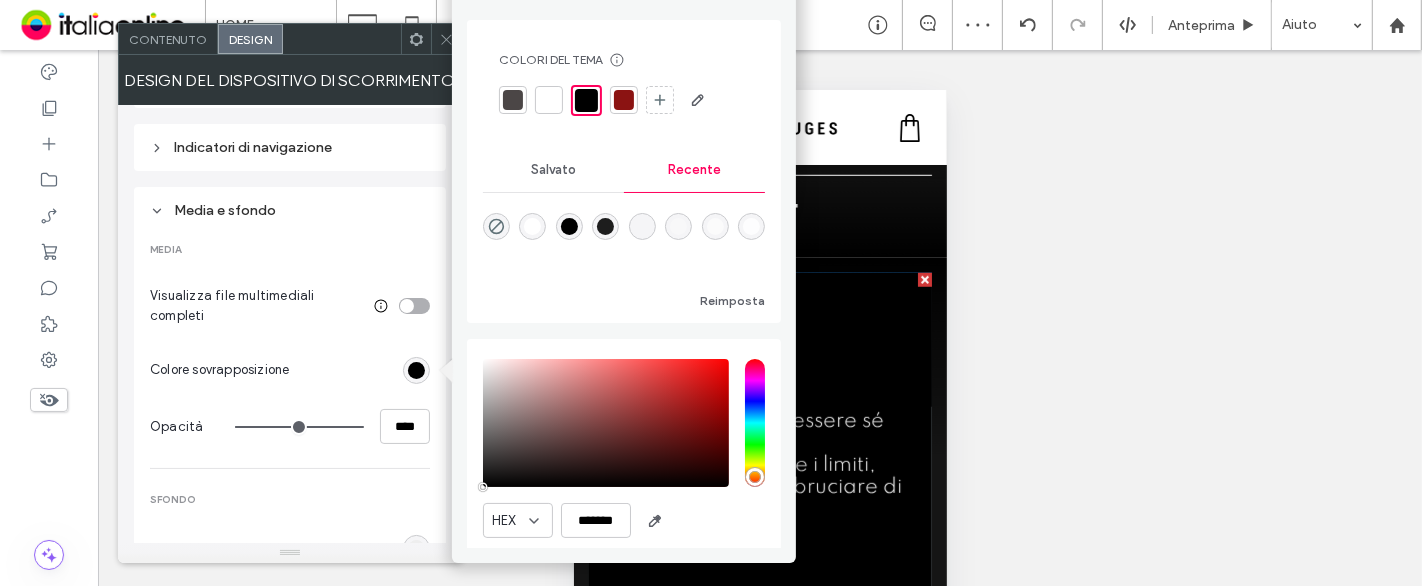 click on "MEDIA Visualizza file multimediali completi Colore sovrapposizione Opacità **** Sfondo Colore di sfondo BORDO Raggio angolo * px Bordo ***" at bounding box center [290, 540] 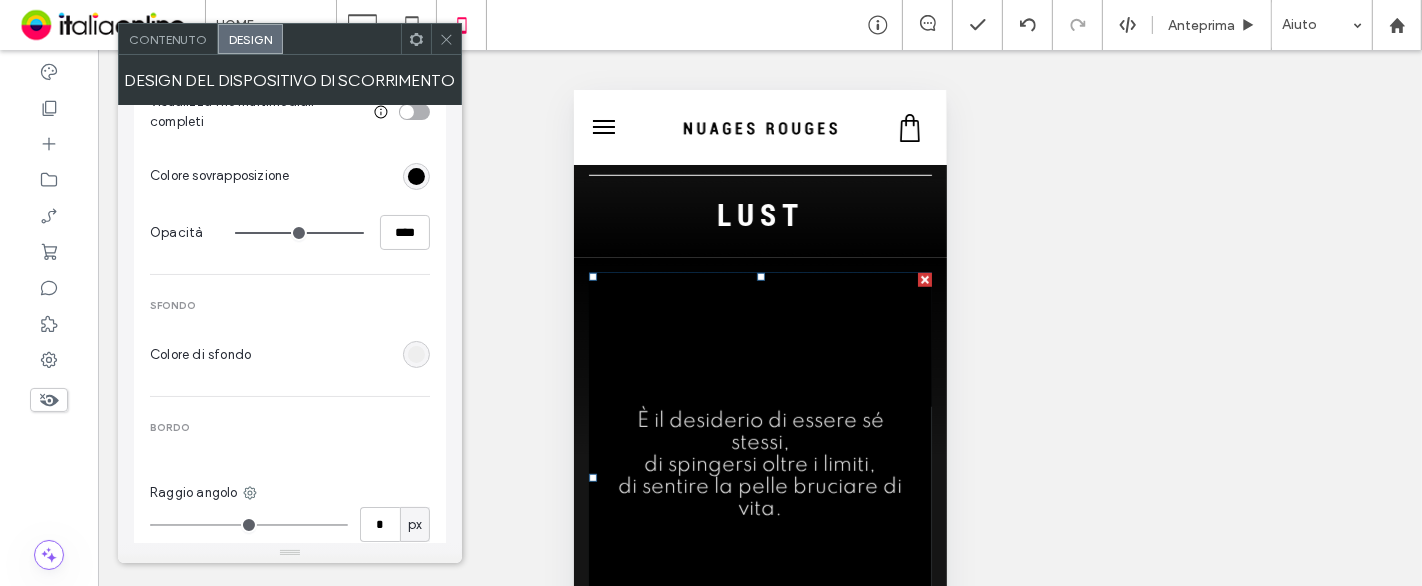 scroll, scrollTop: 555, scrollLeft: 0, axis: vertical 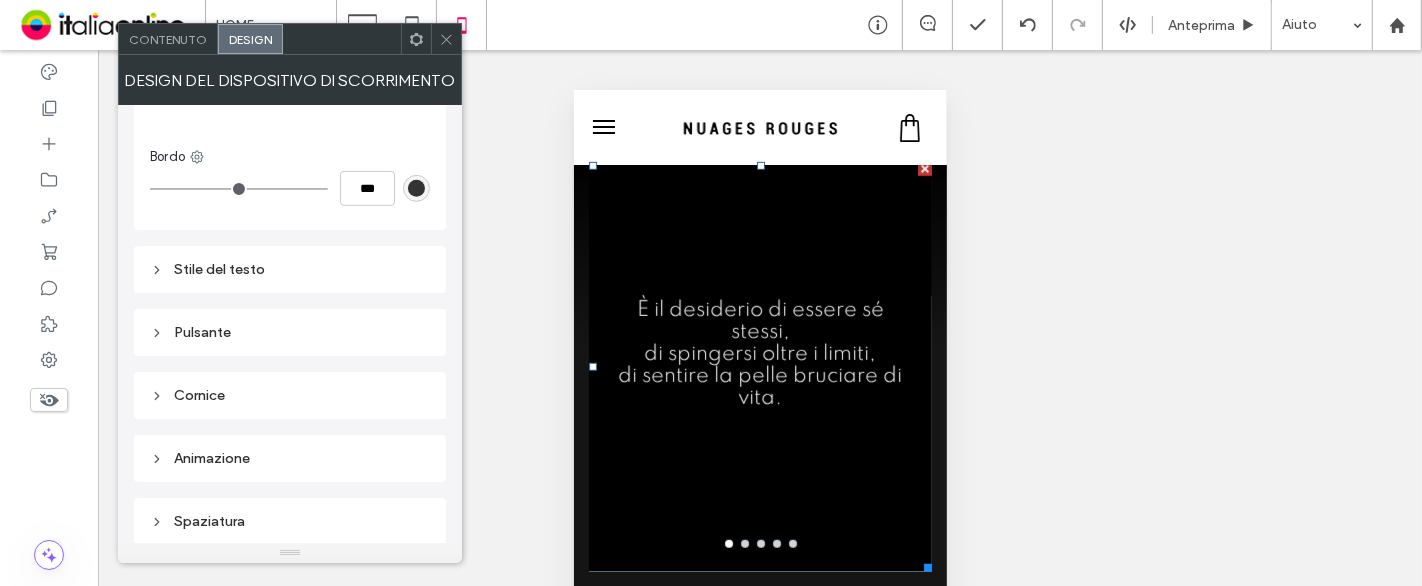 click on "Pulsante" at bounding box center (290, 332) 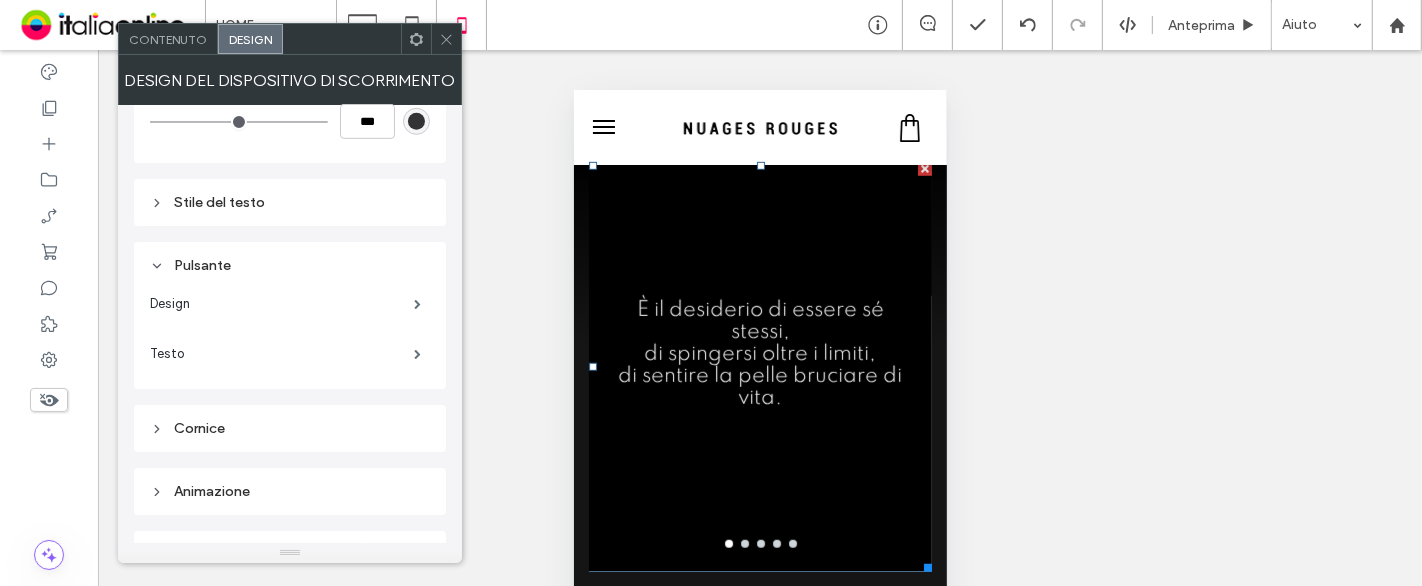 scroll, scrollTop: 1070, scrollLeft: 0, axis: vertical 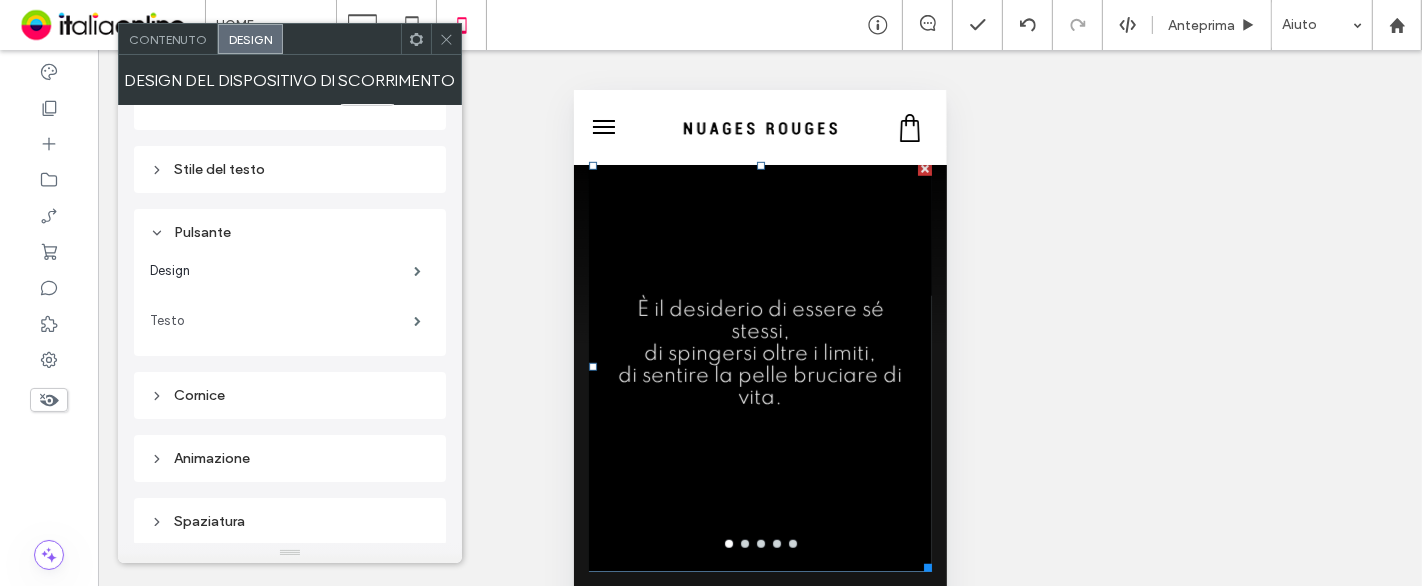 click on "Testo" at bounding box center [282, 321] 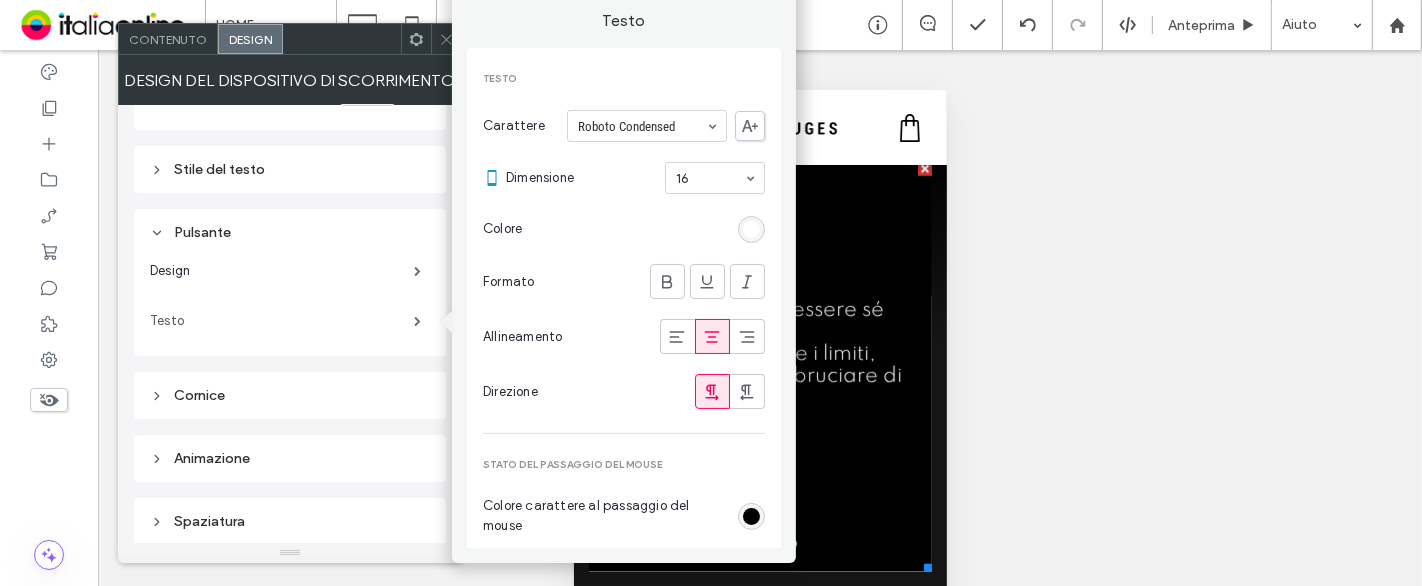 click on "Testo" at bounding box center (282, 321) 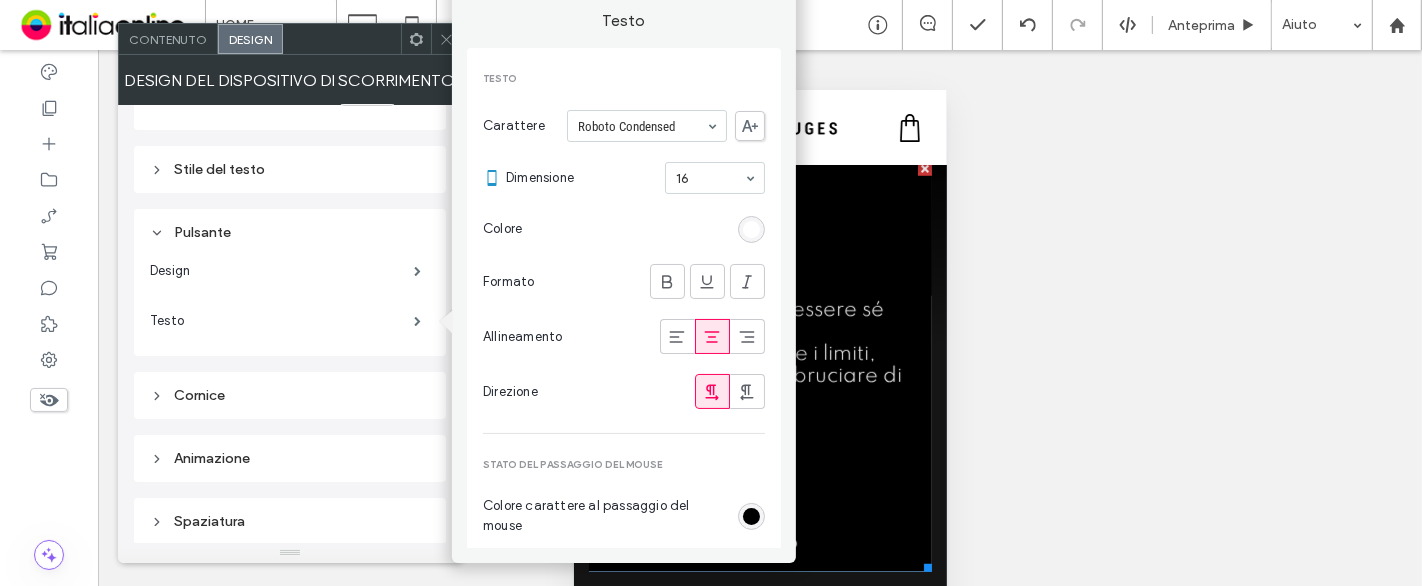 click 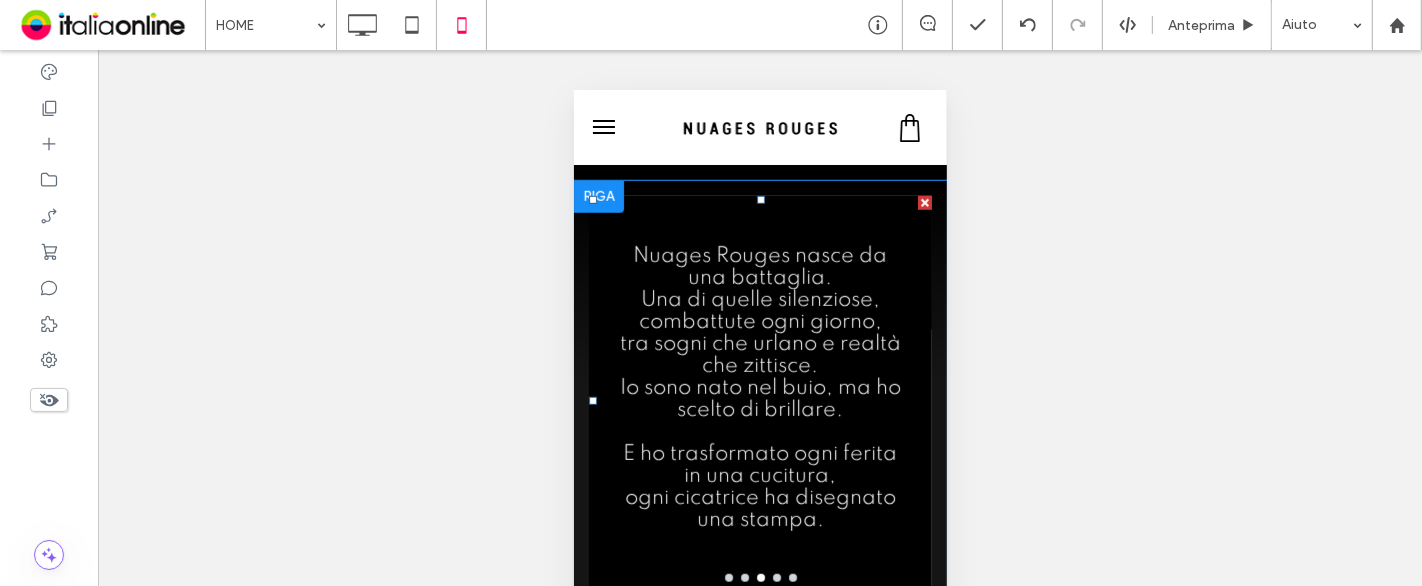 scroll, scrollTop: 1444, scrollLeft: 0, axis: vertical 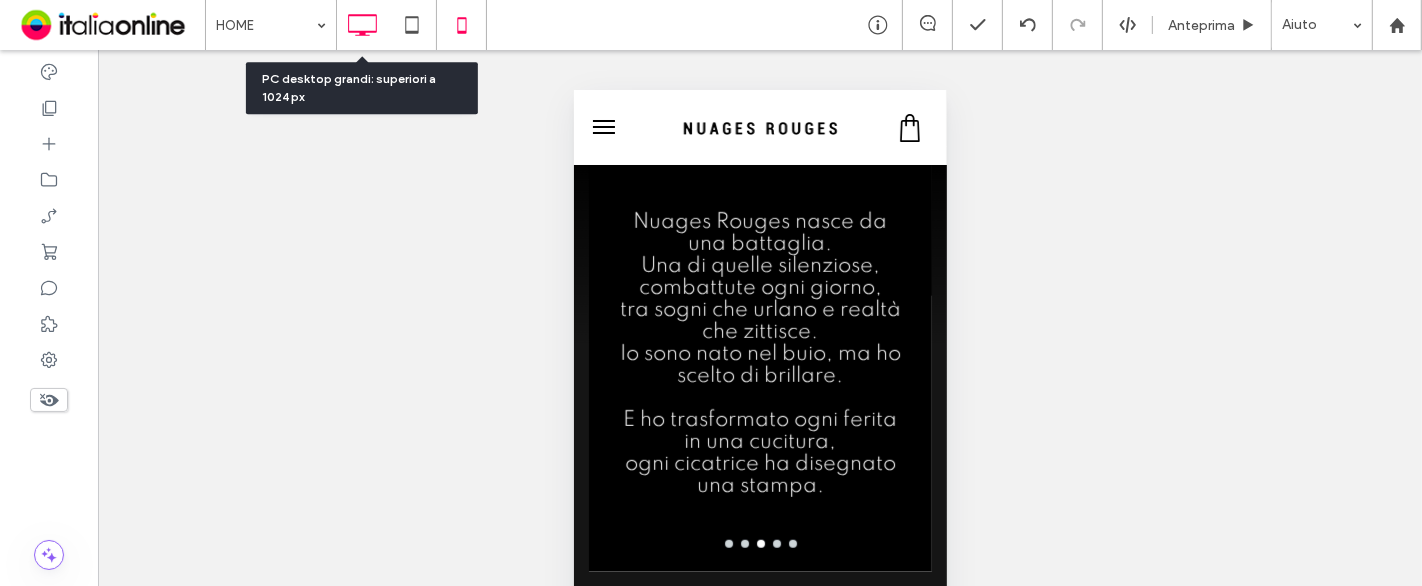 click 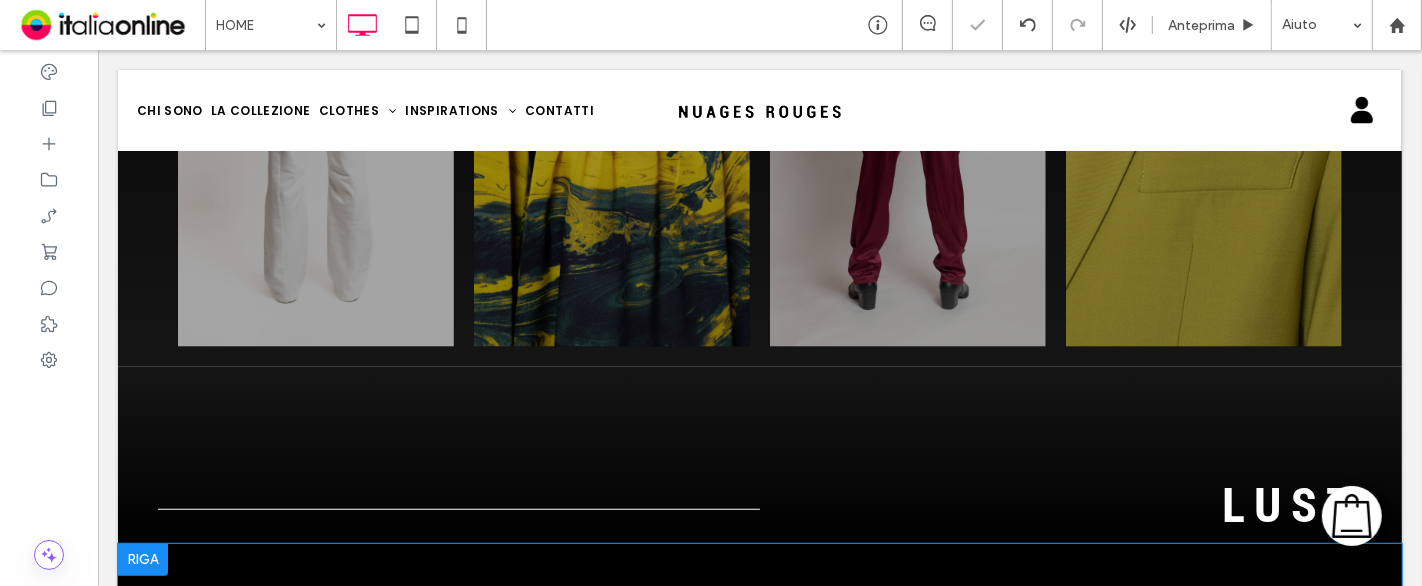 scroll, scrollTop: 1555, scrollLeft: 0, axis: vertical 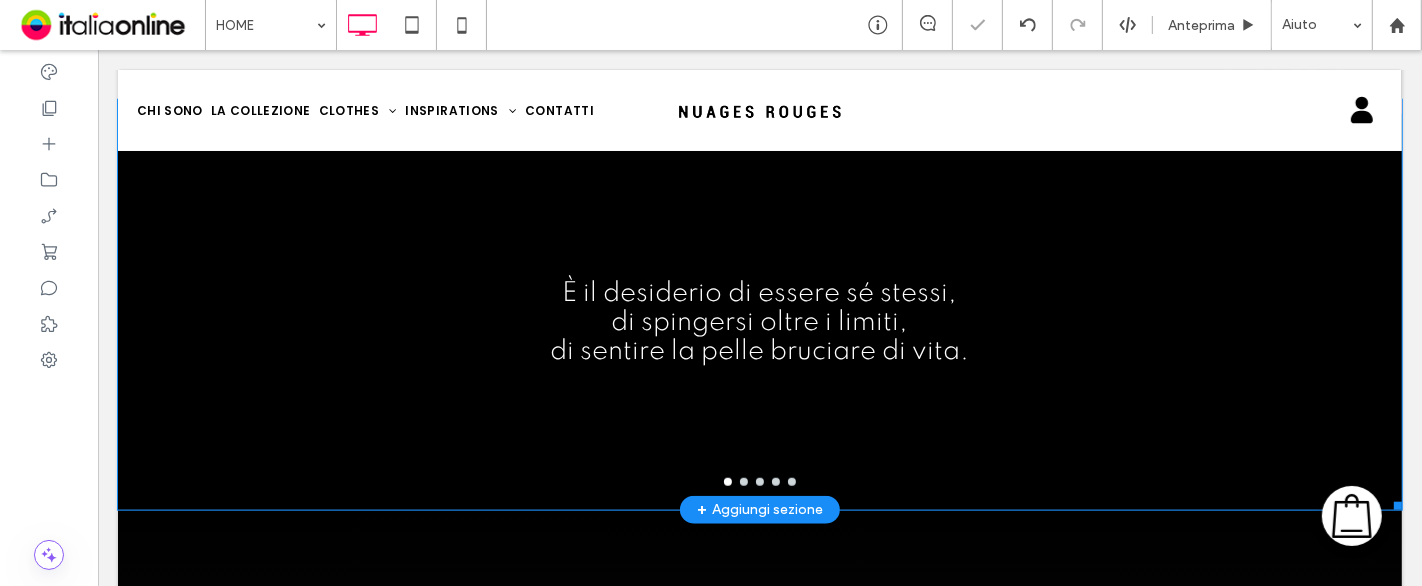 click on "È il desiderio di essere sé stessi, di spingersi oltre i limiti, di sentire la pelle bruciare di vita." at bounding box center [759, 305] 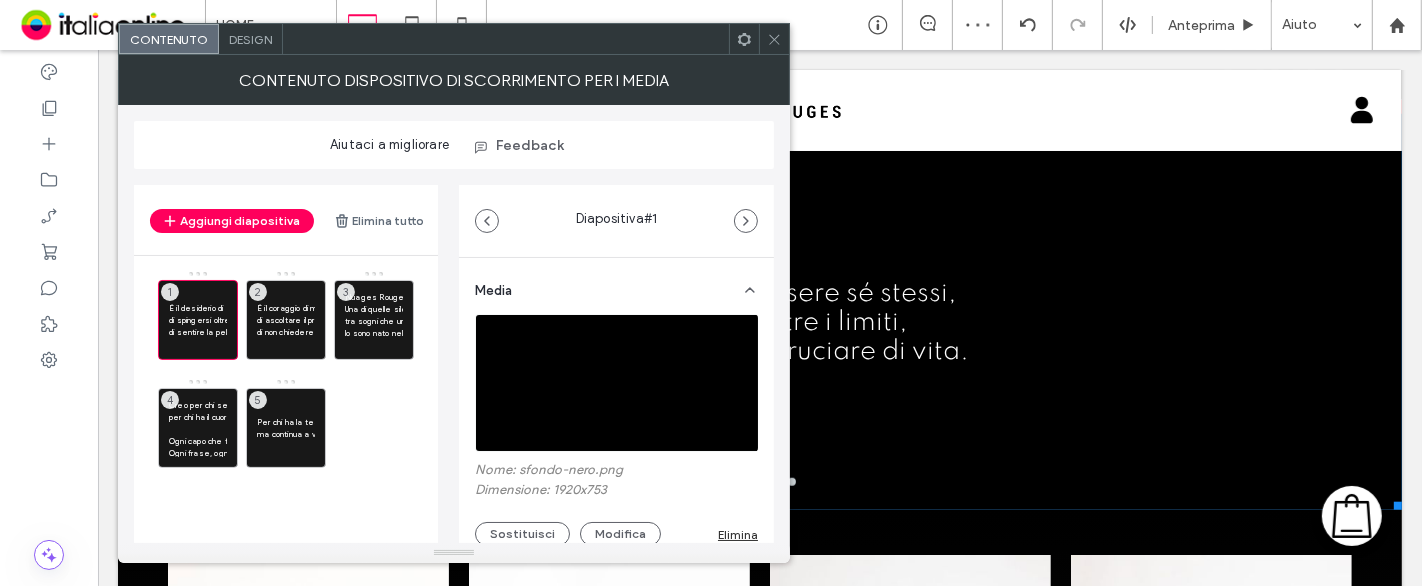 click on "Design" at bounding box center (250, 39) 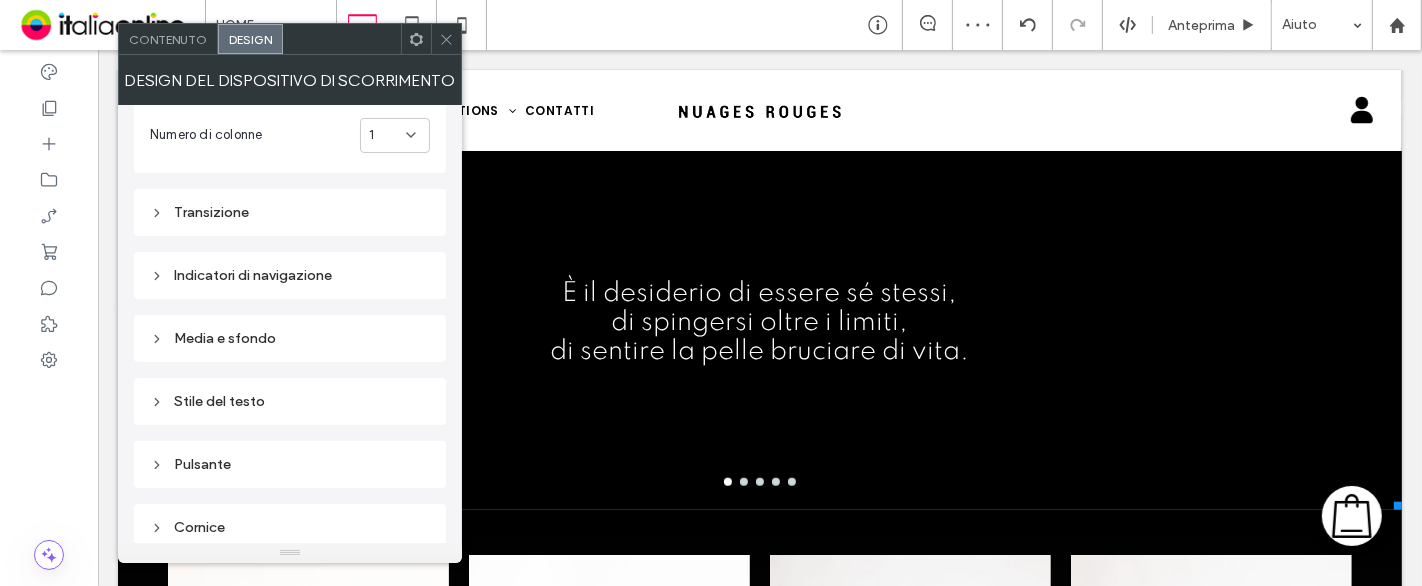scroll, scrollTop: 222, scrollLeft: 0, axis: vertical 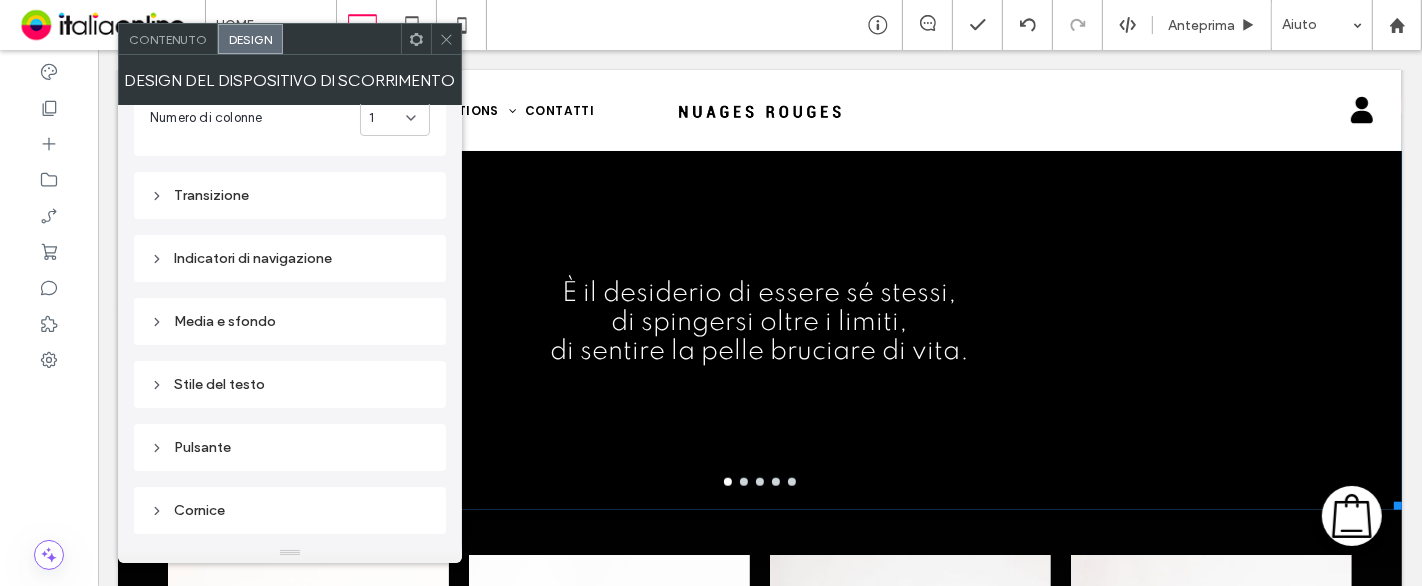 click on "Transizione" at bounding box center [290, 195] 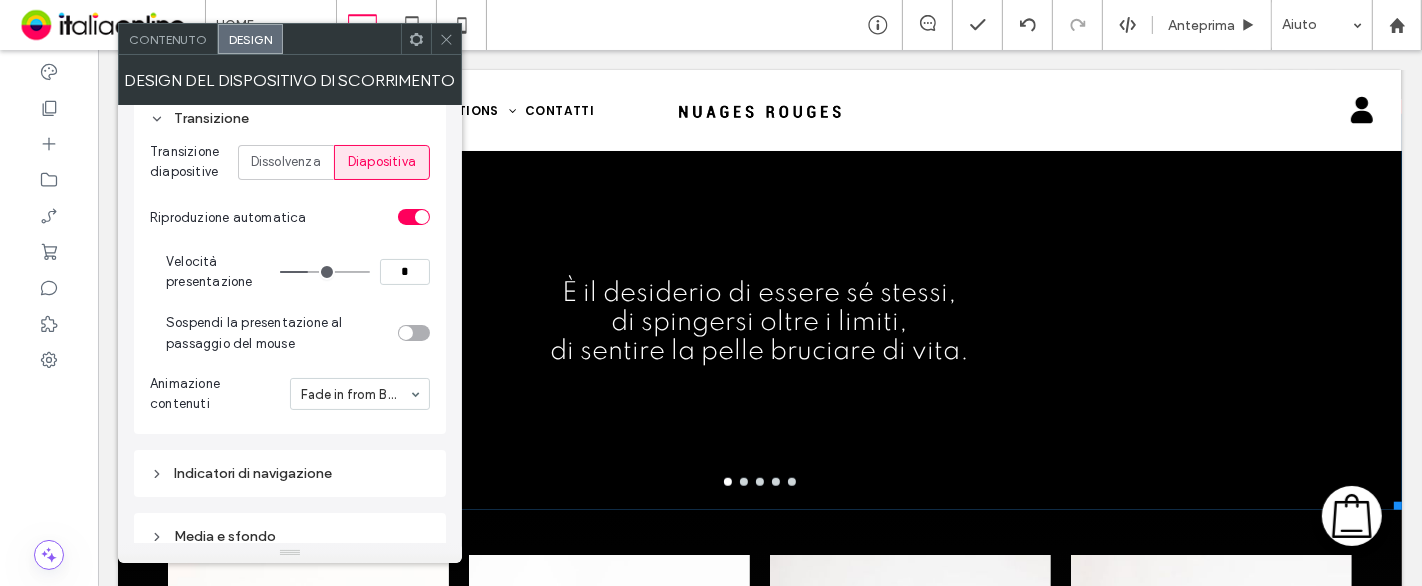 scroll, scrollTop: 333, scrollLeft: 0, axis: vertical 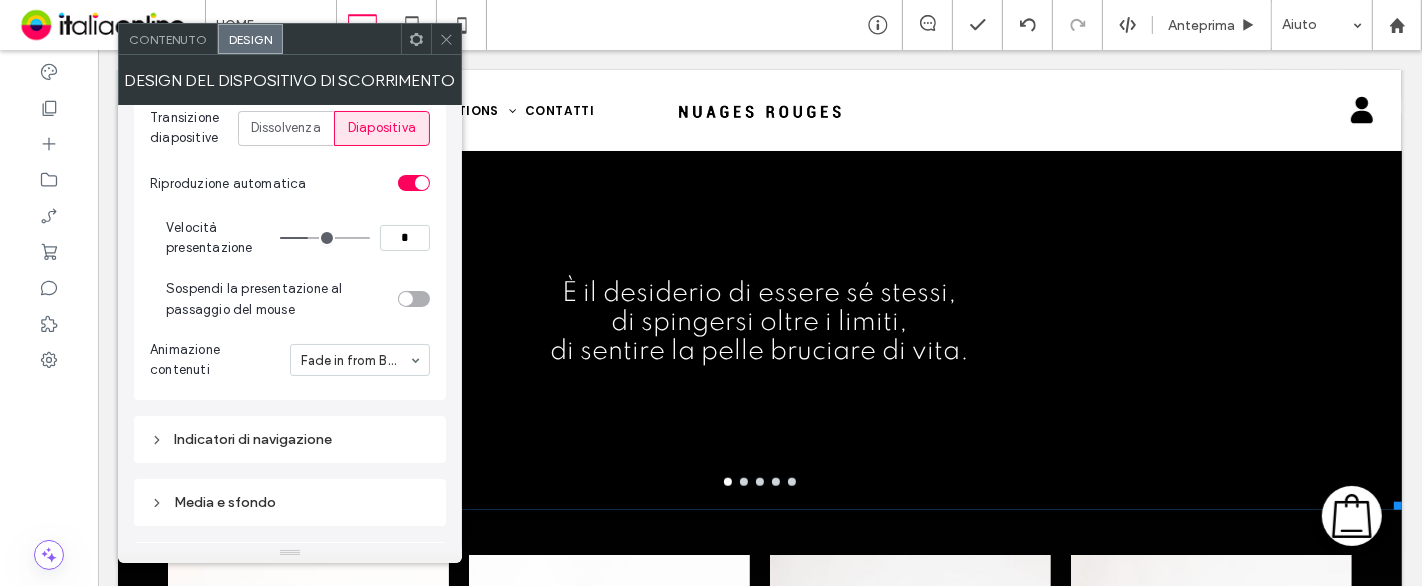 type on "*" 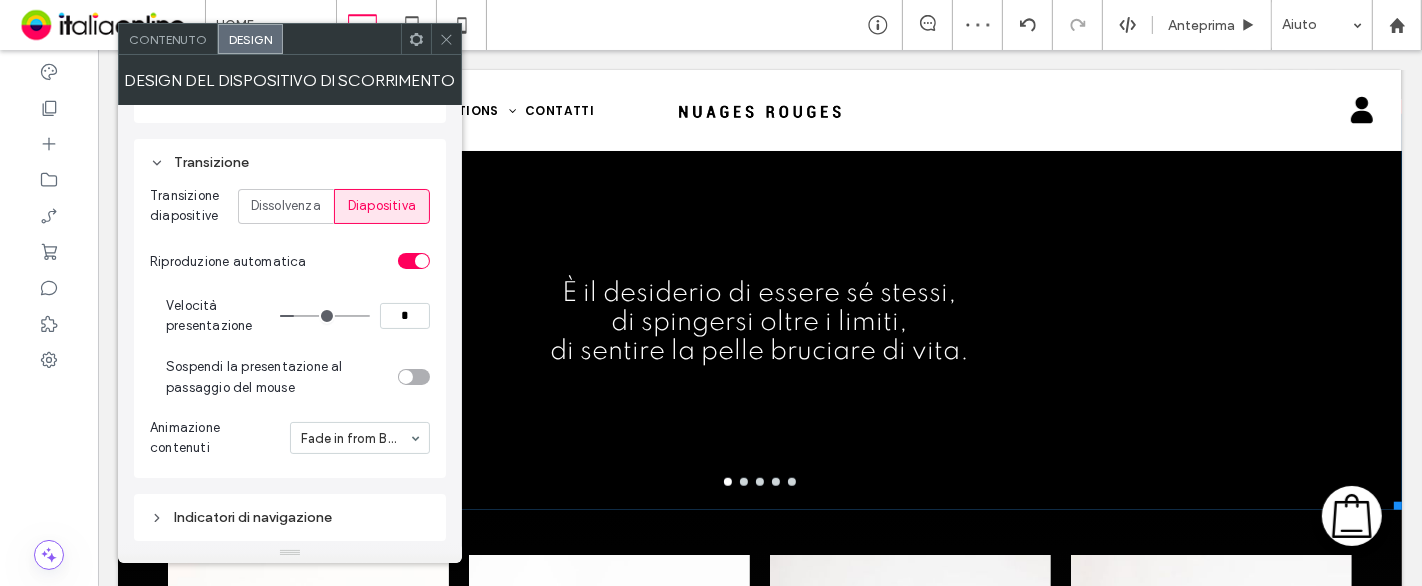 scroll, scrollTop: 222, scrollLeft: 0, axis: vertical 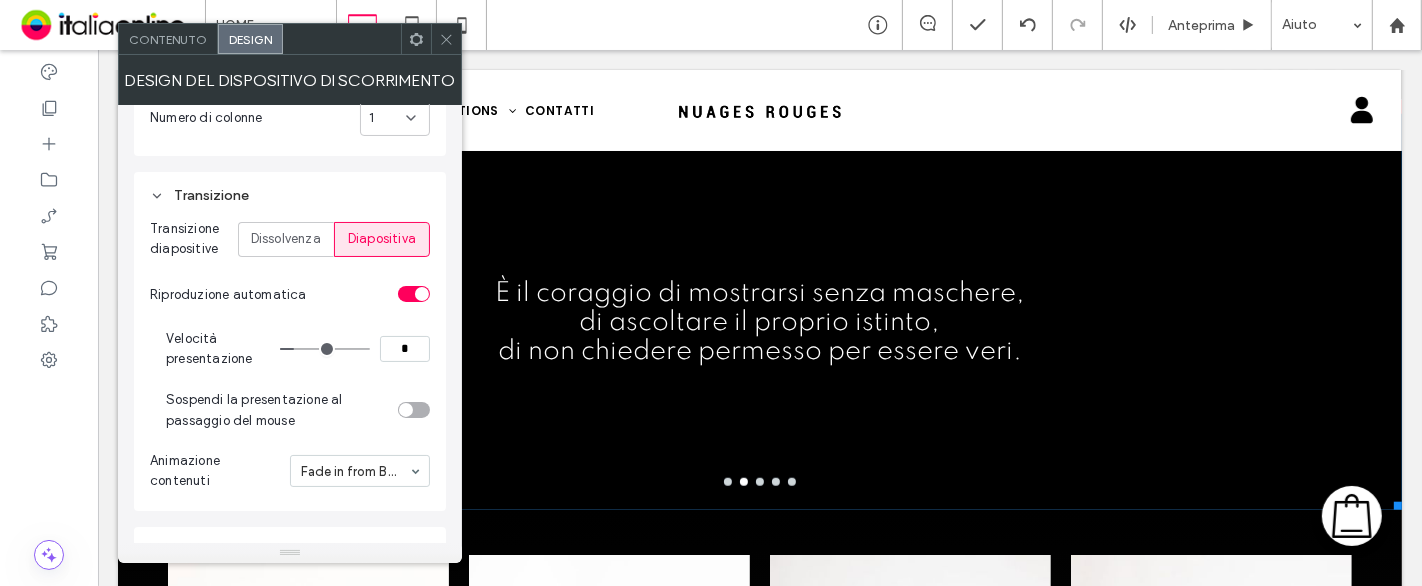 click on "Dissolvenza" at bounding box center [286, 239] 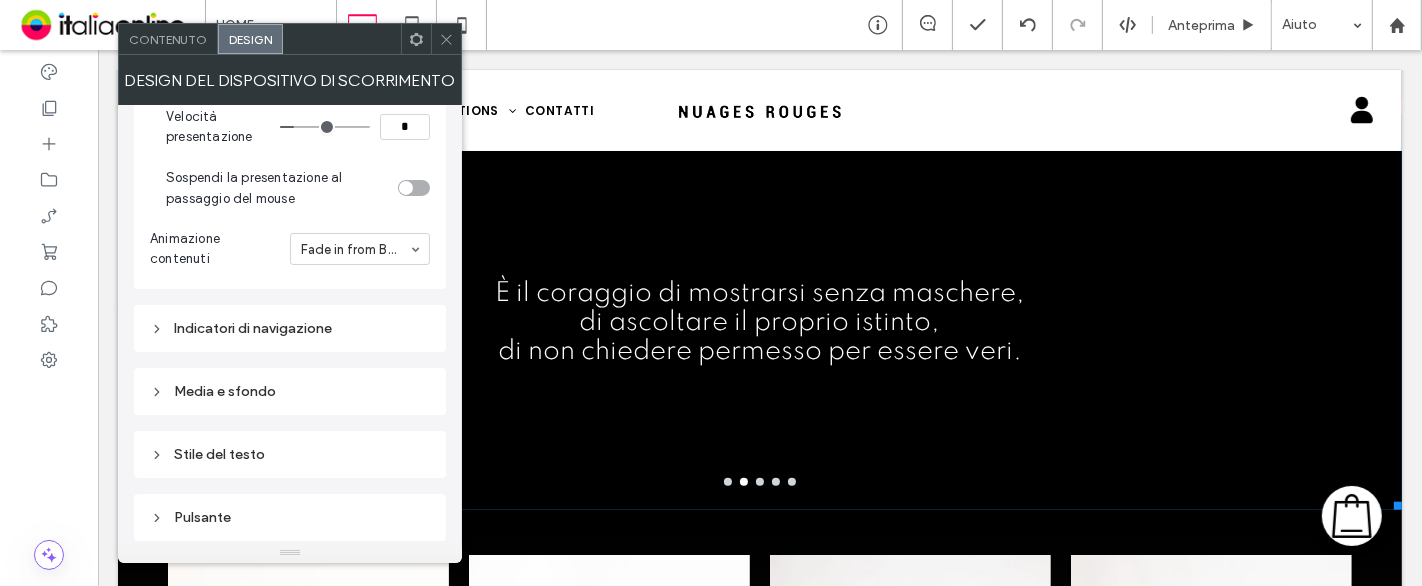scroll, scrollTop: 555, scrollLeft: 0, axis: vertical 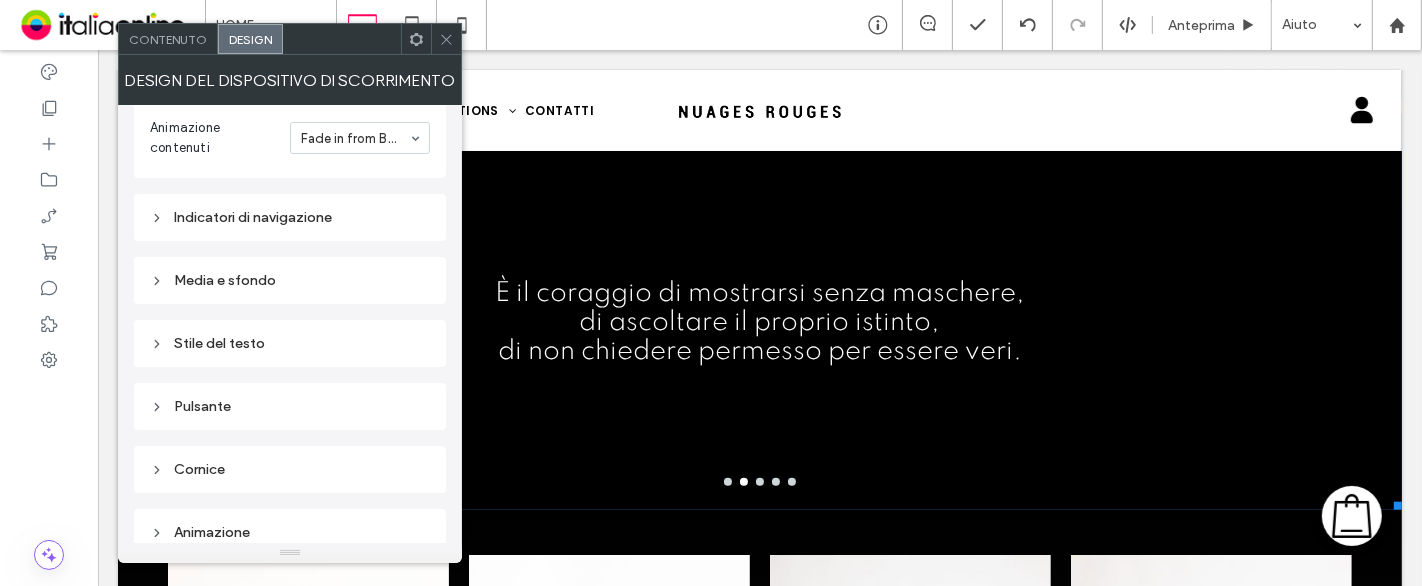 click on "Indicatori di navigazione" at bounding box center [290, 217] 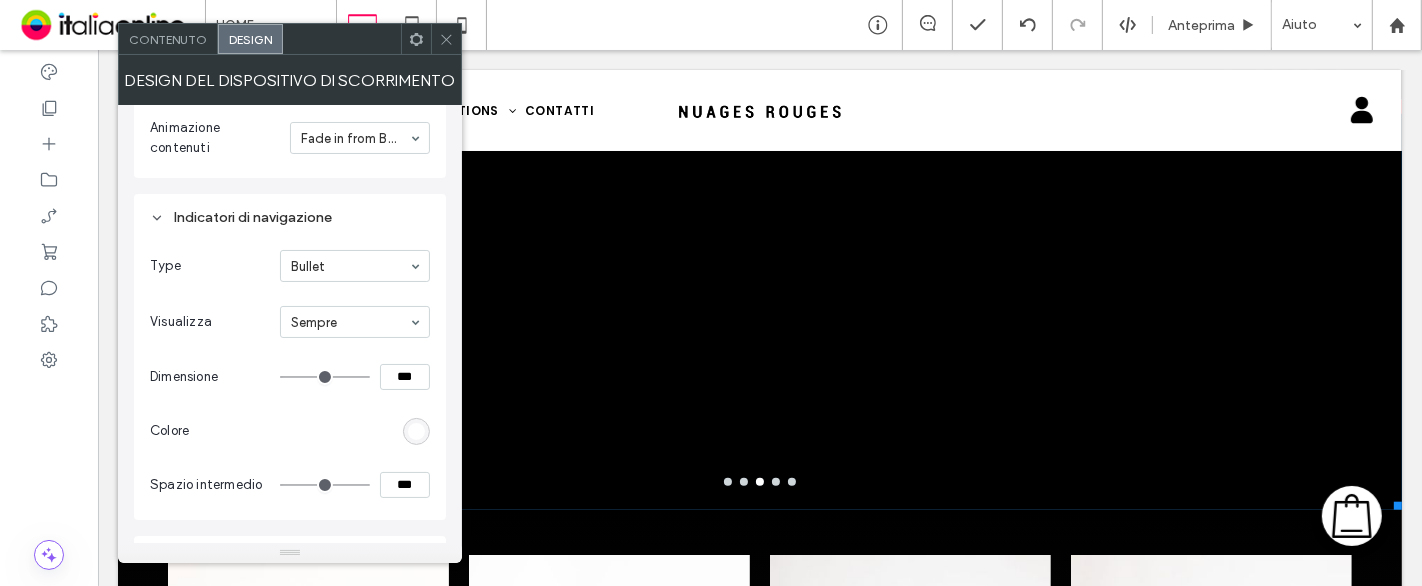scroll, scrollTop: 666, scrollLeft: 0, axis: vertical 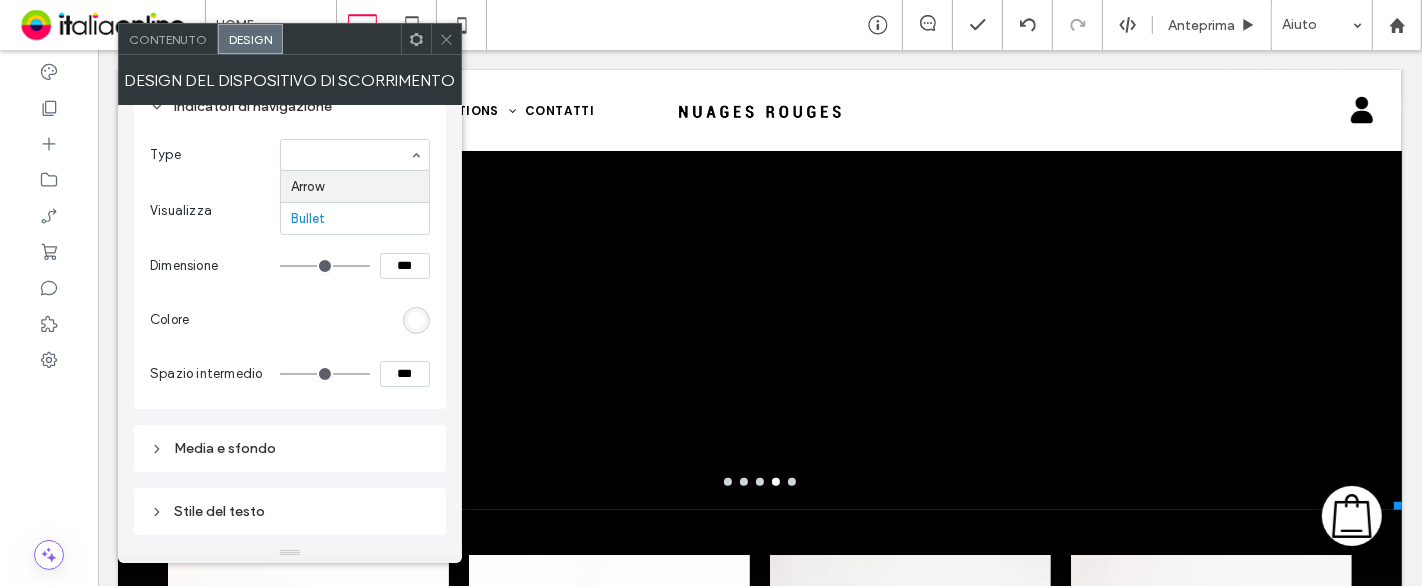 type on "**" 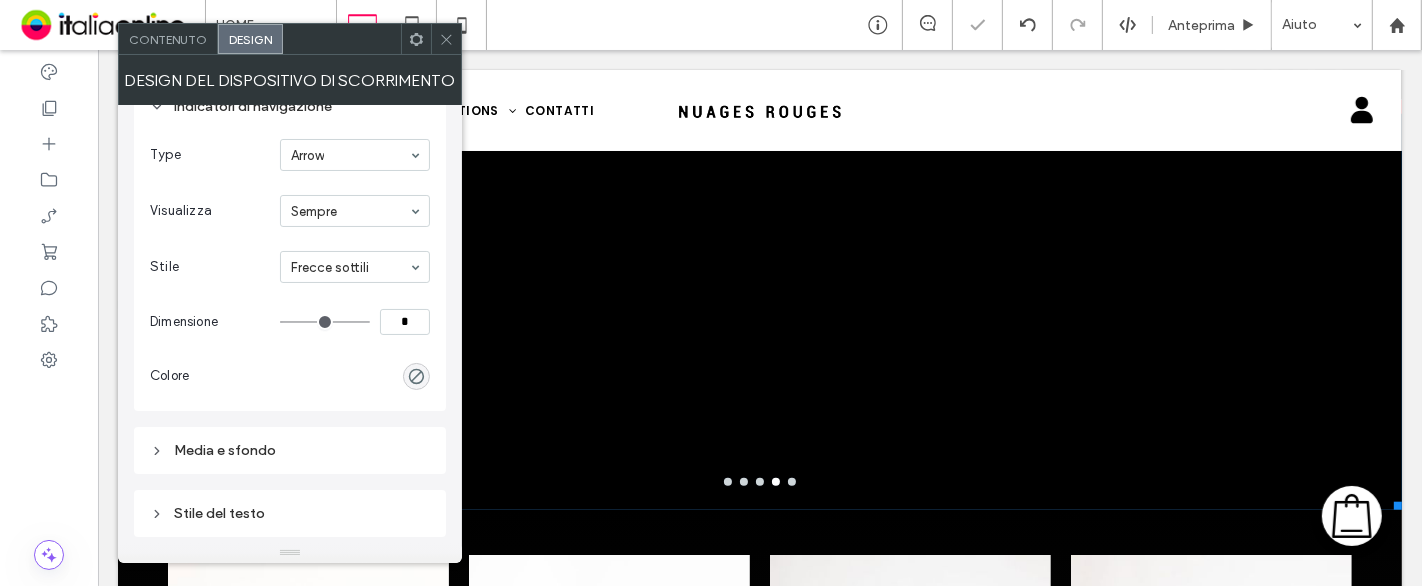 type on "**" 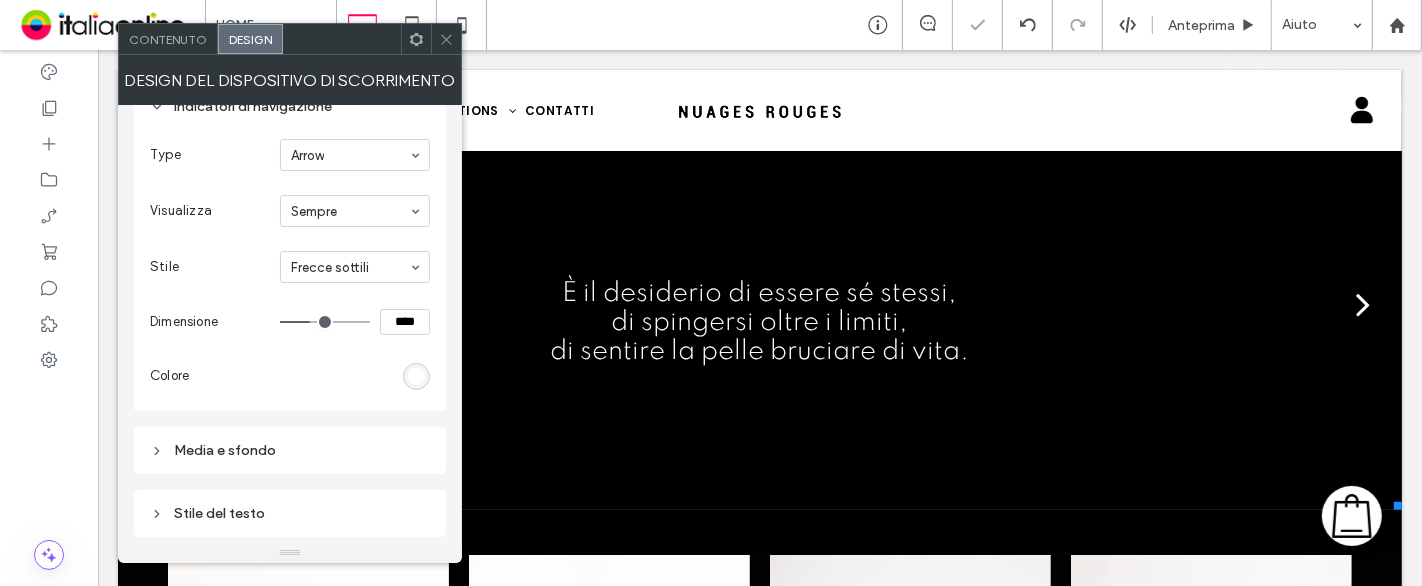 click at bounding box center (355, 155) 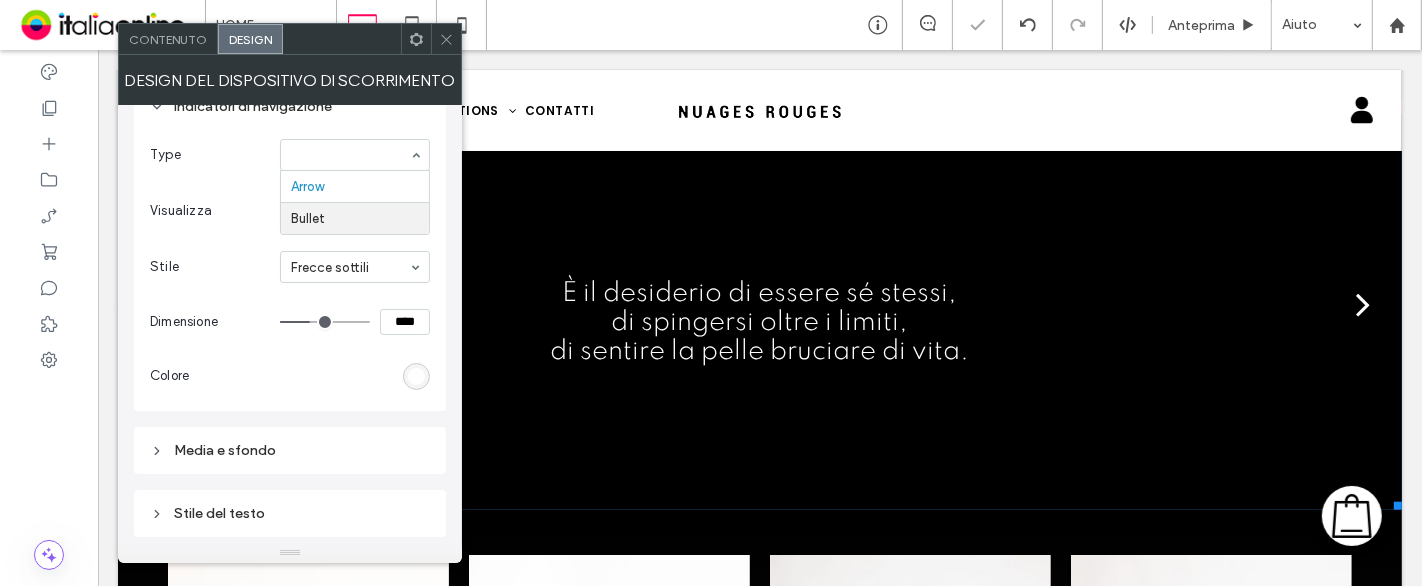 type on "**" 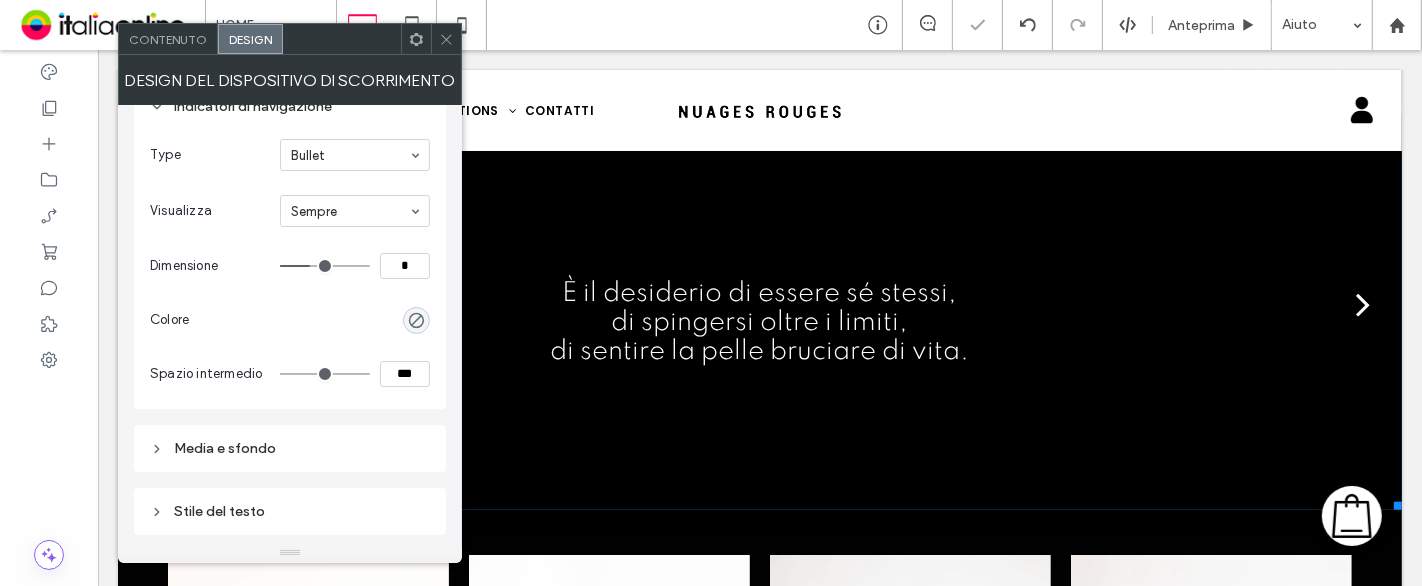 type on "**" 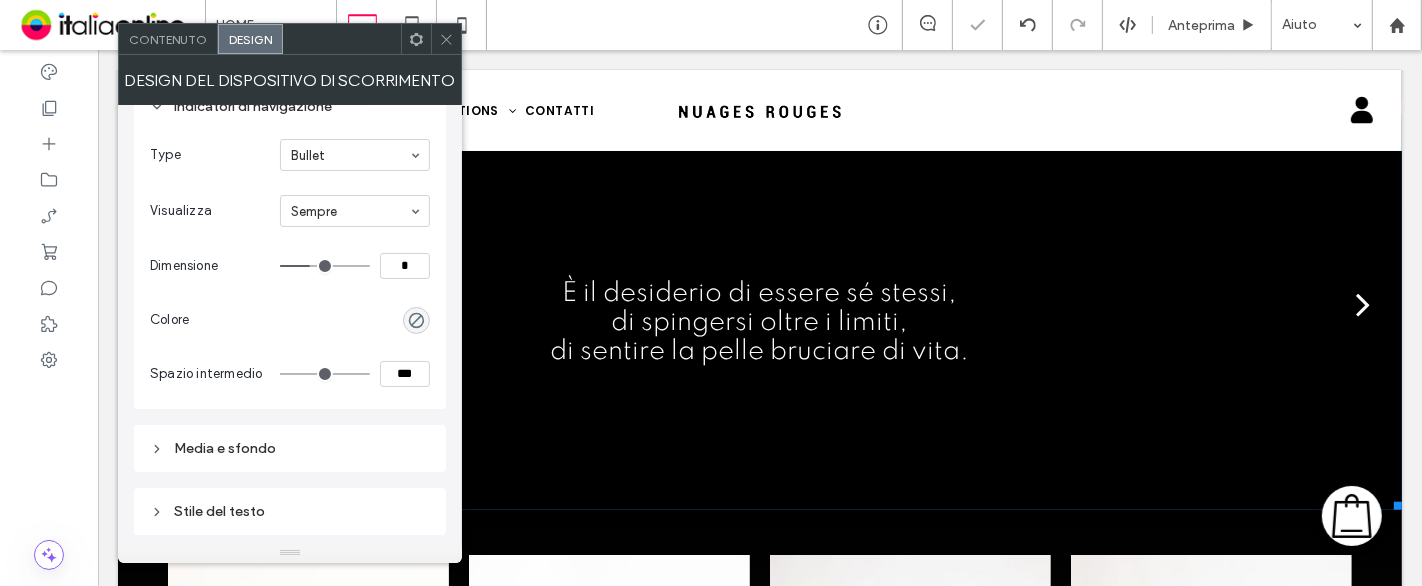 type on "***" 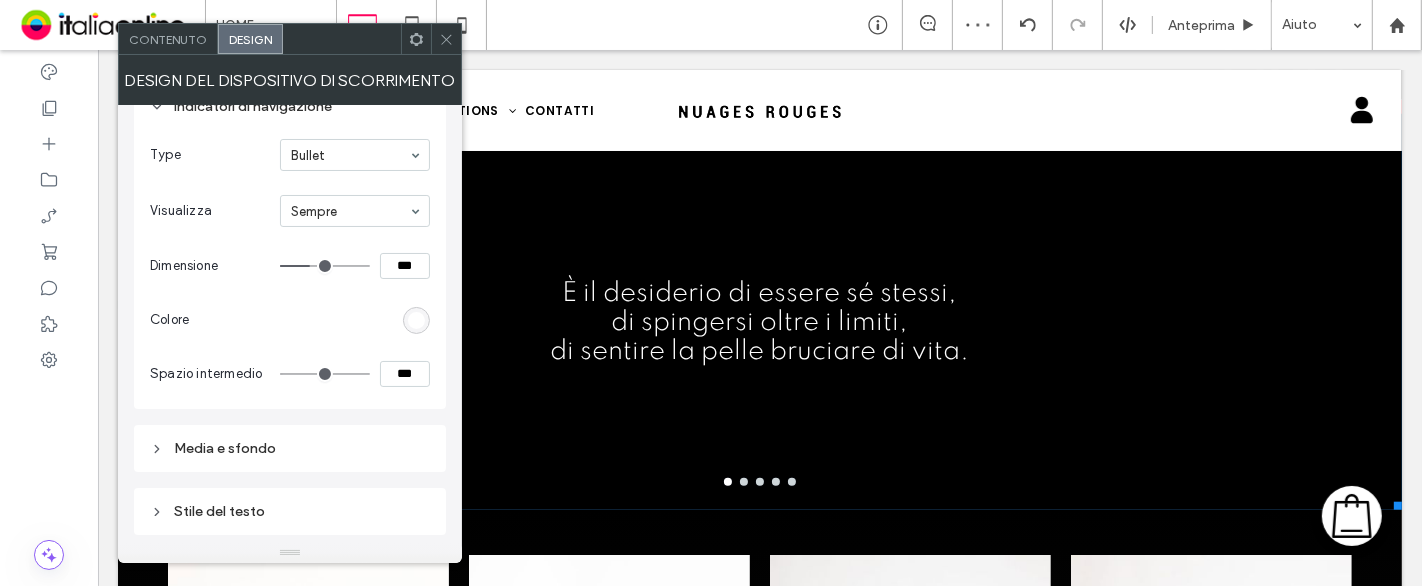 click at bounding box center [416, 320] 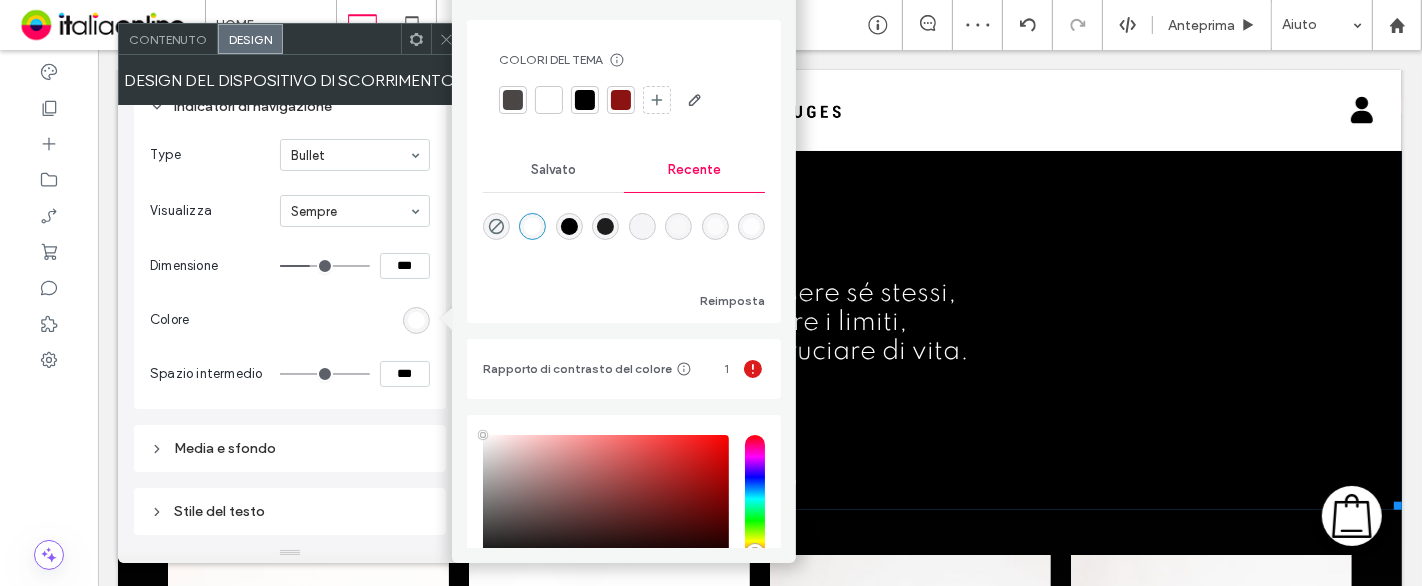 click at bounding box center [621, 100] 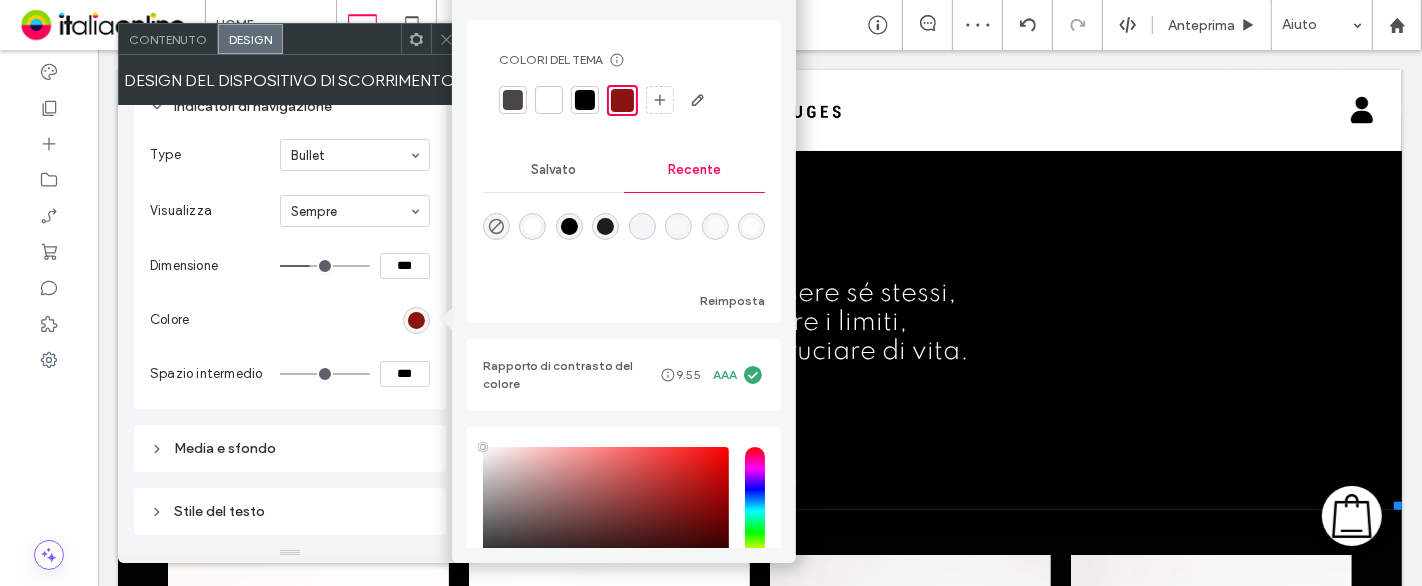 click on "Colore" at bounding box center [290, 320] 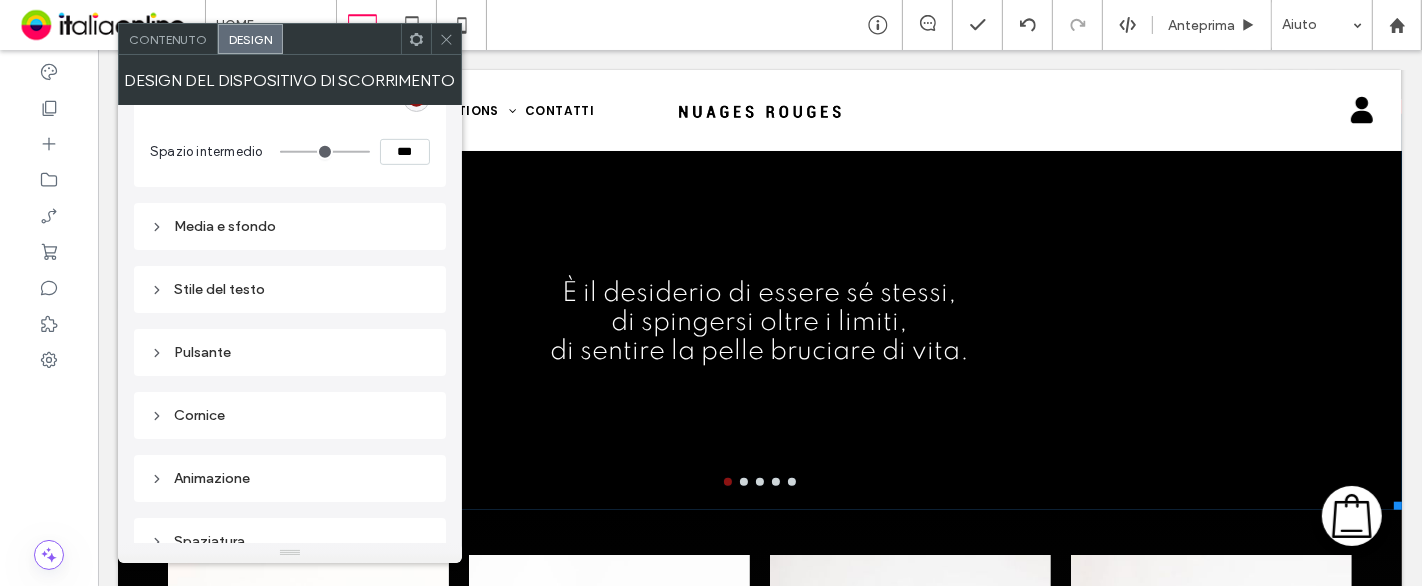 scroll, scrollTop: 907, scrollLeft: 0, axis: vertical 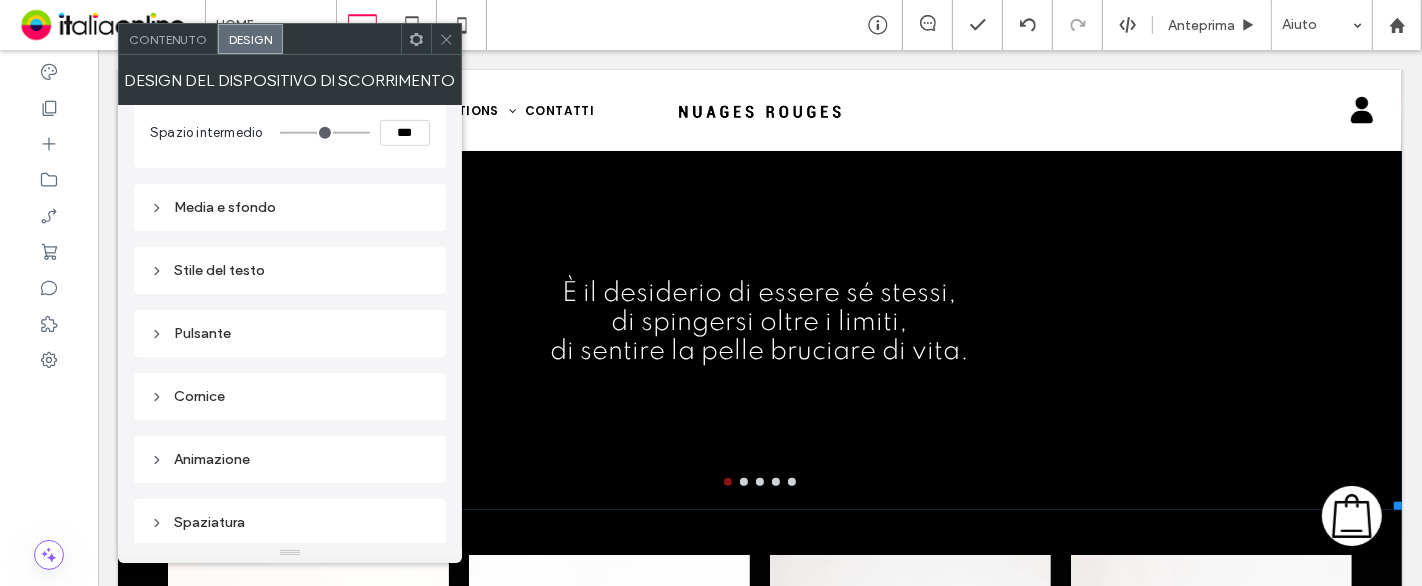 click 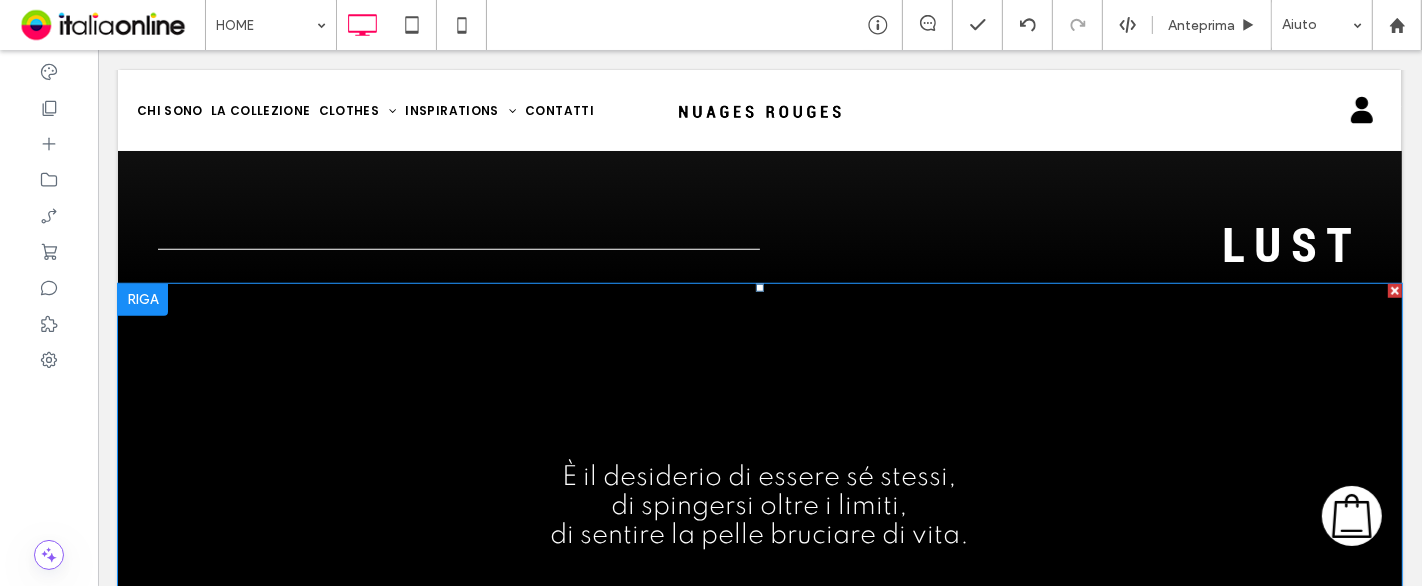 scroll, scrollTop: 1333, scrollLeft: 0, axis: vertical 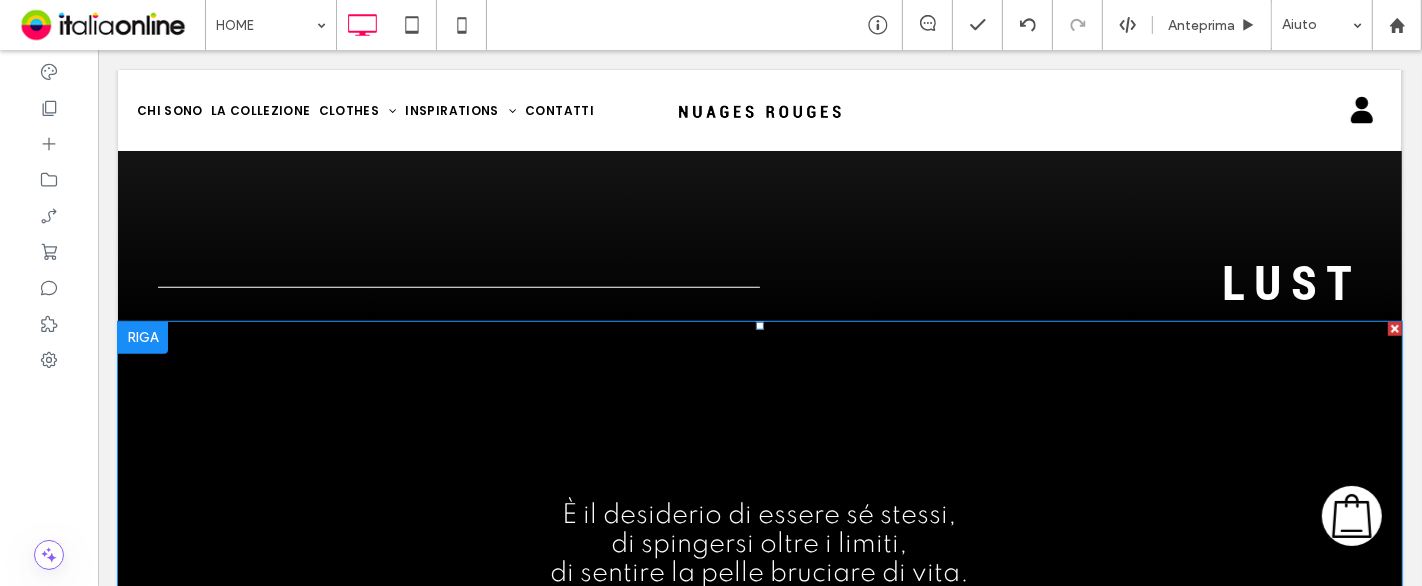 click at bounding box center (759, 527) 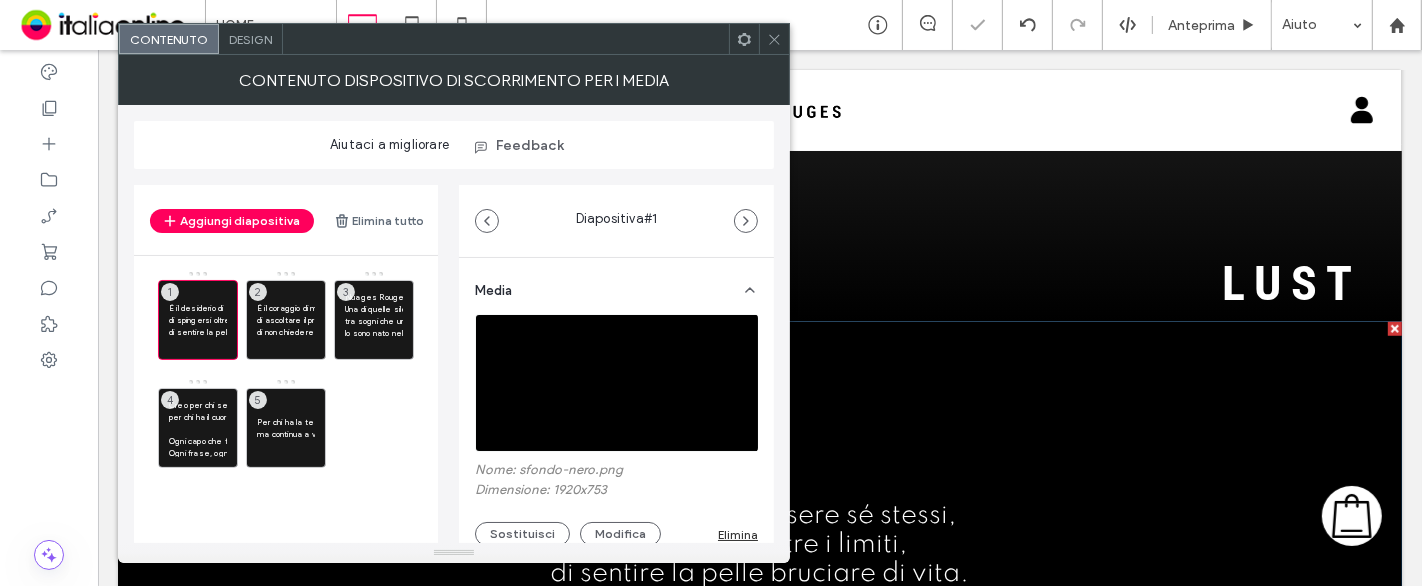 click on "Design" at bounding box center (250, 39) 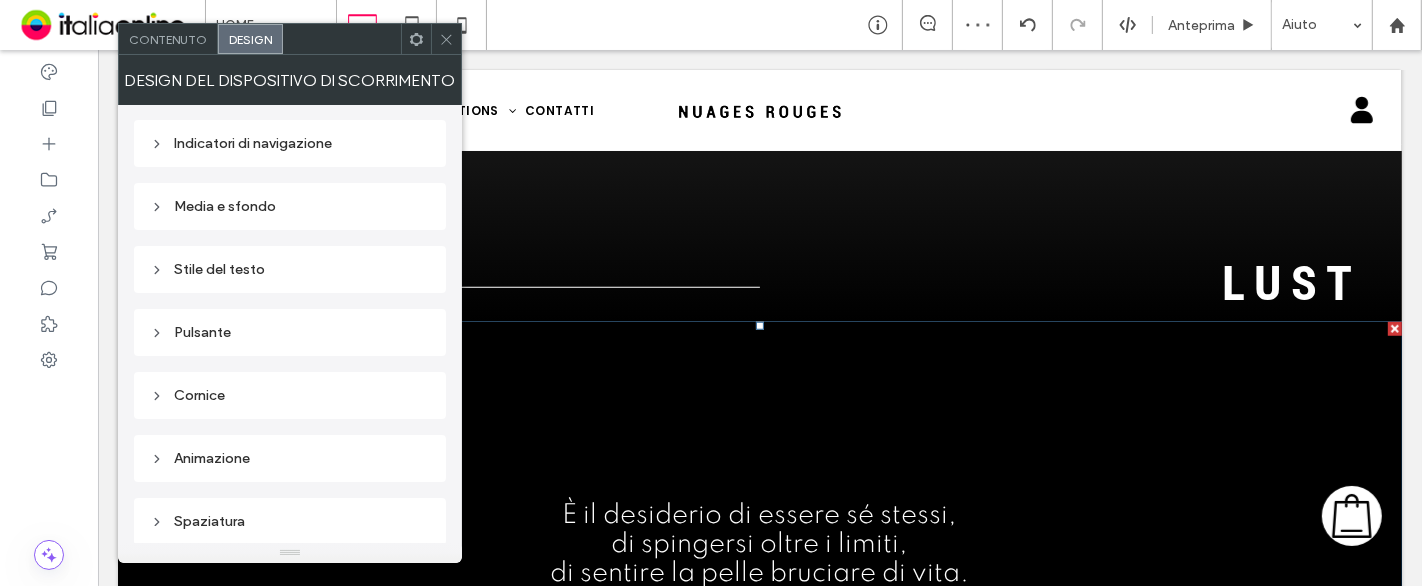 scroll, scrollTop: 338, scrollLeft: 0, axis: vertical 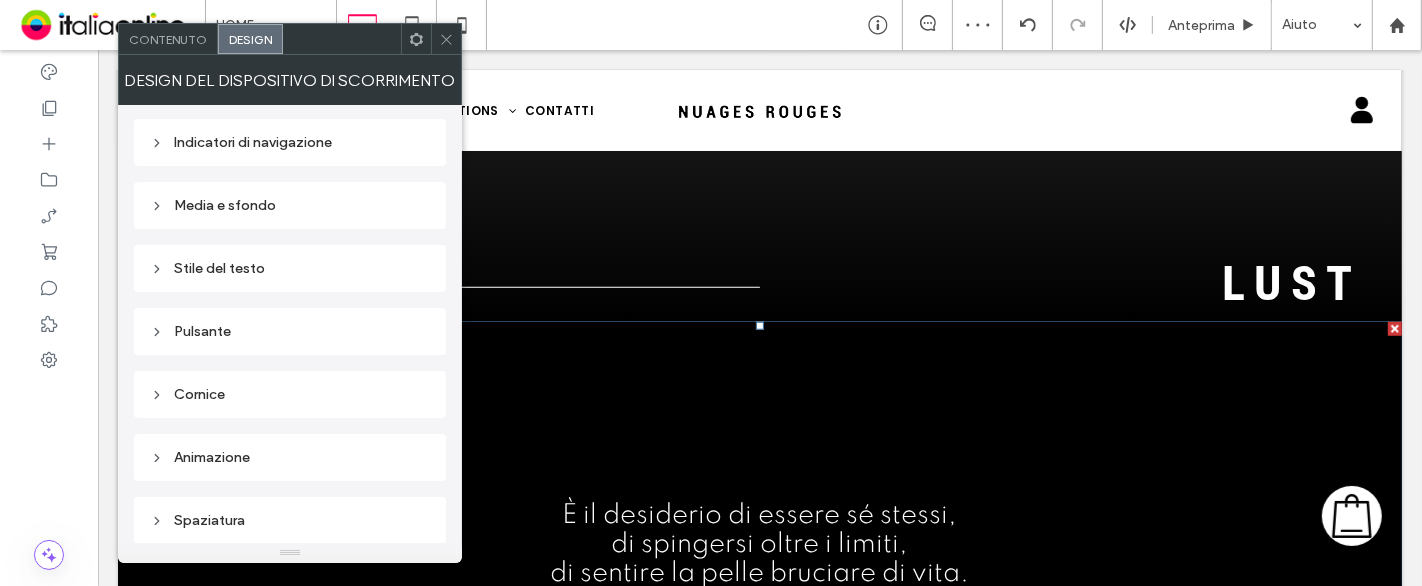 click on "Spaziatura" at bounding box center (290, 520) 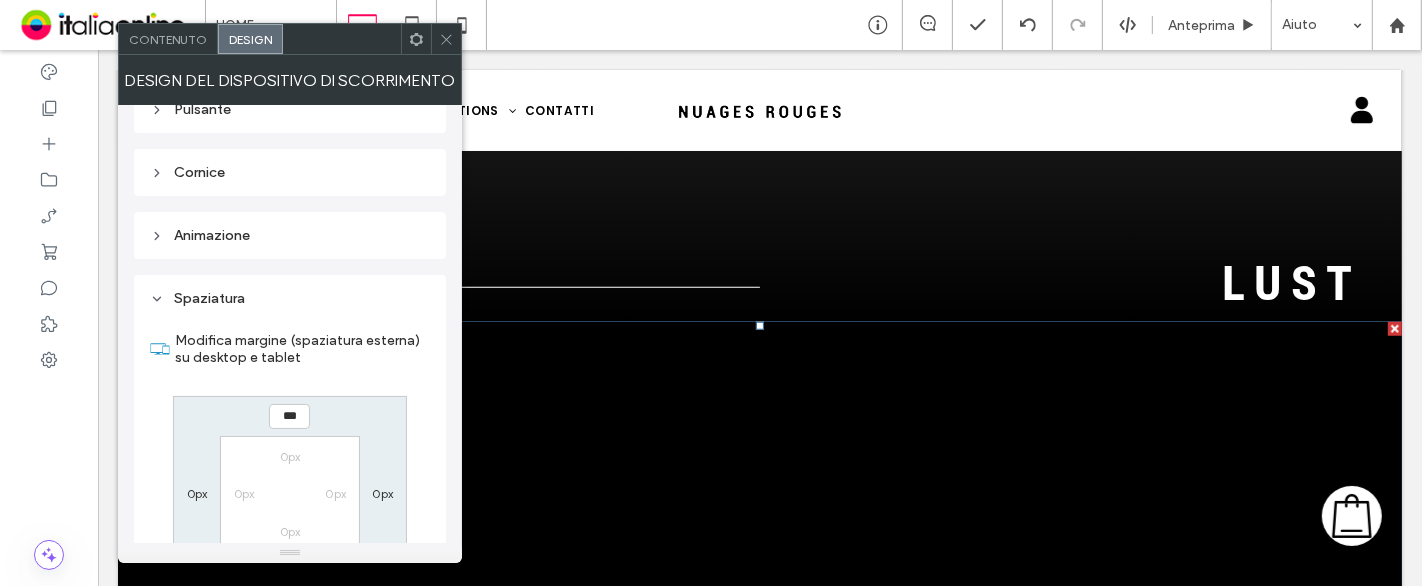 scroll, scrollTop: 687, scrollLeft: 0, axis: vertical 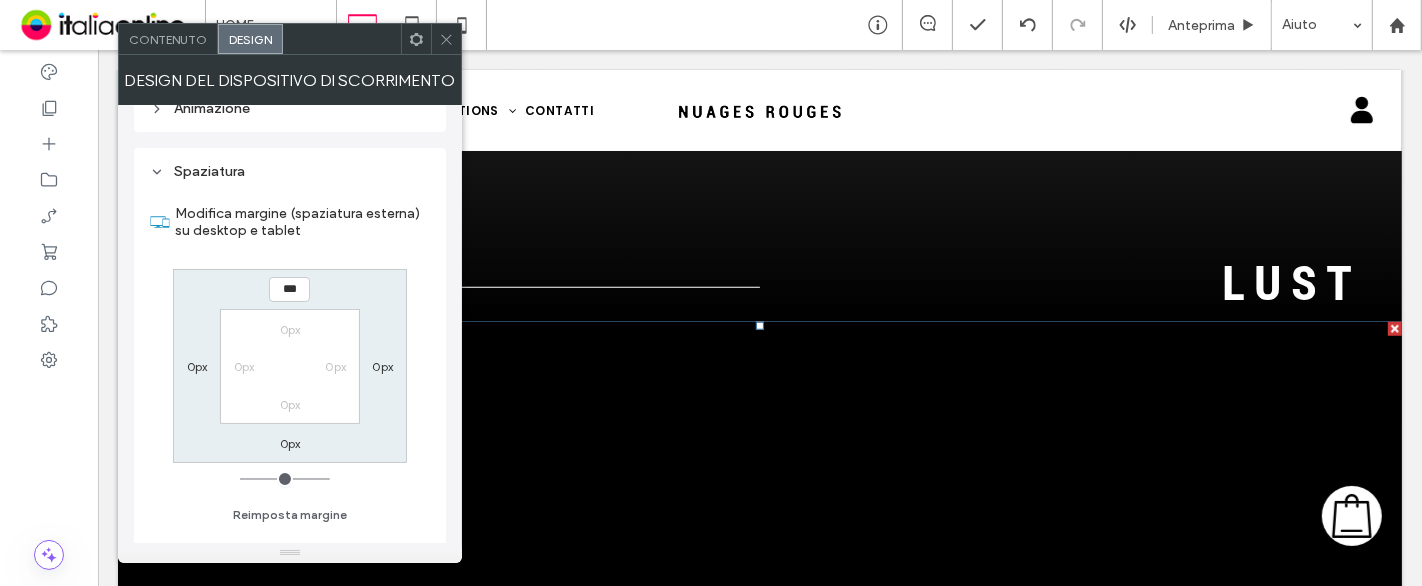 drag, startPoint x: 452, startPoint y: 40, endPoint x: 459, endPoint y: 58, distance: 19.313208 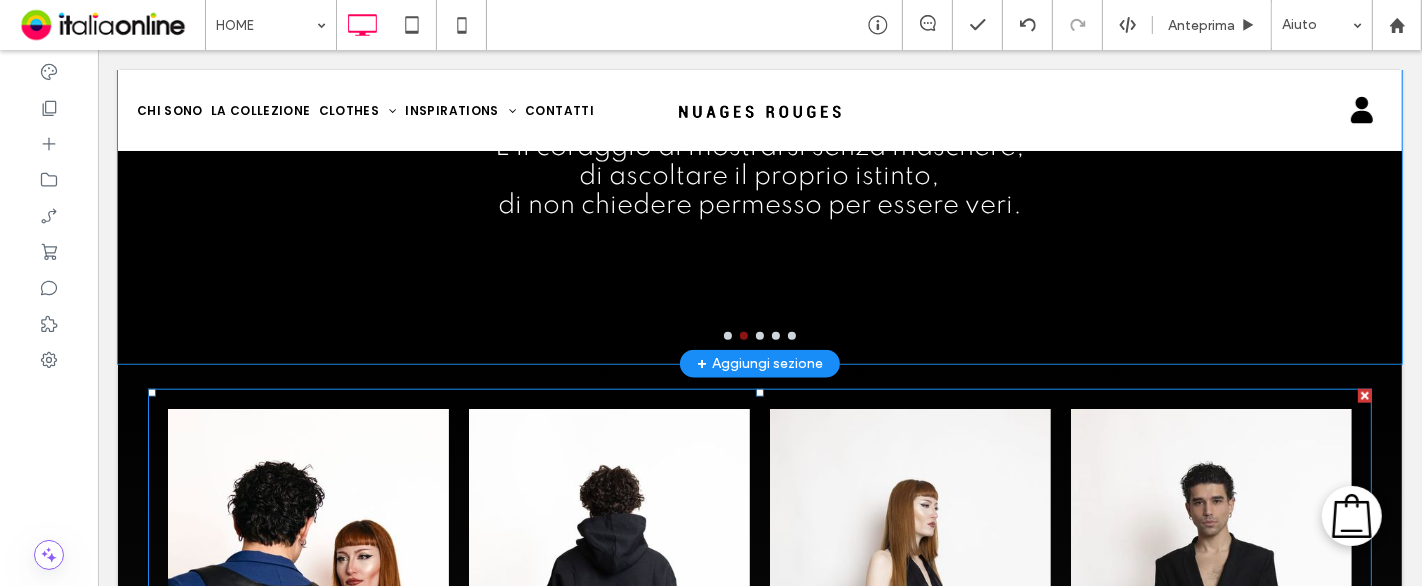 scroll, scrollTop: 1888, scrollLeft: 0, axis: vertical 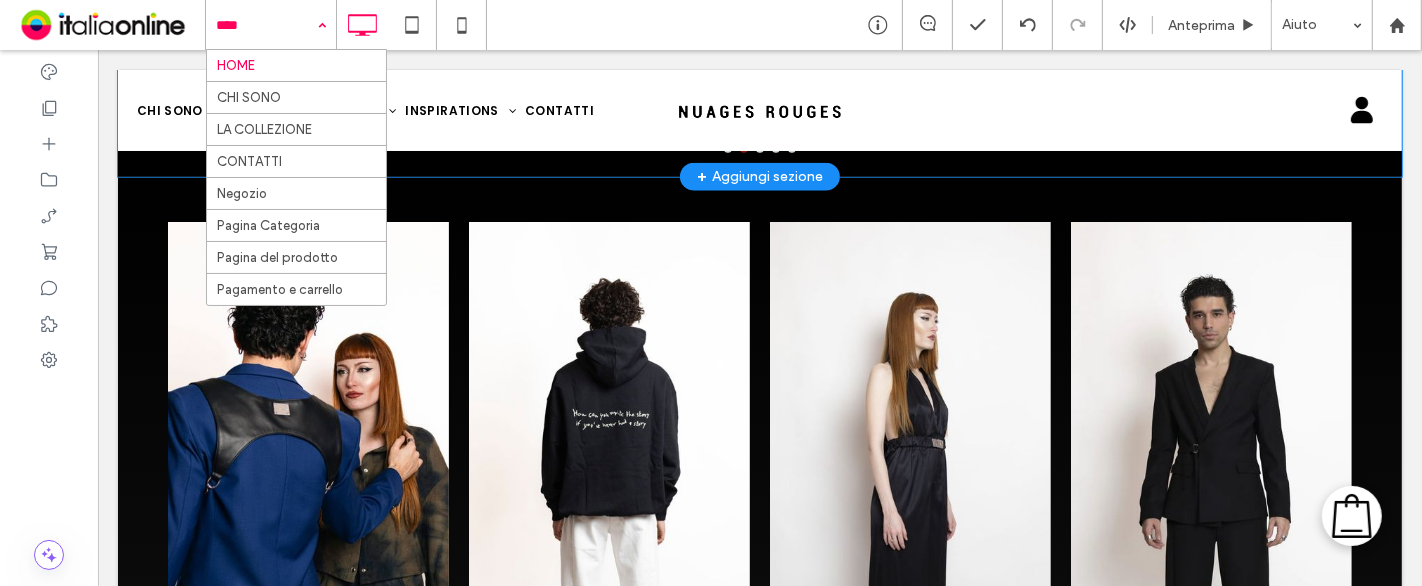 drag, startPoint x: 251, startPoint y: 104, endPoint x: 444, endPoint y: 313, distance: 284.482 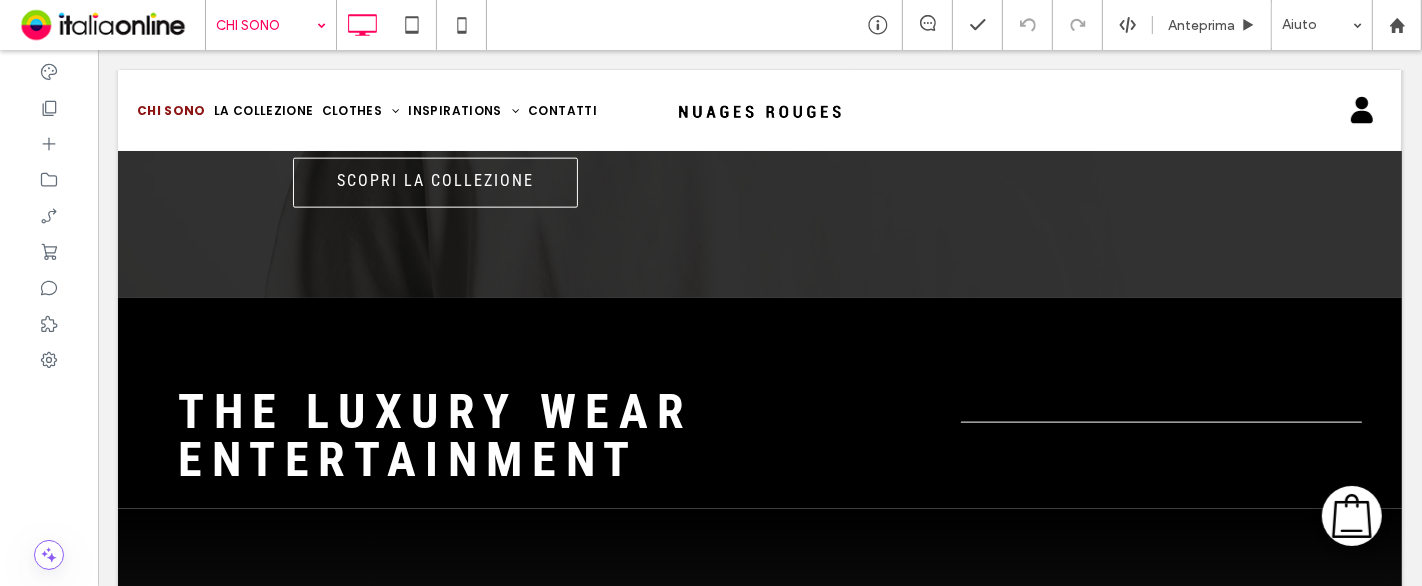 scroll, scrollTop: 2222, scrollLeft: 0, axis: vertical 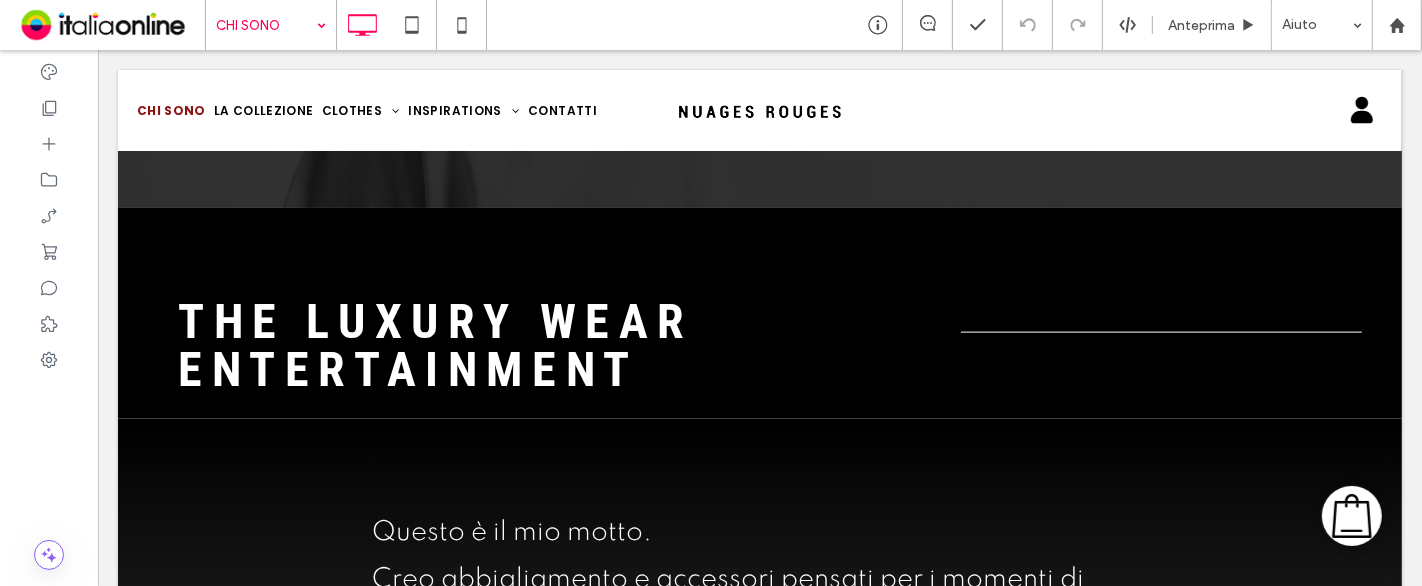 click at bounding box center (266, 25) 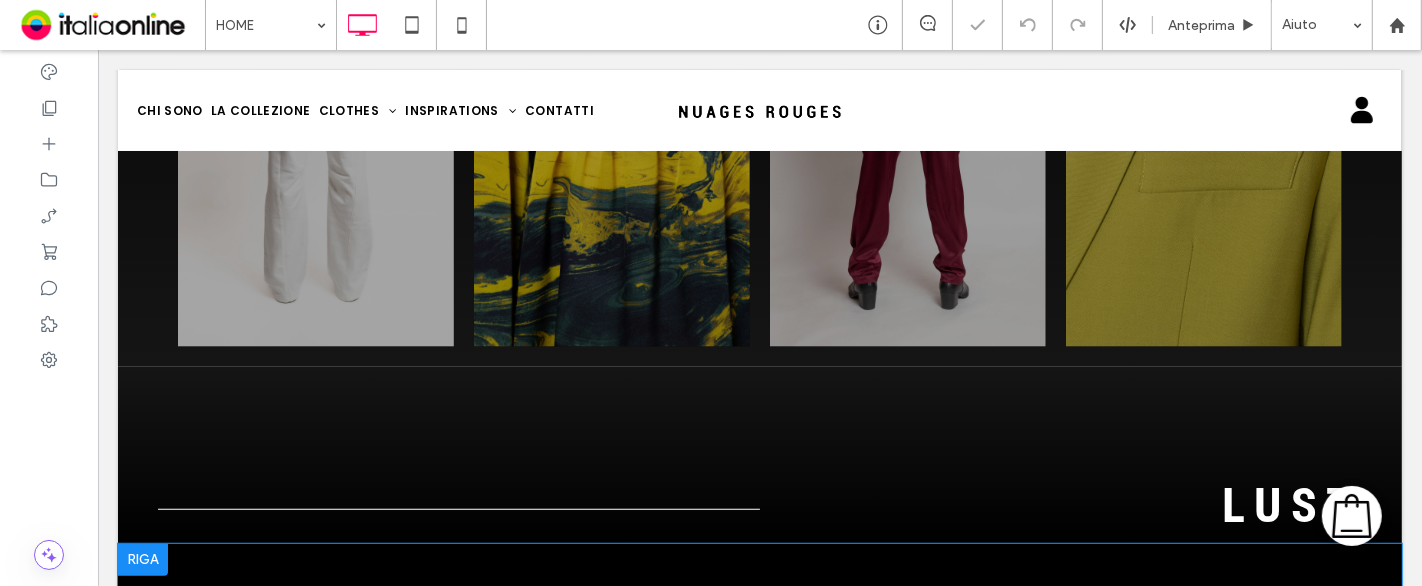 scroll, scrollTop: 1555, scrollLeft: 0, axis: vertical 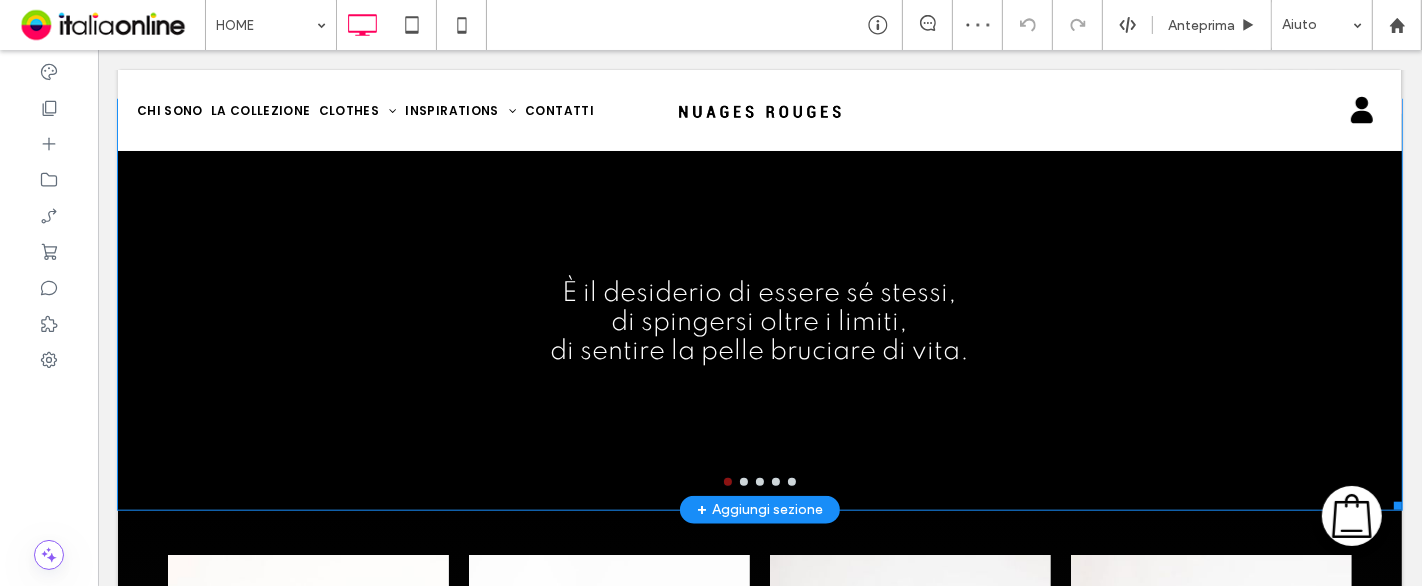click on "di spingersi oltre i limiti," at bounding box center (759, 322) 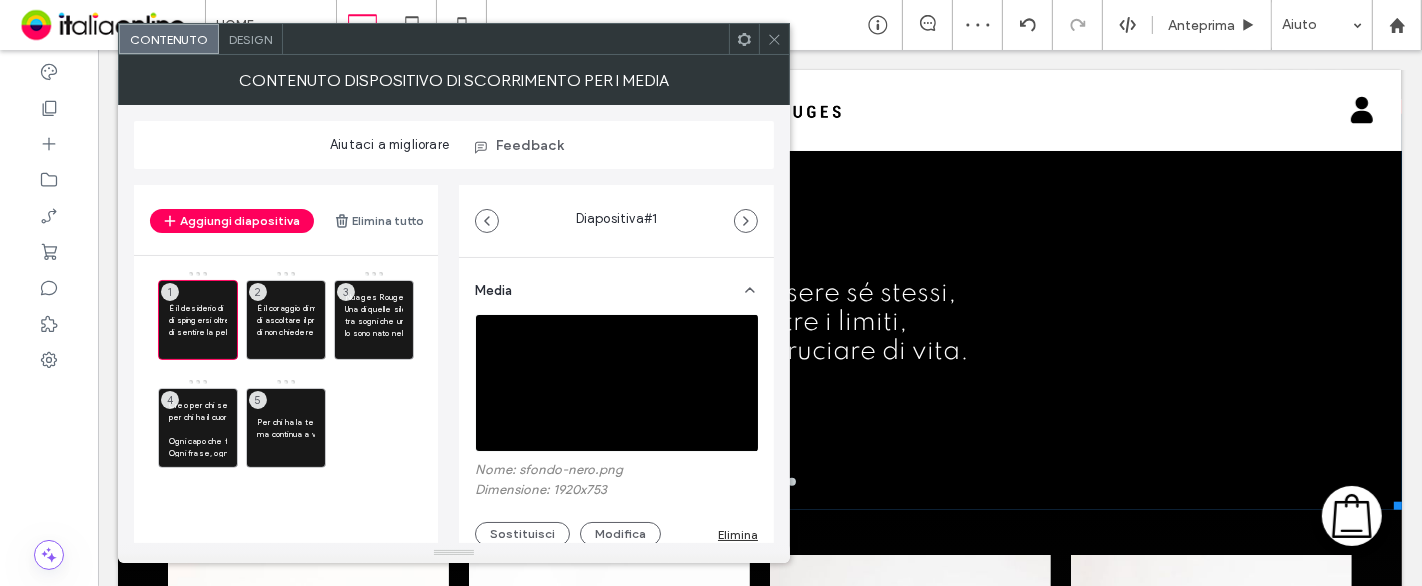 click 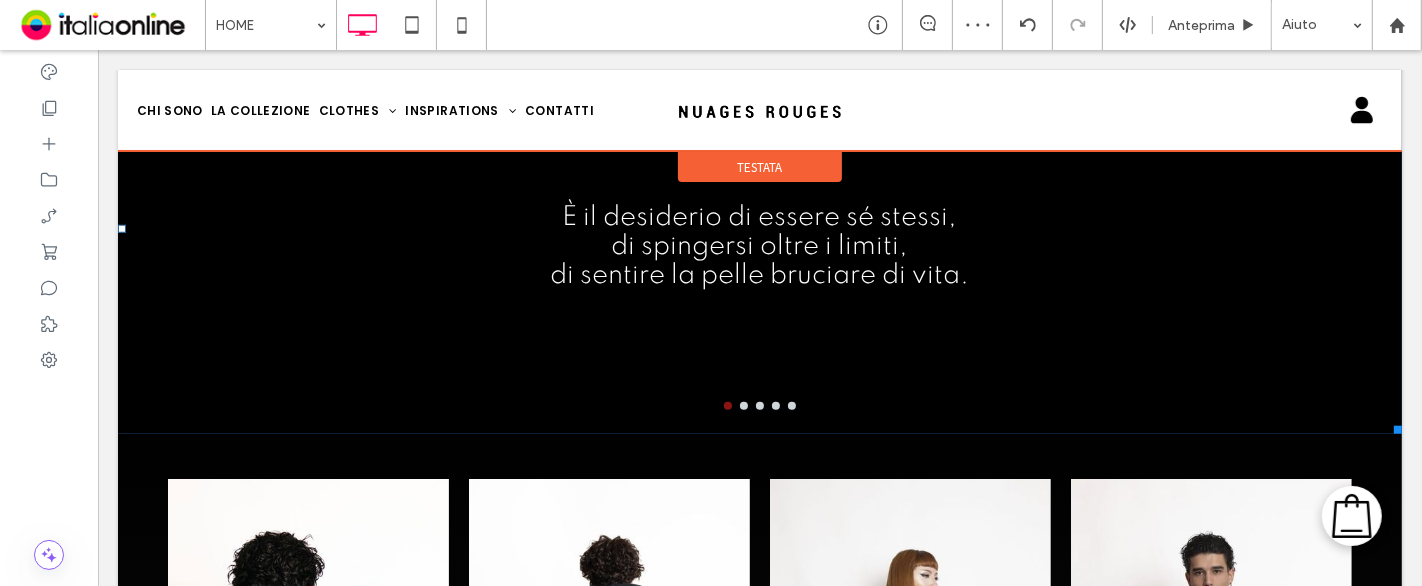 scroll, scrollTop: 1666, scrollLeft: 0, axis: vertical 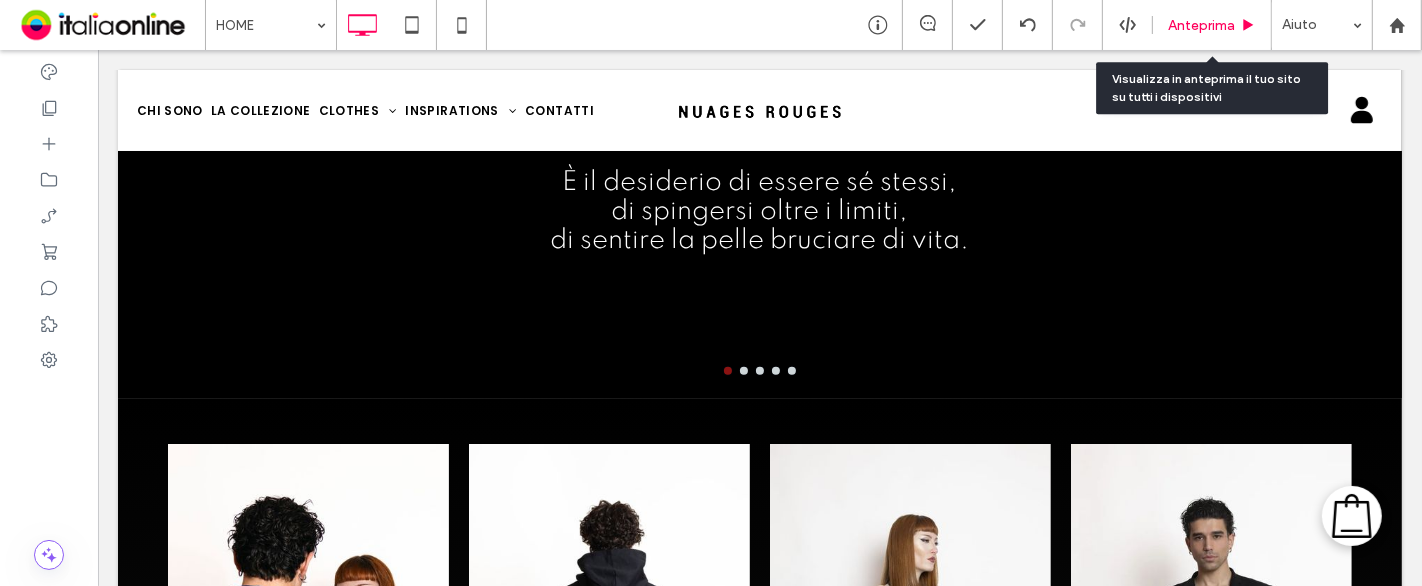 click on "Anteprima" at bounding box center [1212, 25] 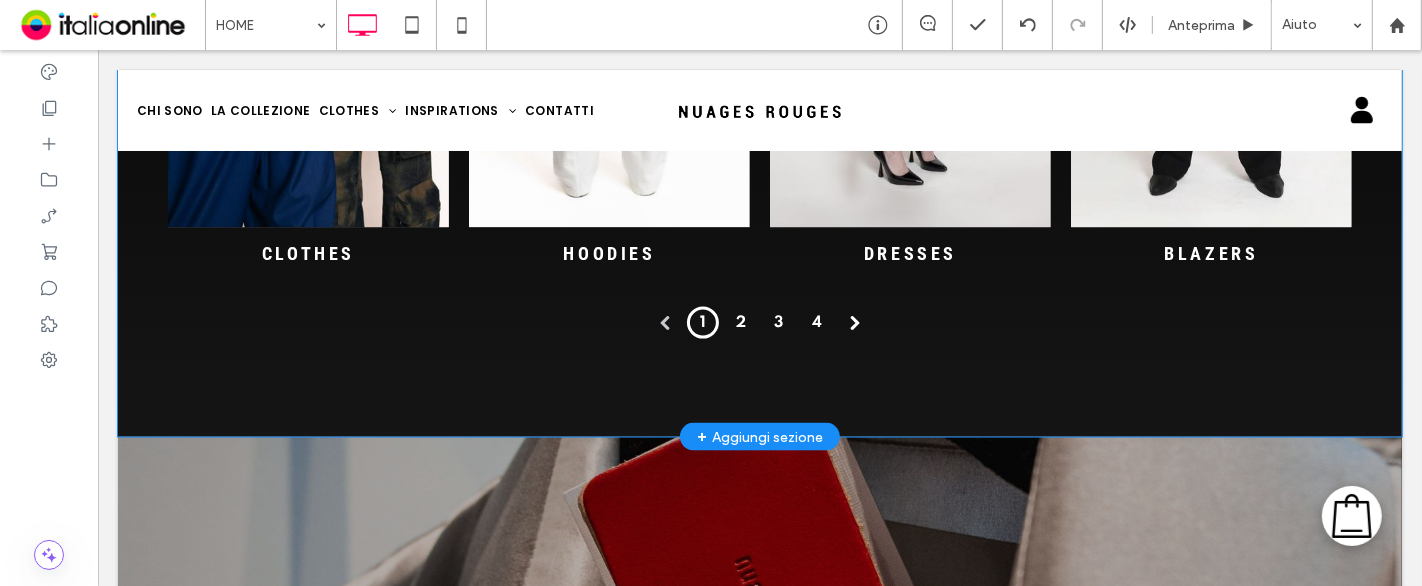scroll, scrollTop: 2888, scrollLeft: 0, axis: vertical 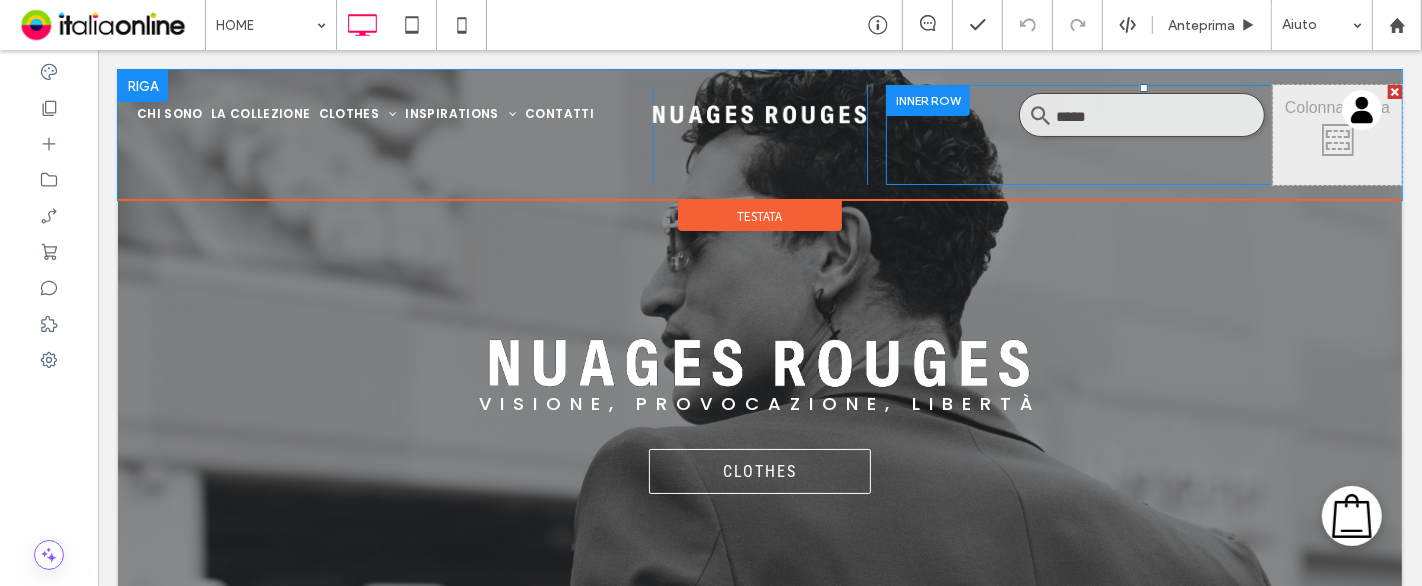 click on "Click To Paste" at bounding box center (1336, 135) 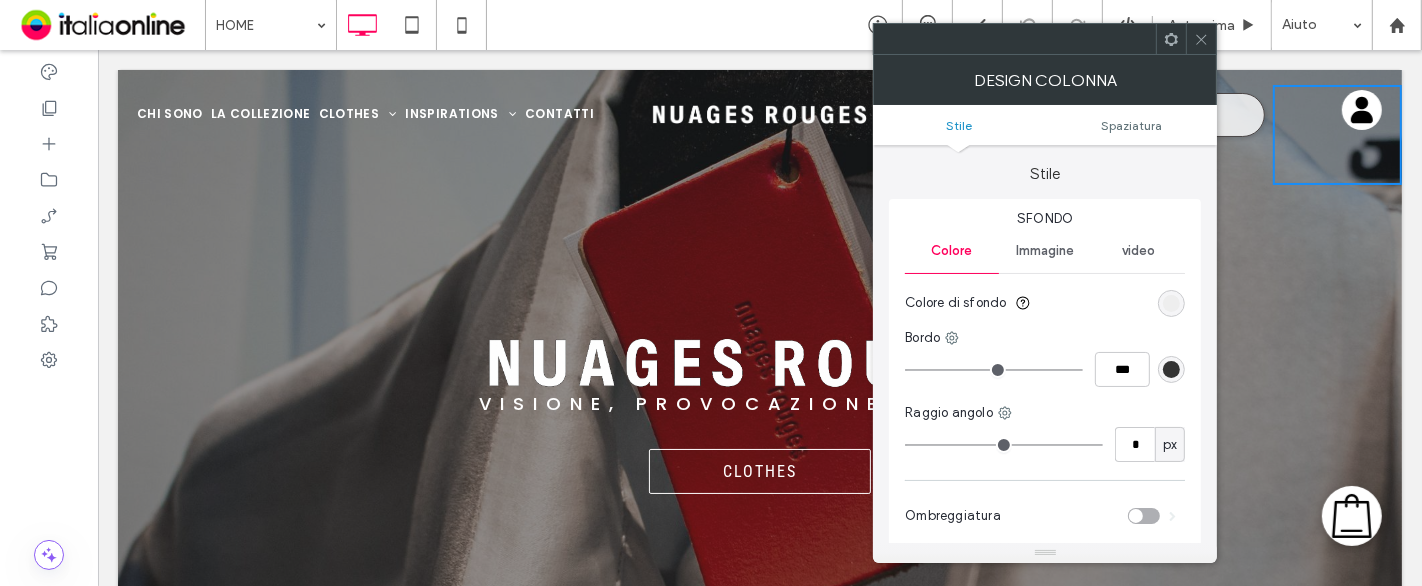 click at bounding box center (1171, 303) 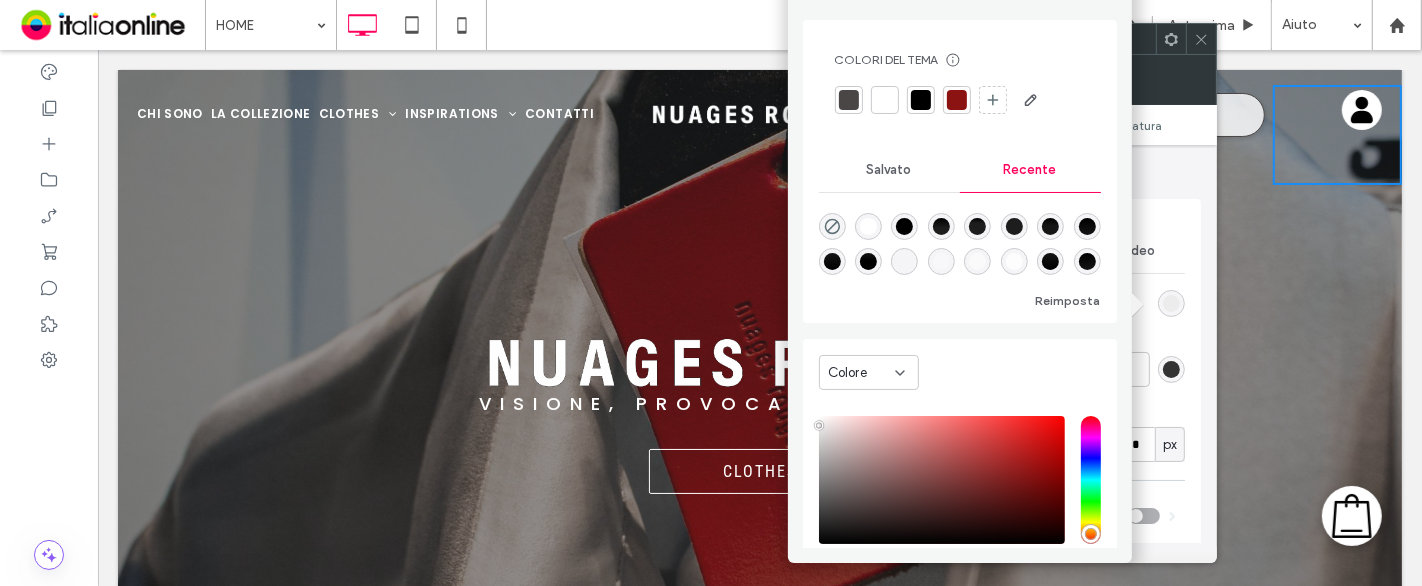 click at bounding box center [832, 226] 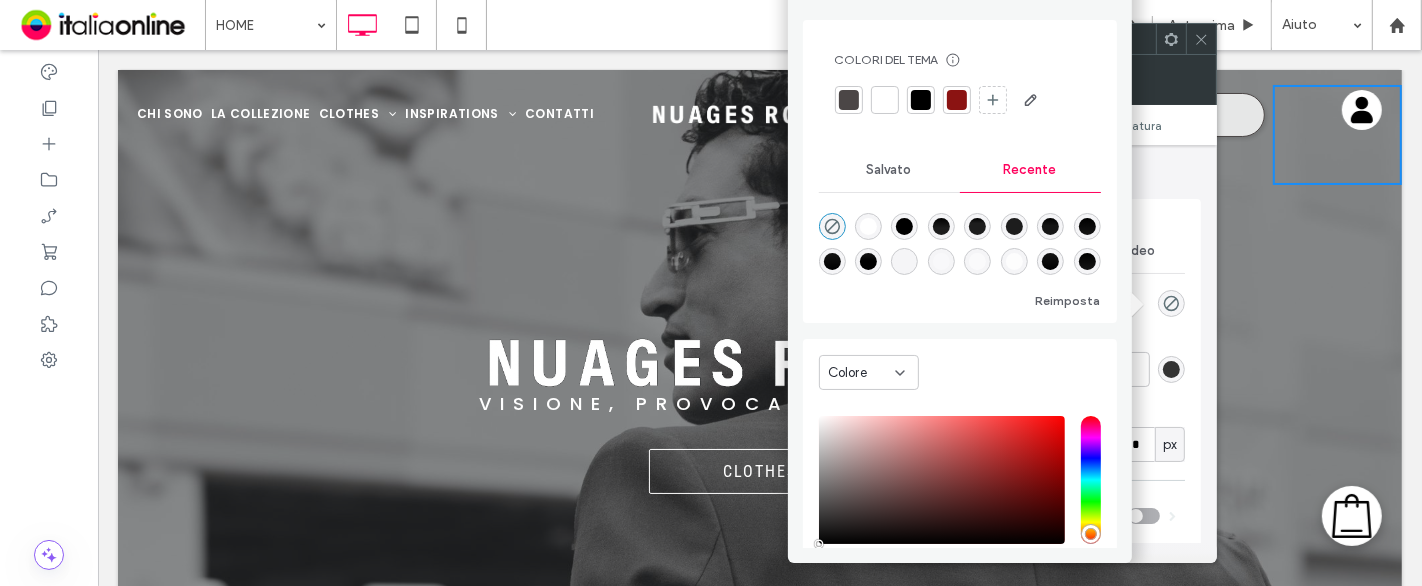 click 